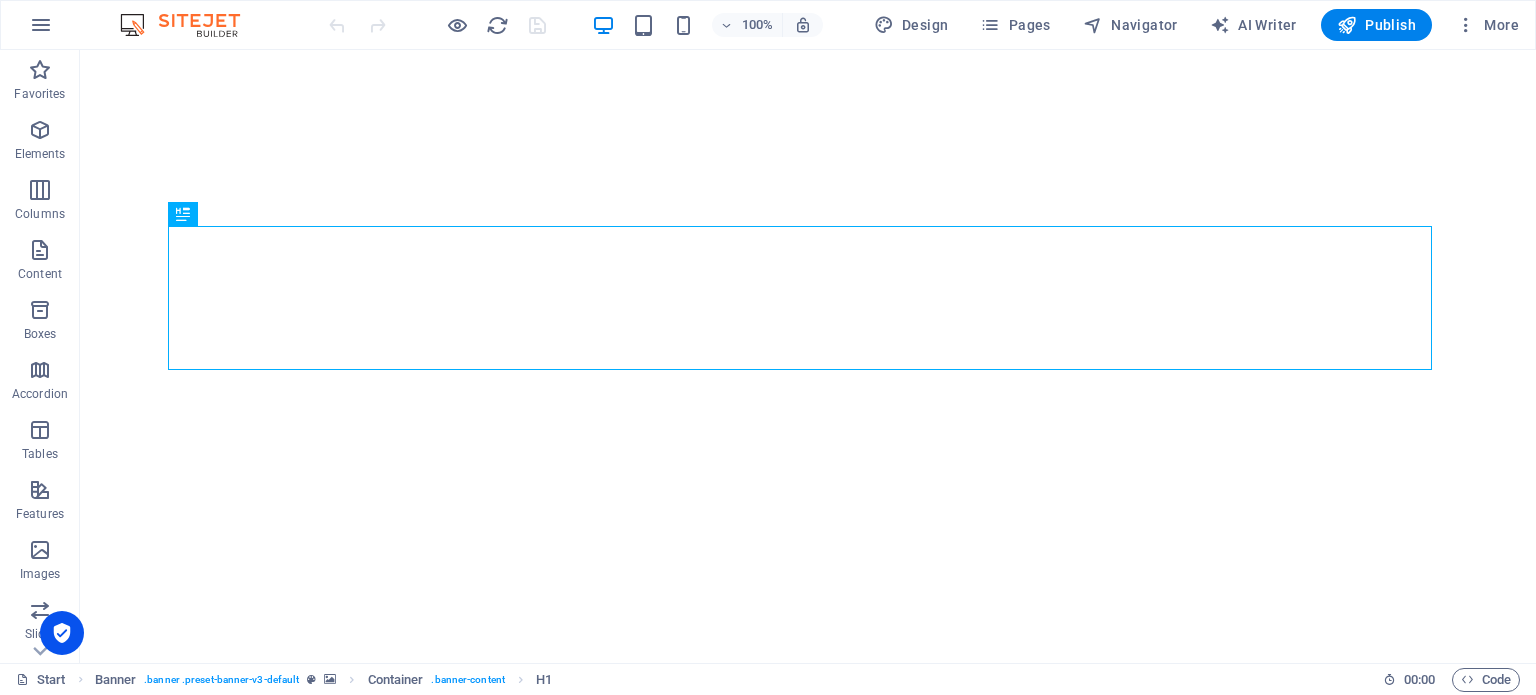 scroll, scrollTop: 0, scrollLeft: 0, axis: both 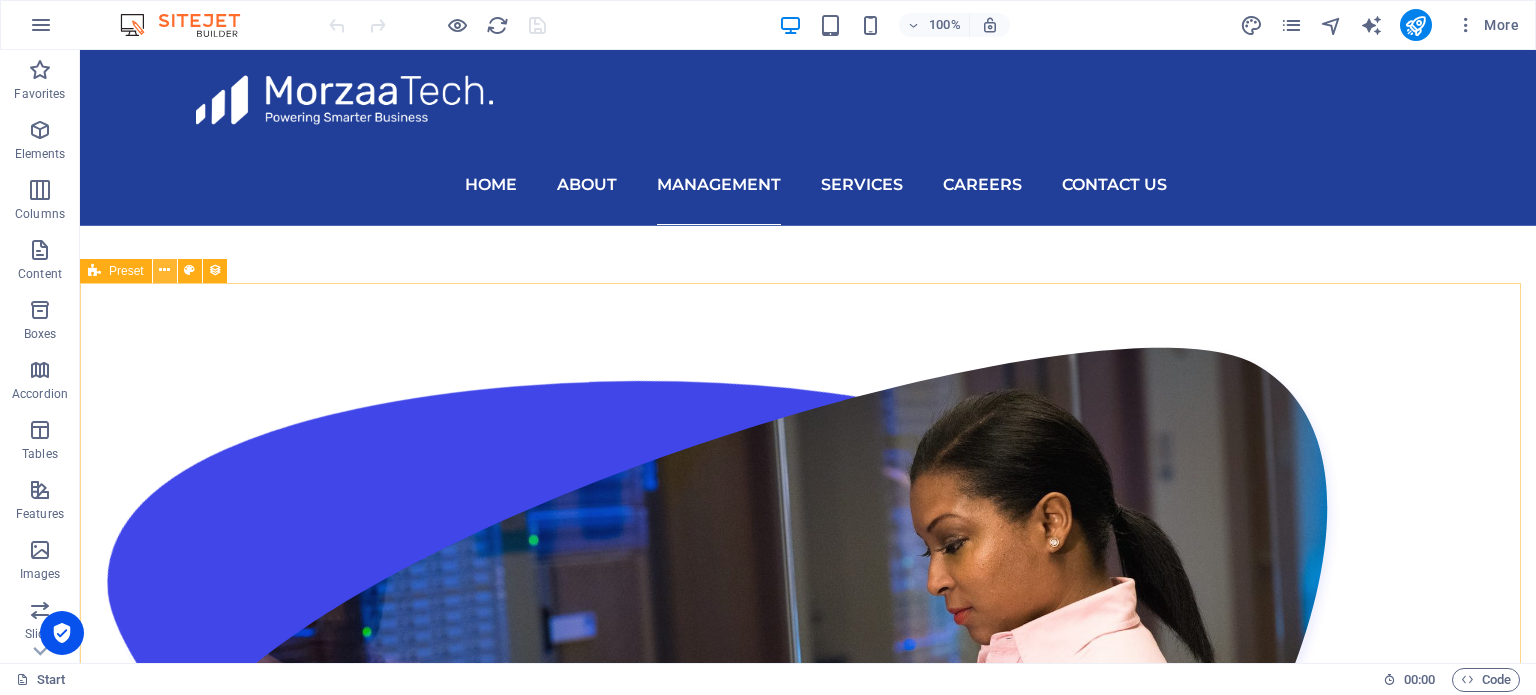 click at bounding box center [164, 270] 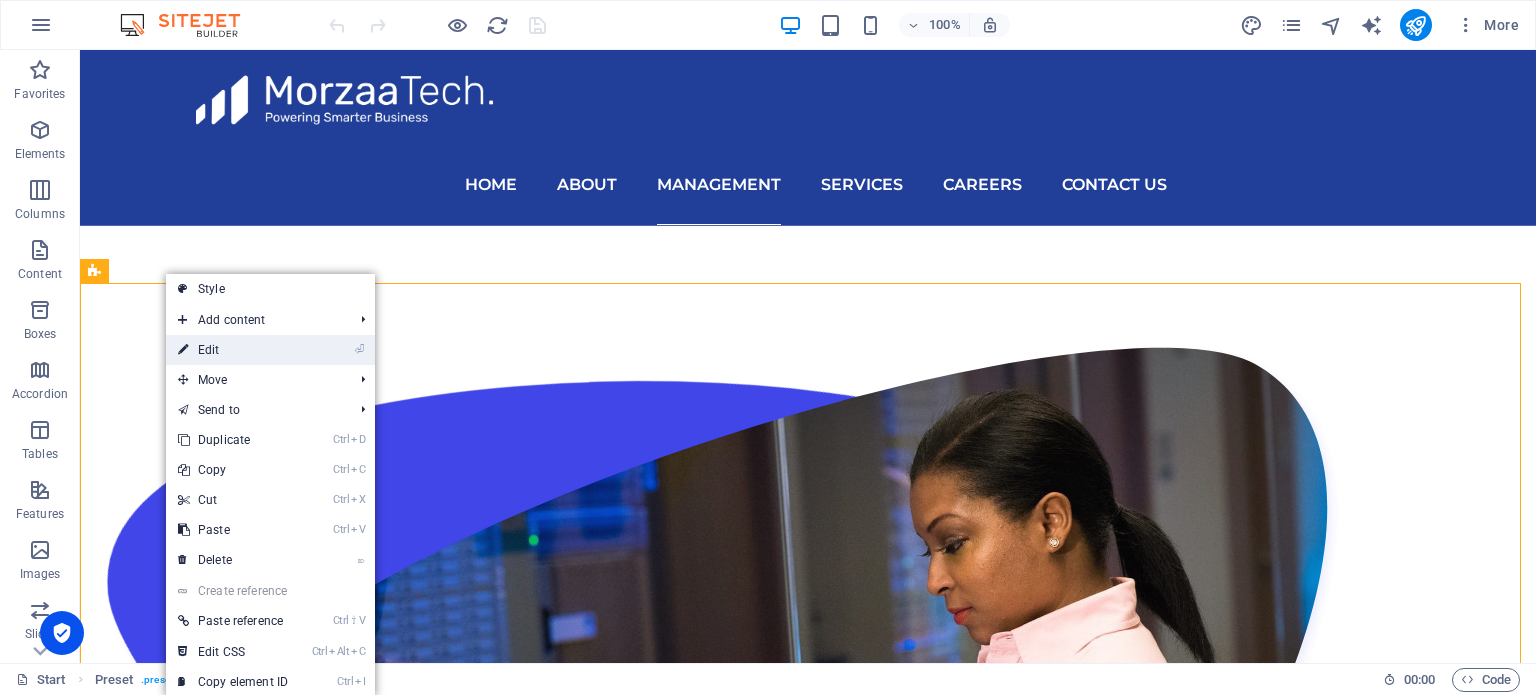 click on "⏎  Edit" at bounding box center (233, 350) 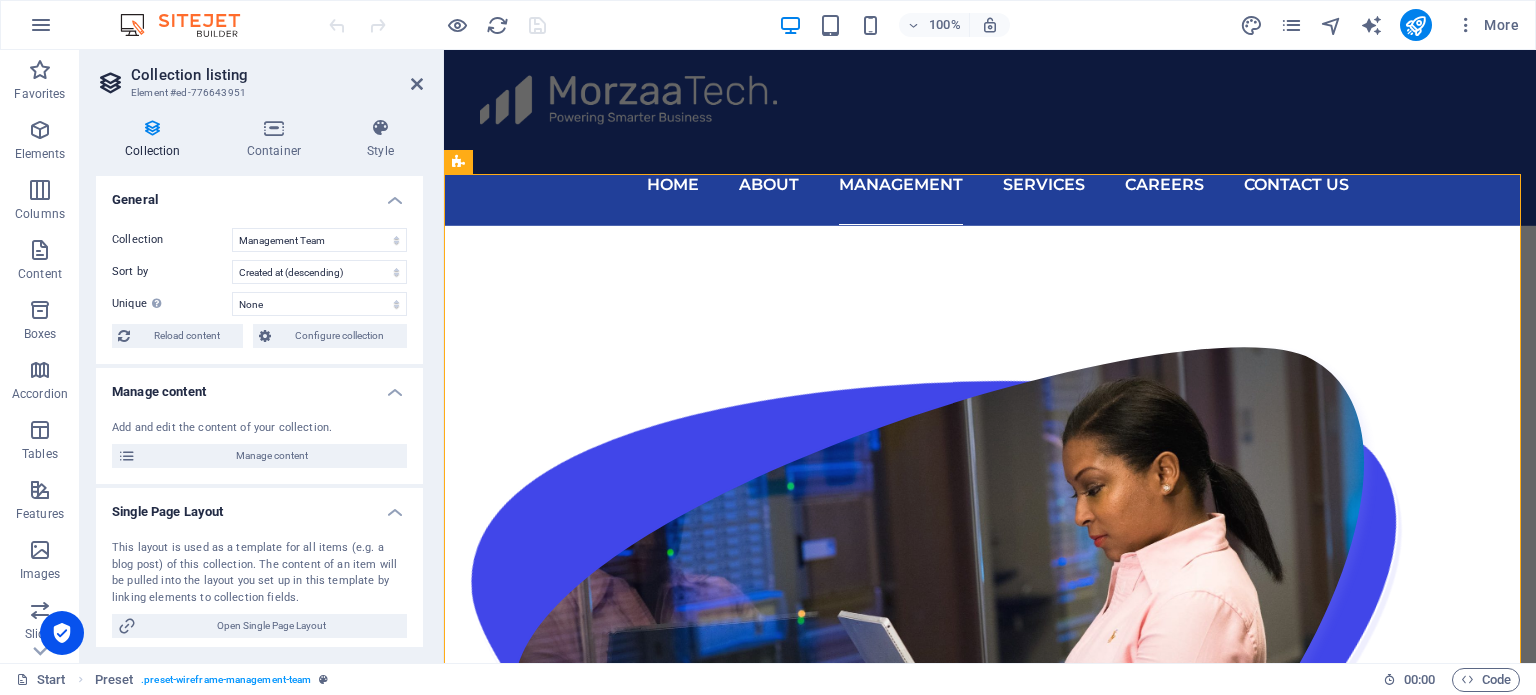 scroll, scrollTop: 1704, scrollLeft: 0, axis: vertical 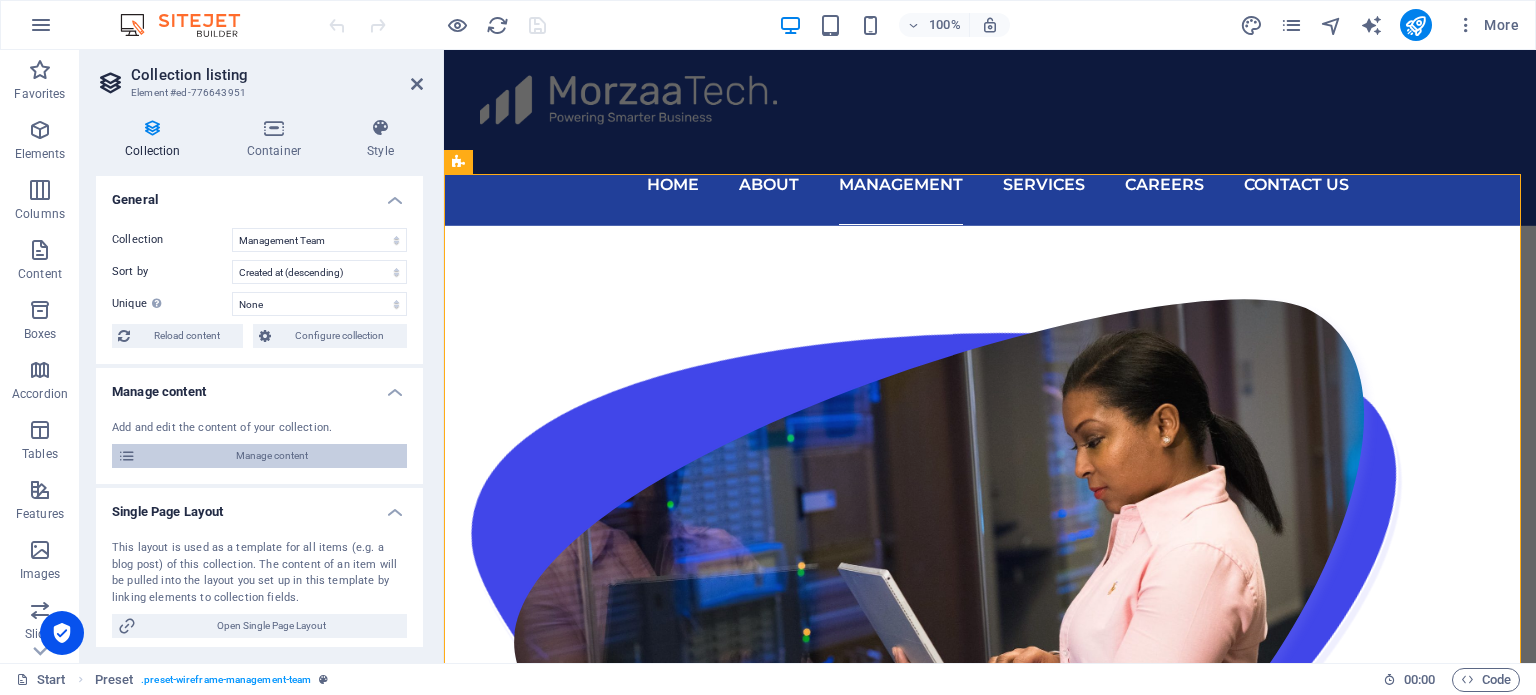 click on "Manage content" at bounding box center [271, 456] 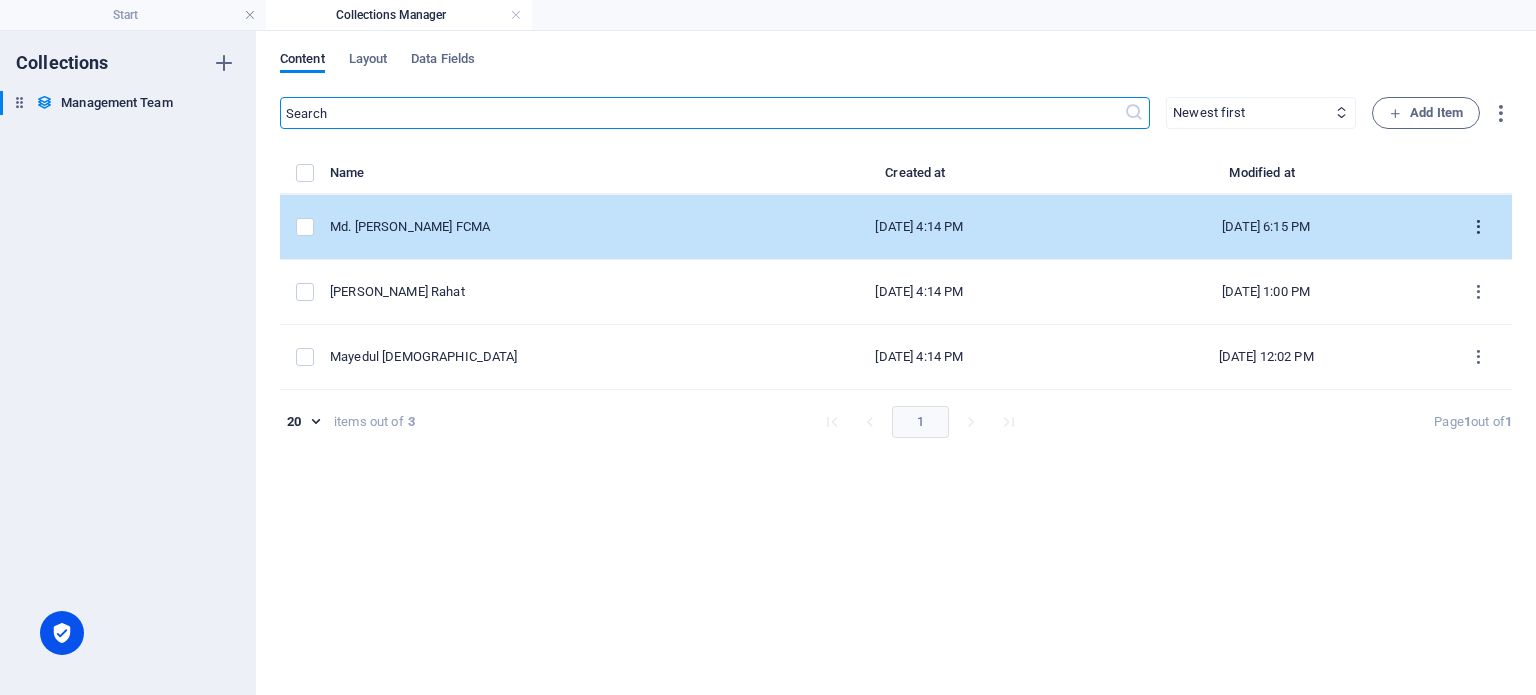 click at bounding box center (1478, 227) 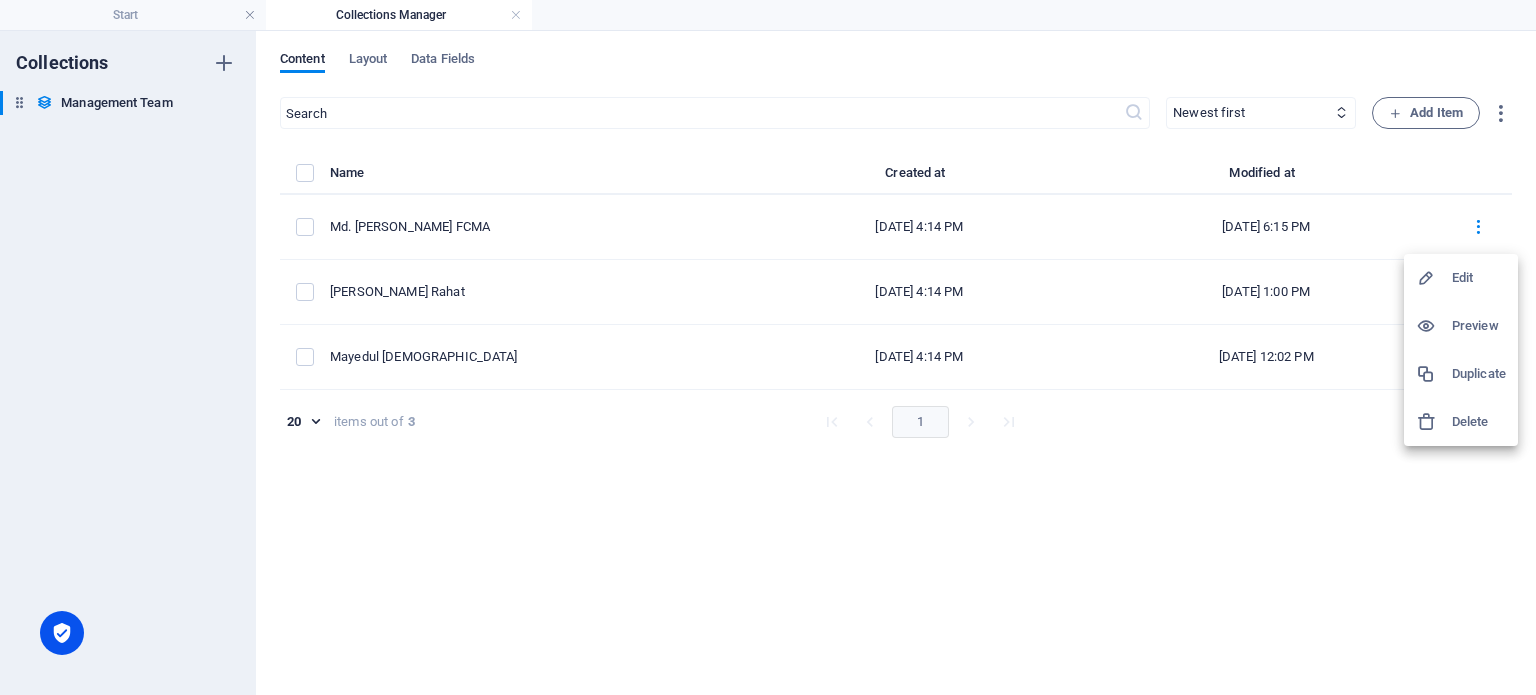 click on "Edit" at bounding box center (1479, 278) 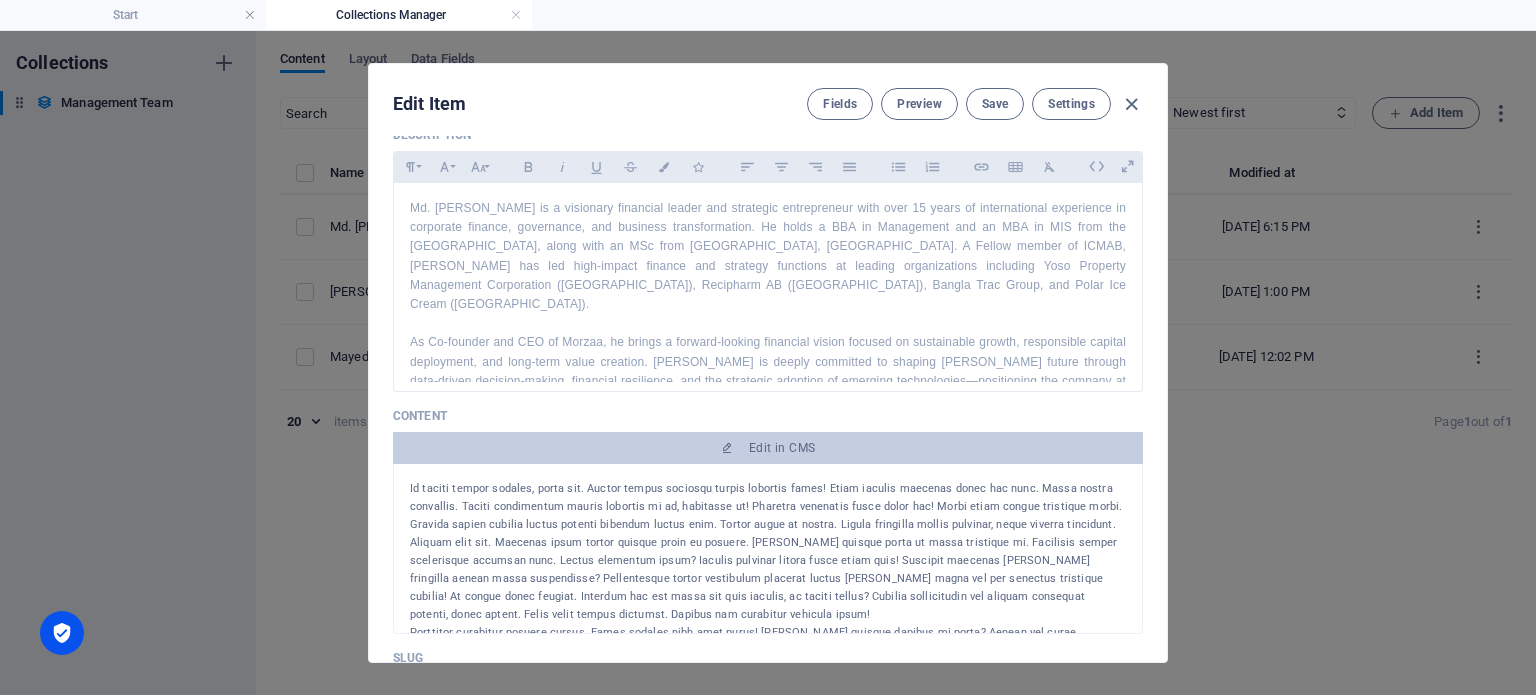 scroll, scrollTop: 480, scrollLeft: 0, axis: vertical 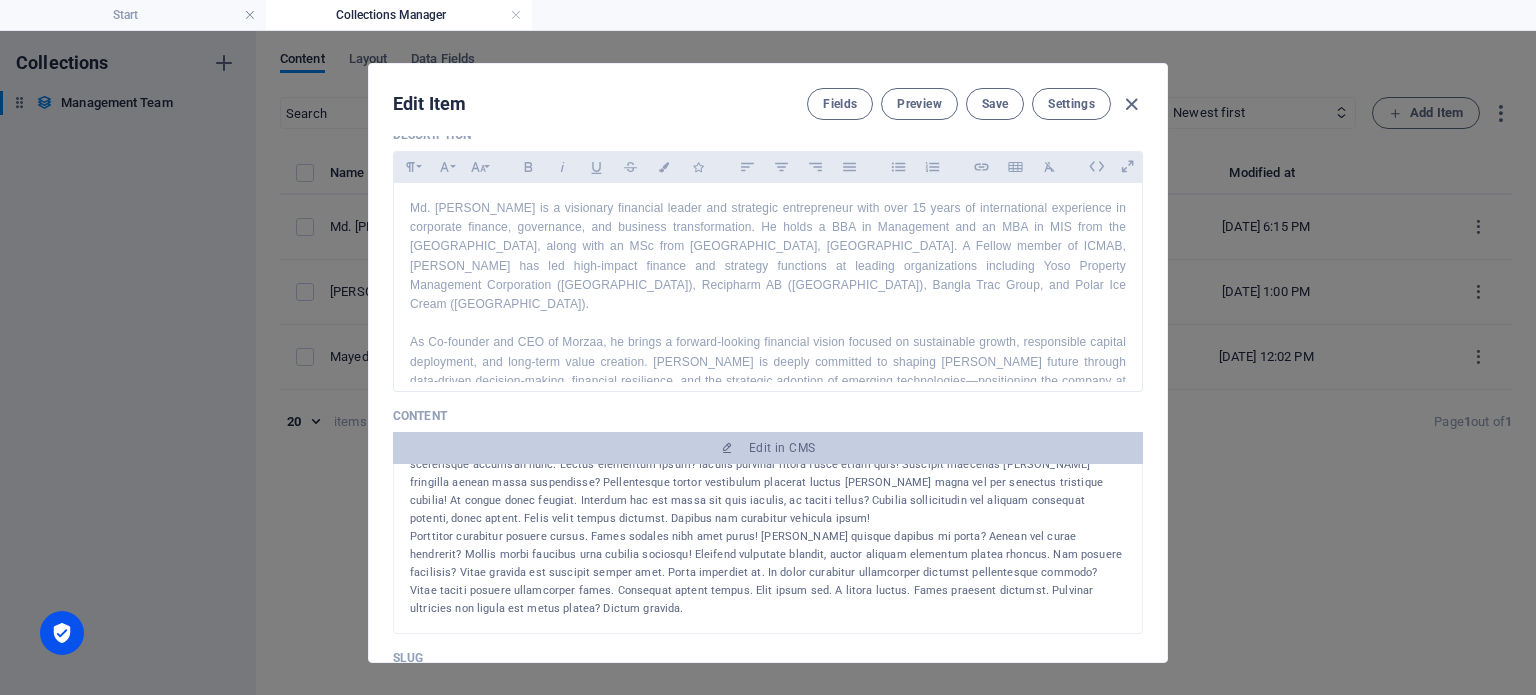 drag, startPoint x: 413, startPoint y: 483, endPoint x: 758, endPoint y: 629, distance: 374.62115 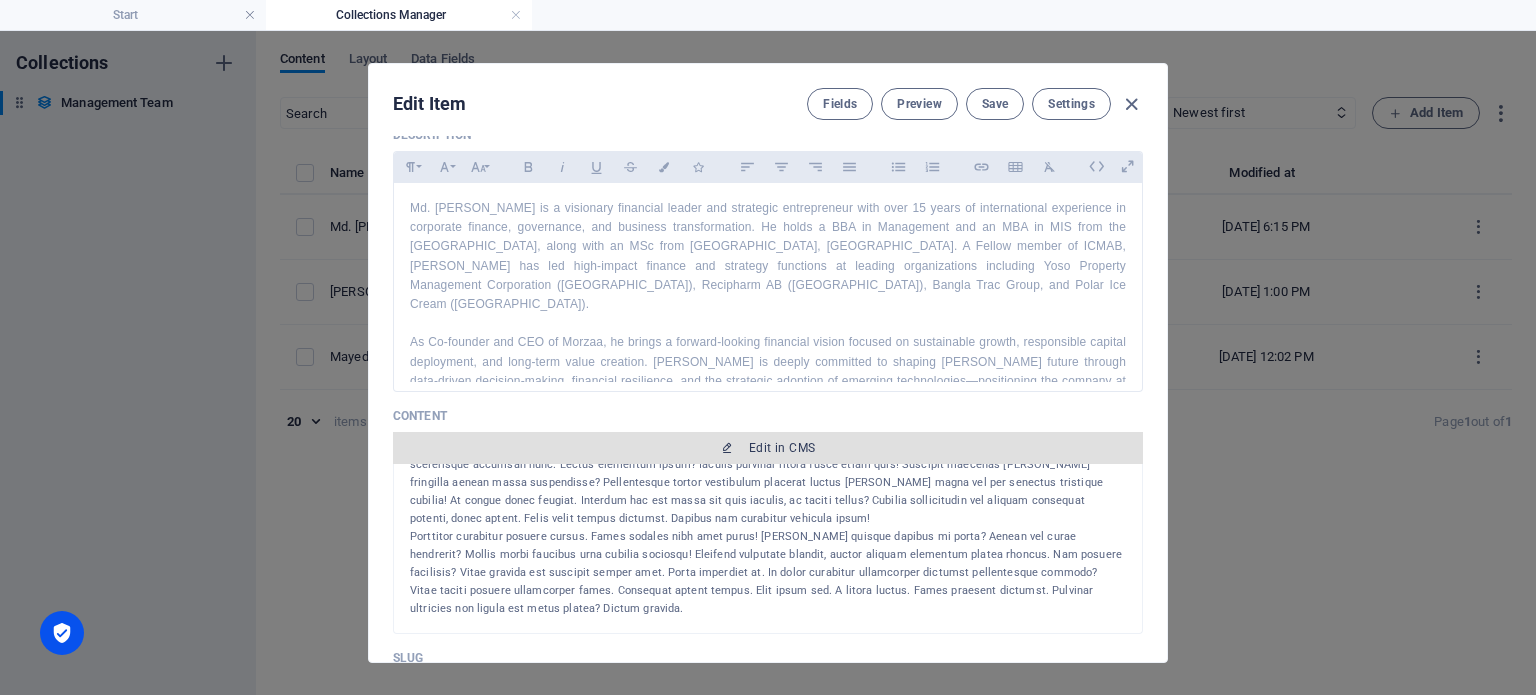 click on "Edit in CMS" at bounding box center (768, 448) 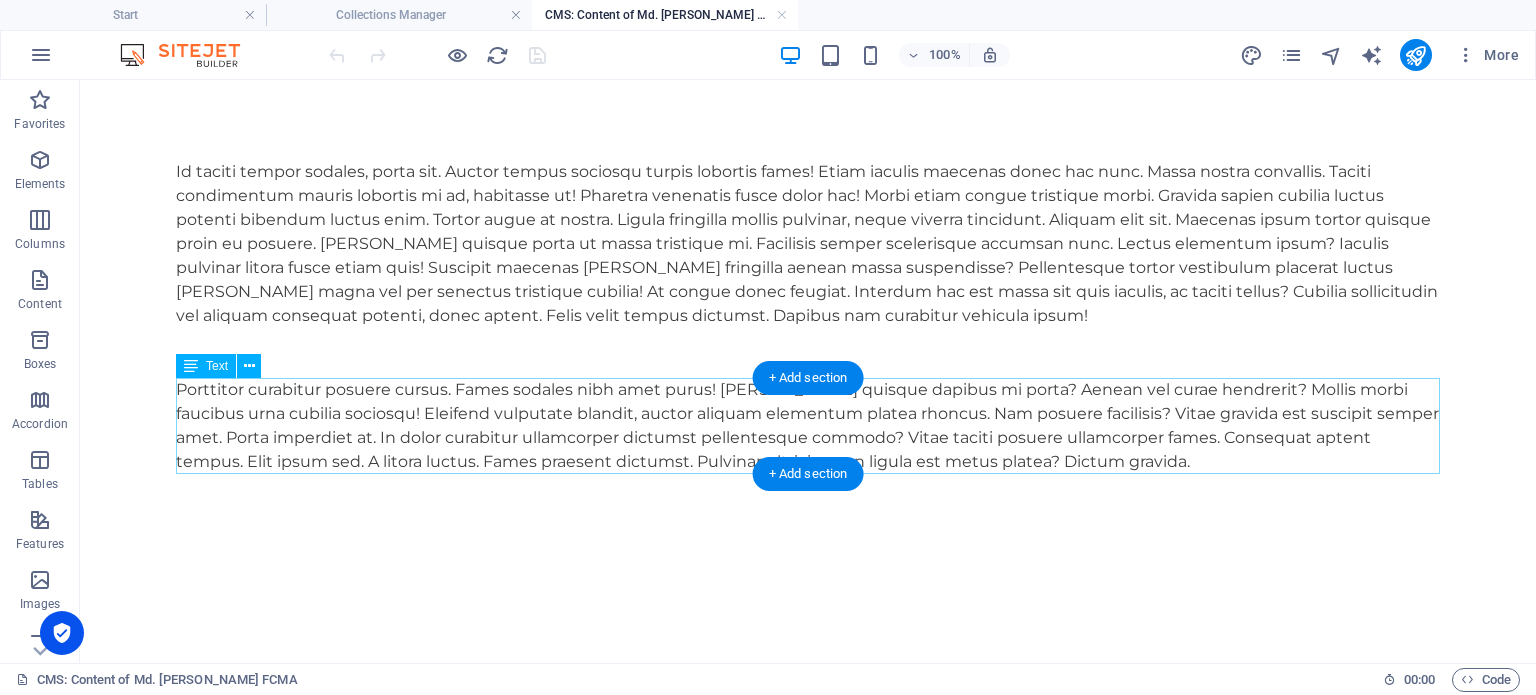 scroll, scrollTop: 0, scrollLeft: 0, axis: both 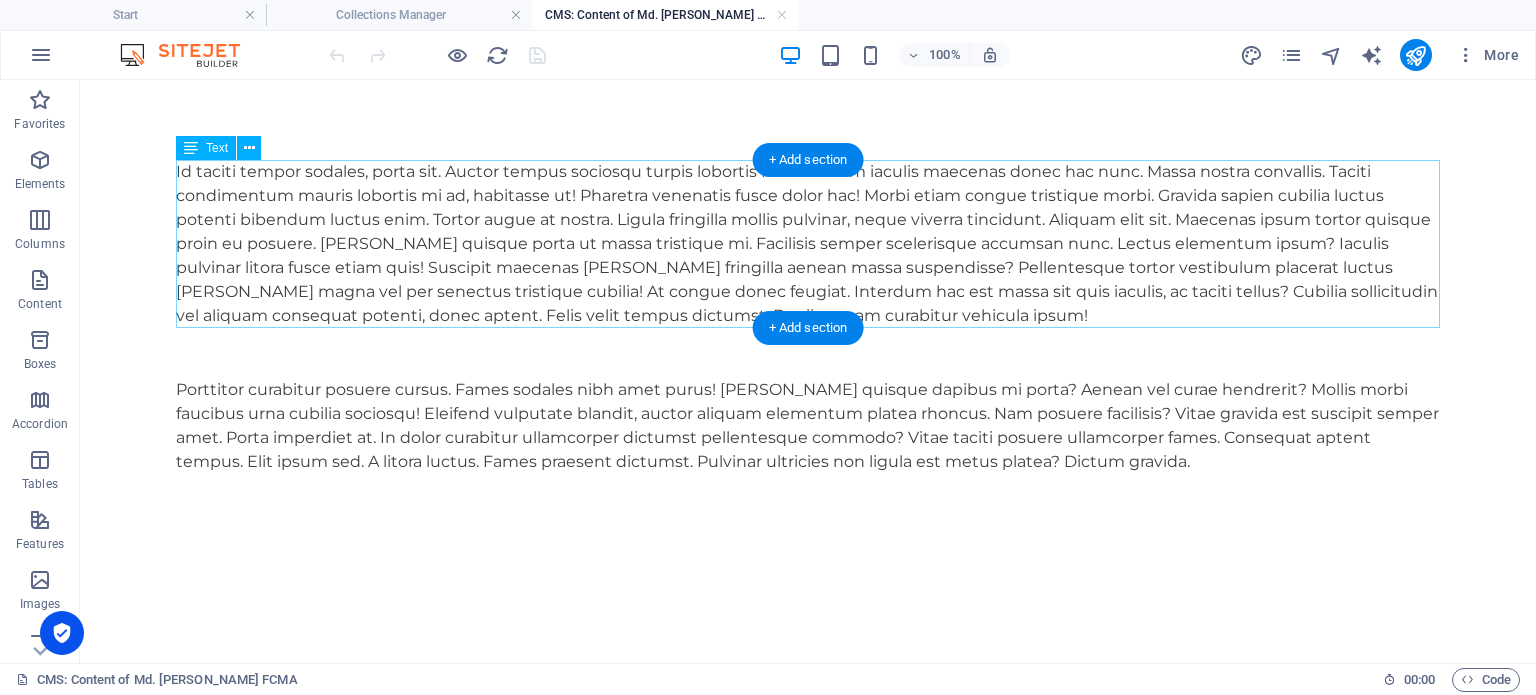 click on "Id taciti tempor sodales, porta sit. Auctor tempus sociosqu turpis lobortis fames! Etiam iaculis maecenas donec hac nunc. Massa nostra convallis. Taciti condimentum mauris lobortis mi ad, habitasse ut! Pharetra venenatis fusce dolor hac! Morbi etiam congue tristique morbi. Gravida sapien cubilia luctus potenti bibendum luctus enim. Tortor augue at nostra. Ligula fringilla mollis pulvinar, neque viverra tincidunt. Aliquam elit sit. Maecenas ipsum tortor quisque proin eu posuere. Mauris quisque porta ut massa tristique mi. Facilisis semper scelerisque accumsan nunc. Lectus elementum ipsum? Iaculis pulvinar litora fusce etiam quis! Suscipit maecenas leo fringilla aenean massa suspendisse? Pellentesque tortor vestibulum placerat luctus leo magna vel per senectus tristique cubilia! At congue donec feugiat. Interdum hac est massa sit quis iaculis, ac taciti tellus? Cubilia sollicitudin vel aliquam consequat potenti, donec aptent. Felis velit tempus dictumst. Dapibus nam curabitur vehicula ipsum!" at bounding box center (808, 244) 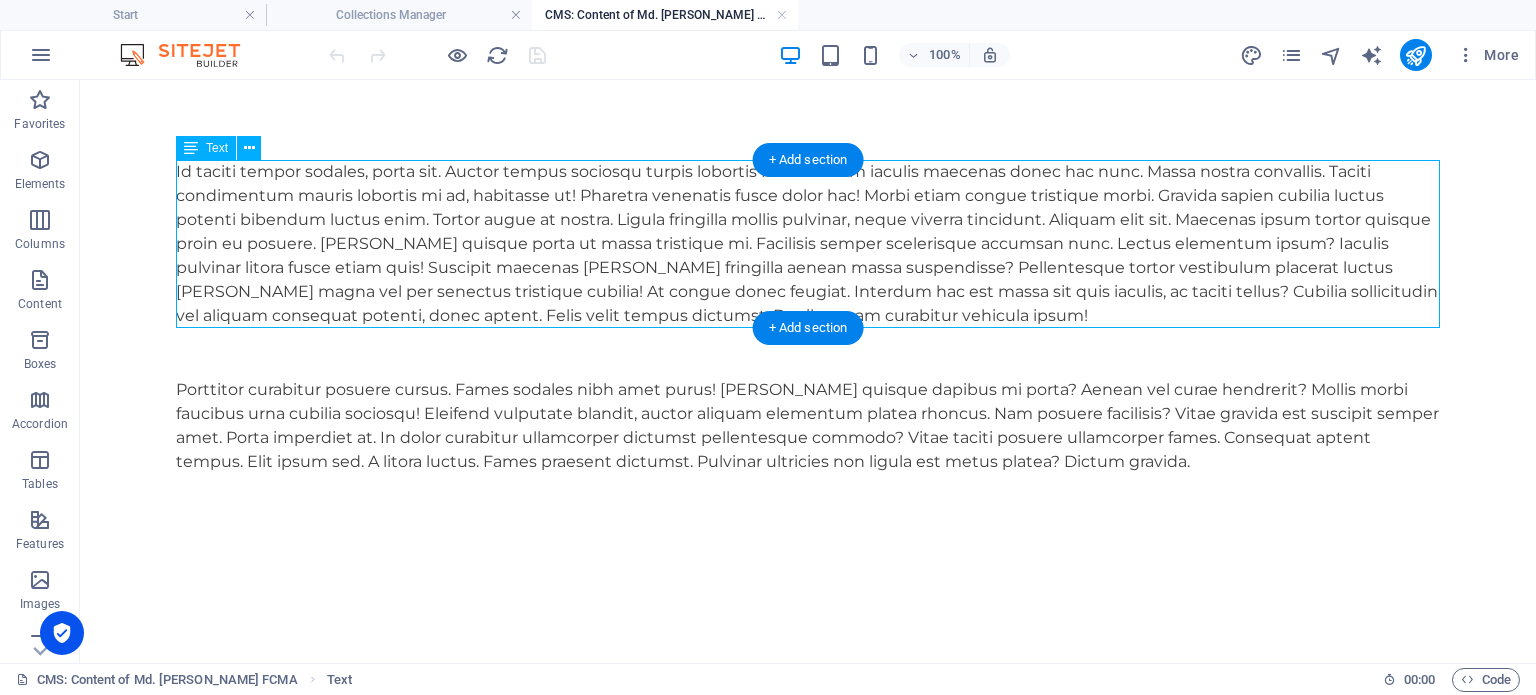 drag, startPoint x: 178, startPoint y: 168, endPoint x: 484, endPoint y: 319, distance: 341.22867 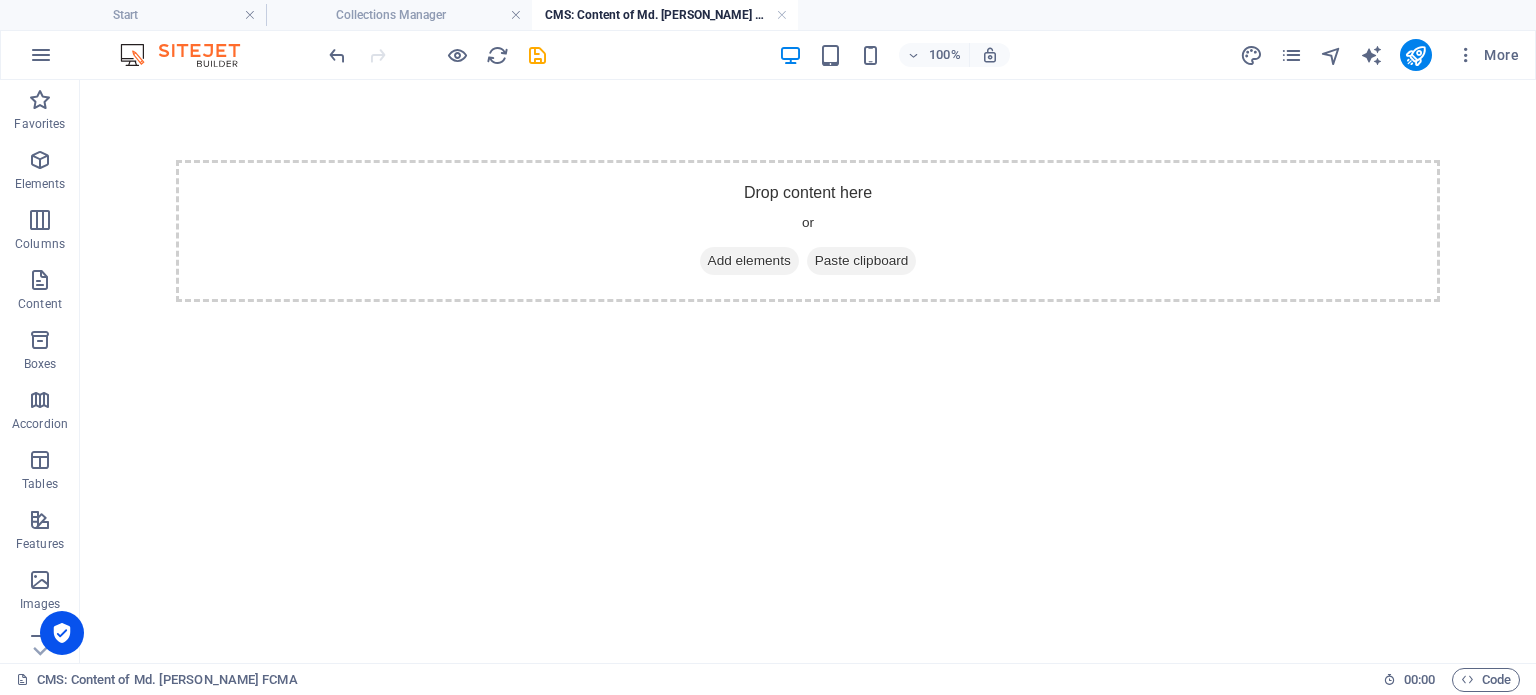 click at bounding box center (437, 55) 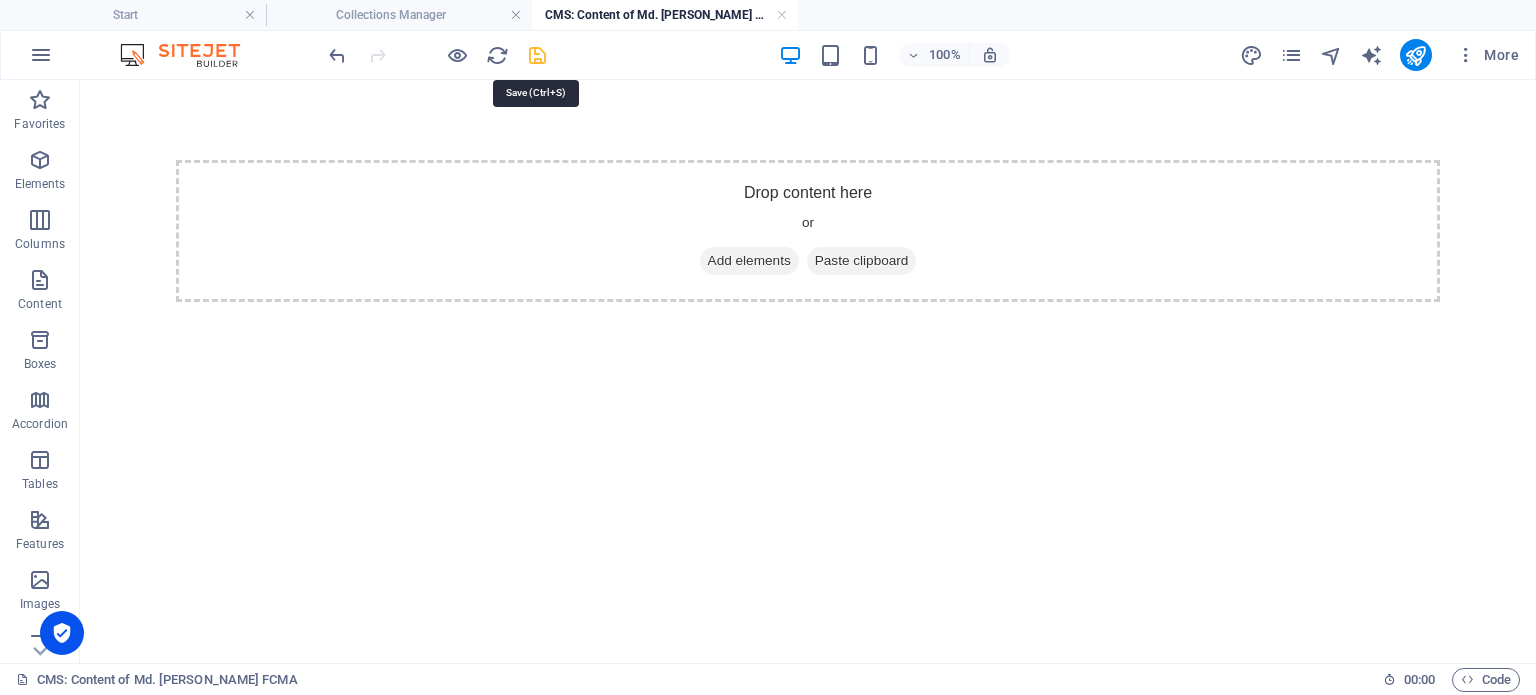 click at bounding box center [537, 55] 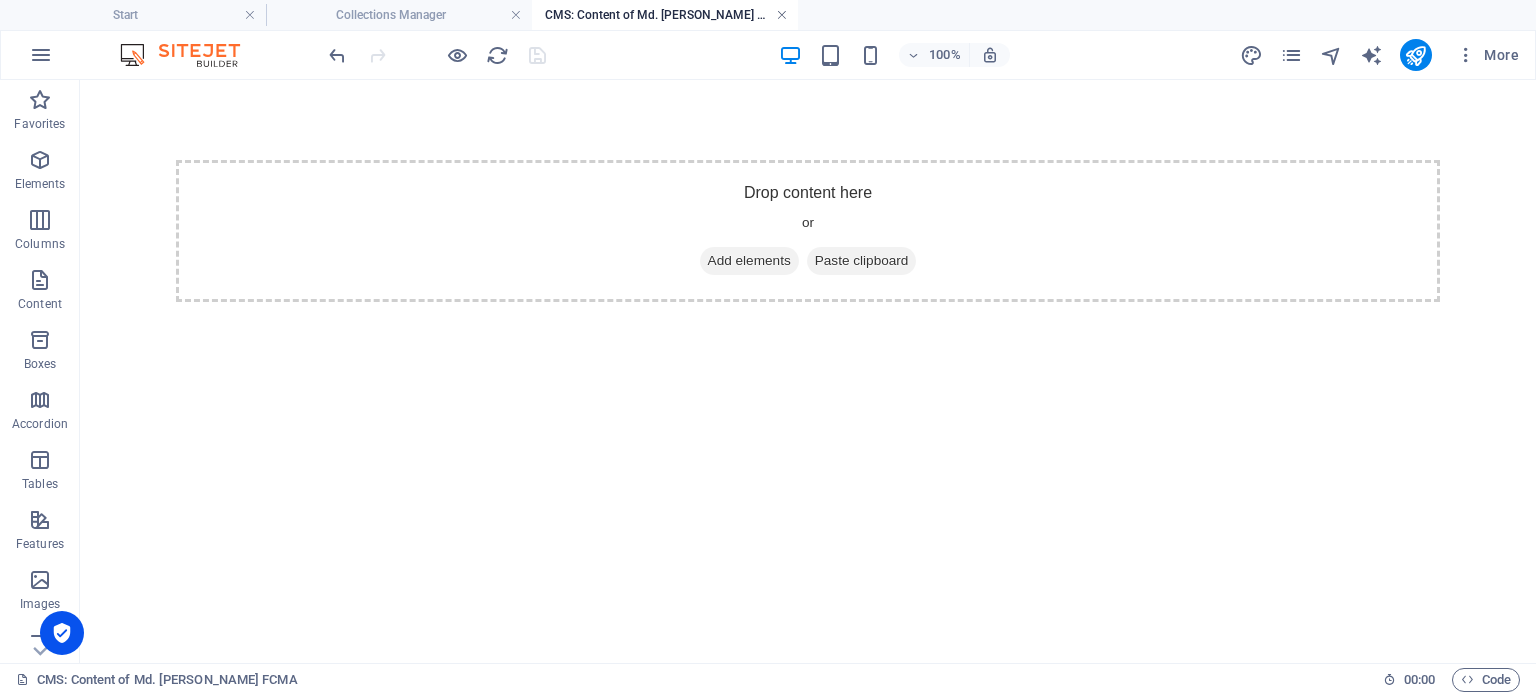 click at bounding box center [782, 15] 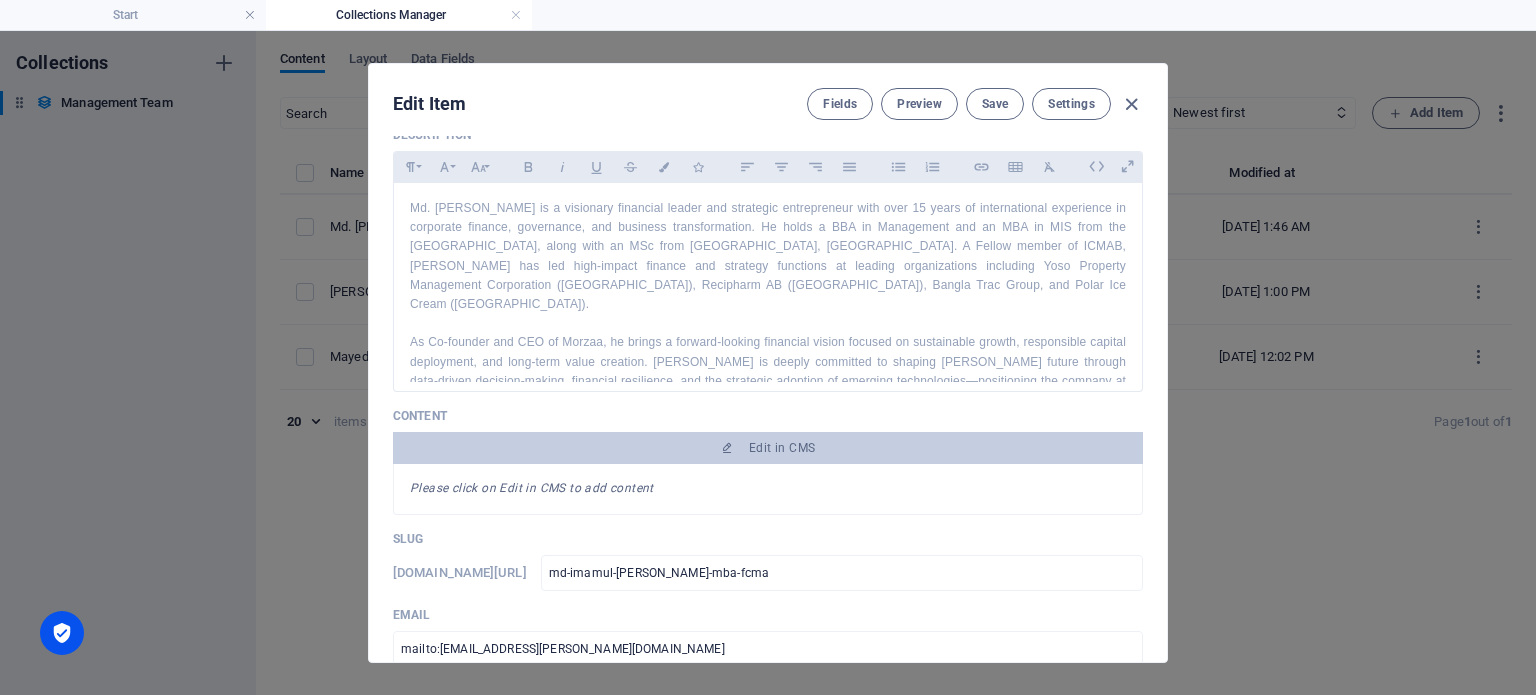 scroll, scrollTop: 0, scrollLeft: 0, axis: both 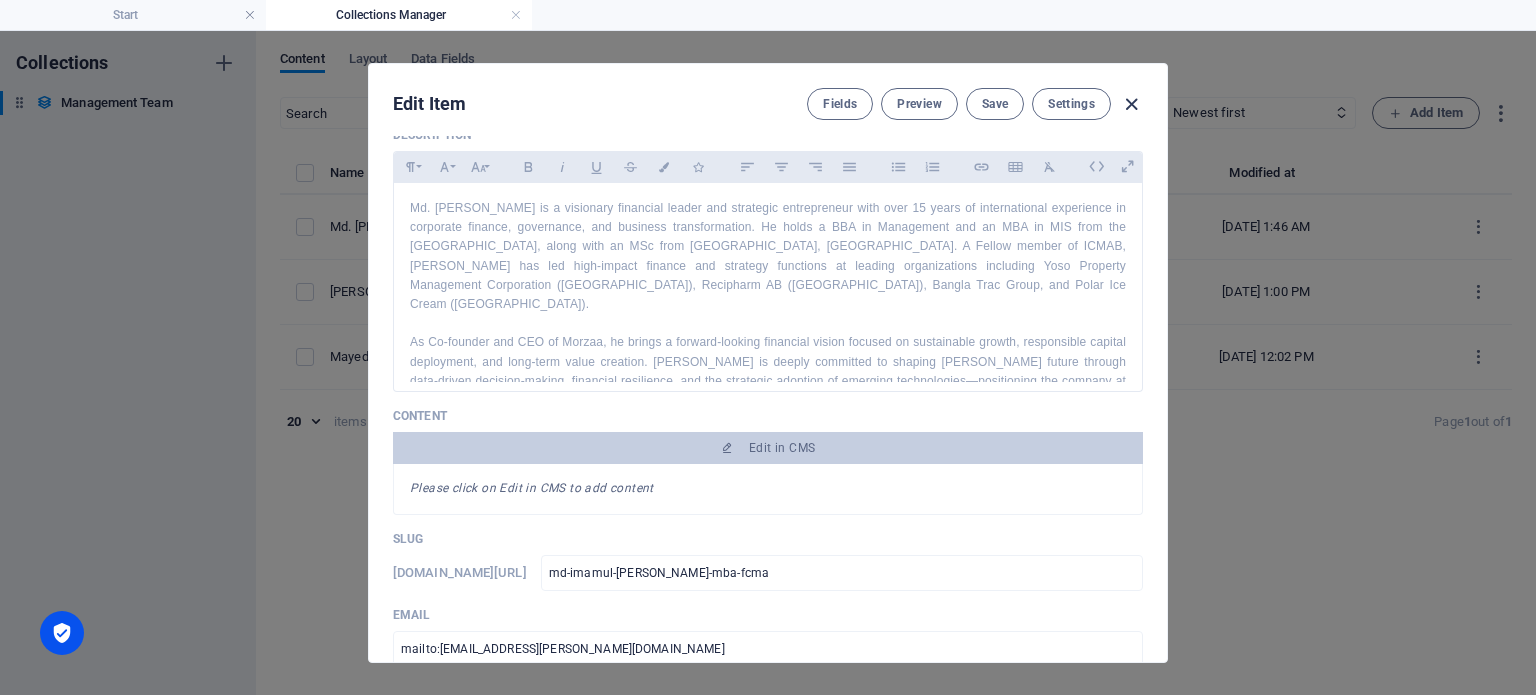click at bounding box center (1131, 104) 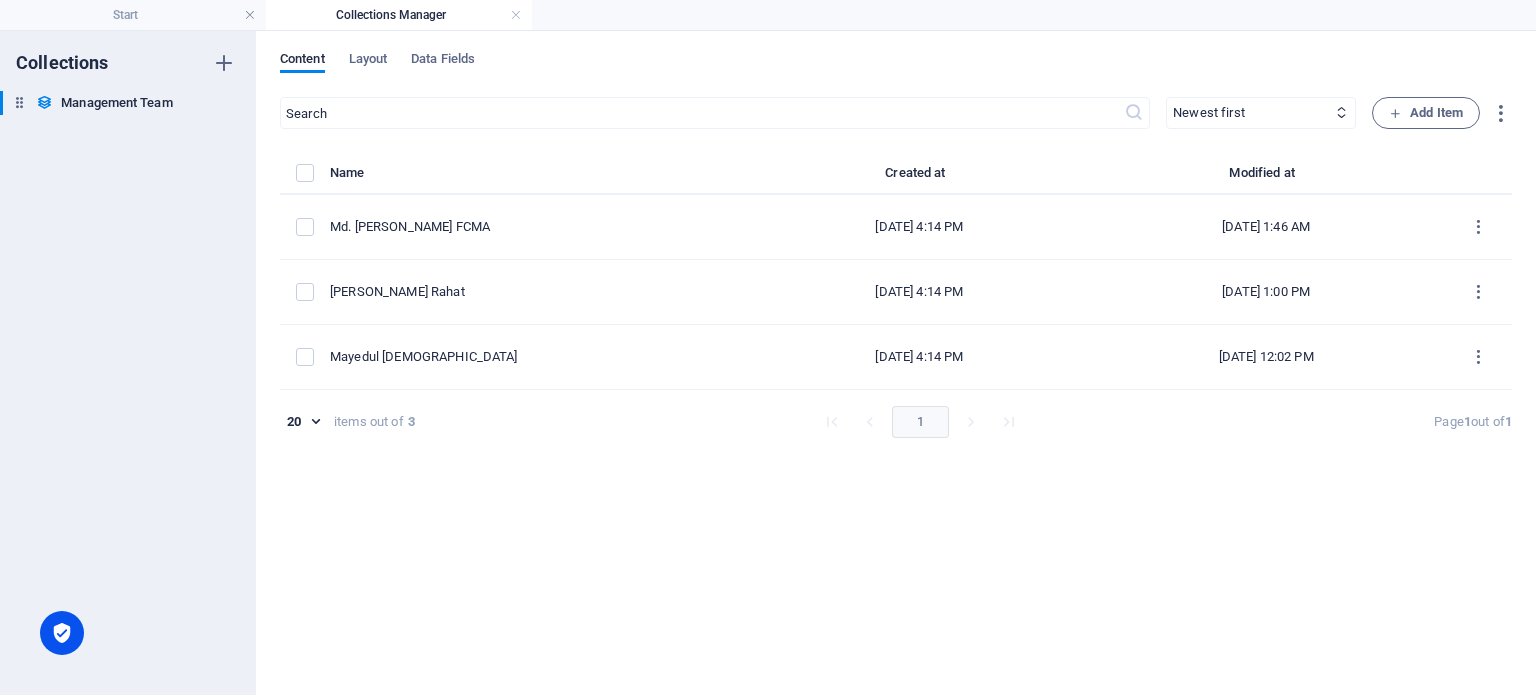 scroll, scrollTop: 400, scrollLeft: 0, axis: vertical 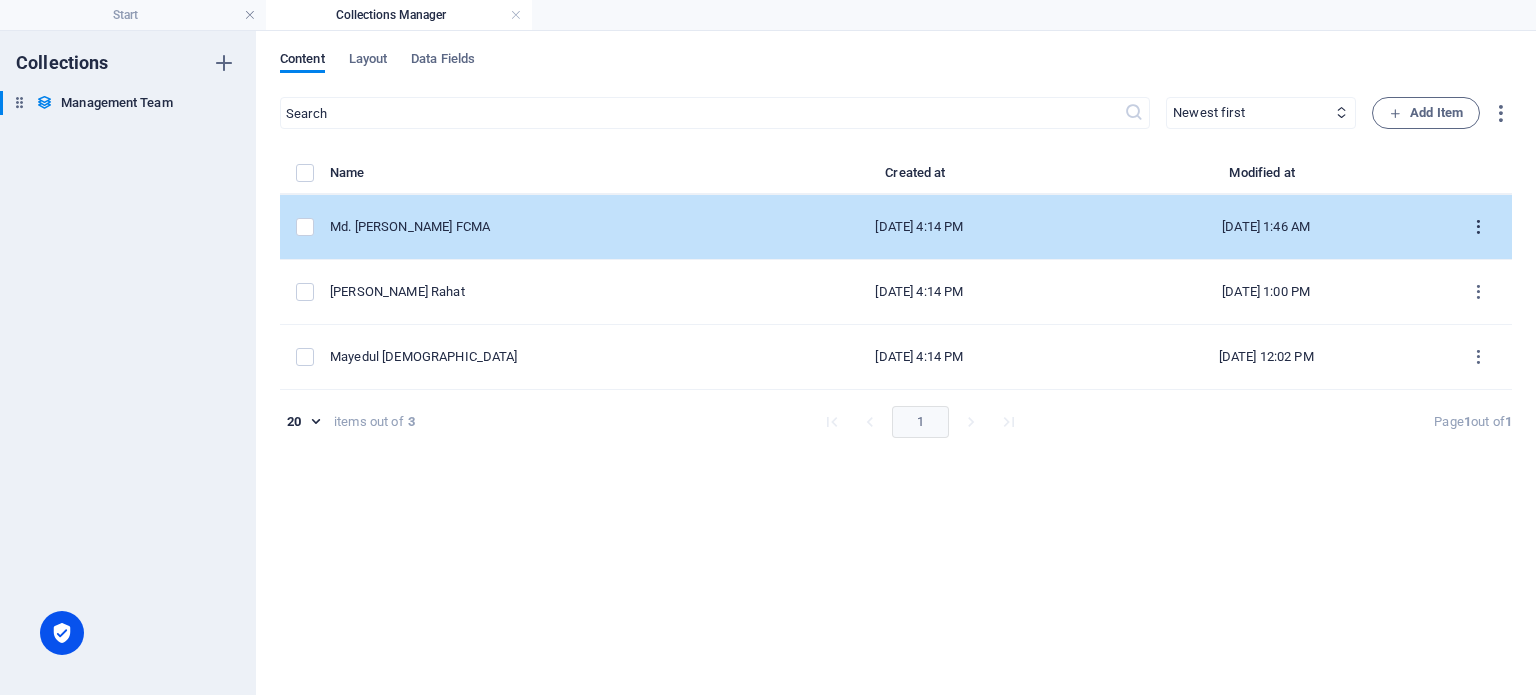 click at bounding box center [1478, 227] 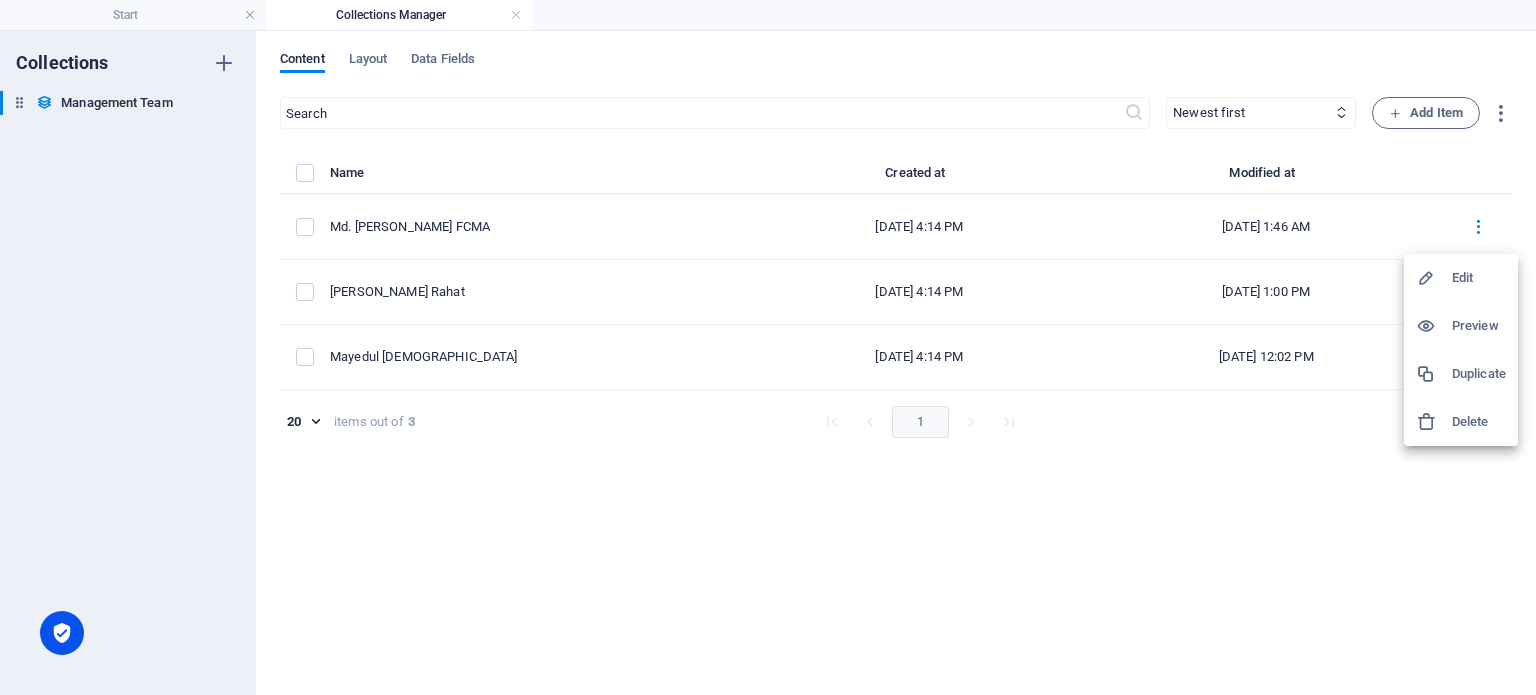 click at bounding box center [1434, 278] 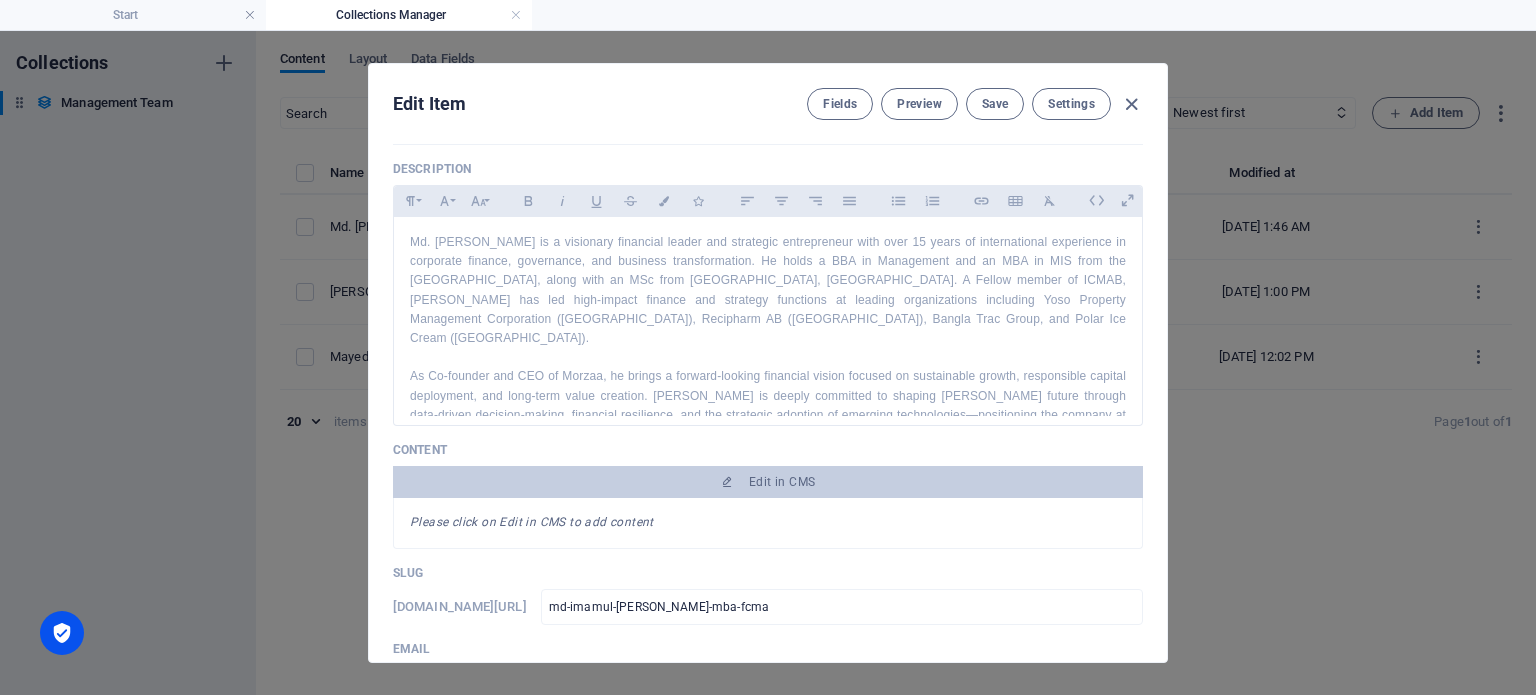 scroll, scrollTop: 440, scrollLeft: 0, axis: vertical 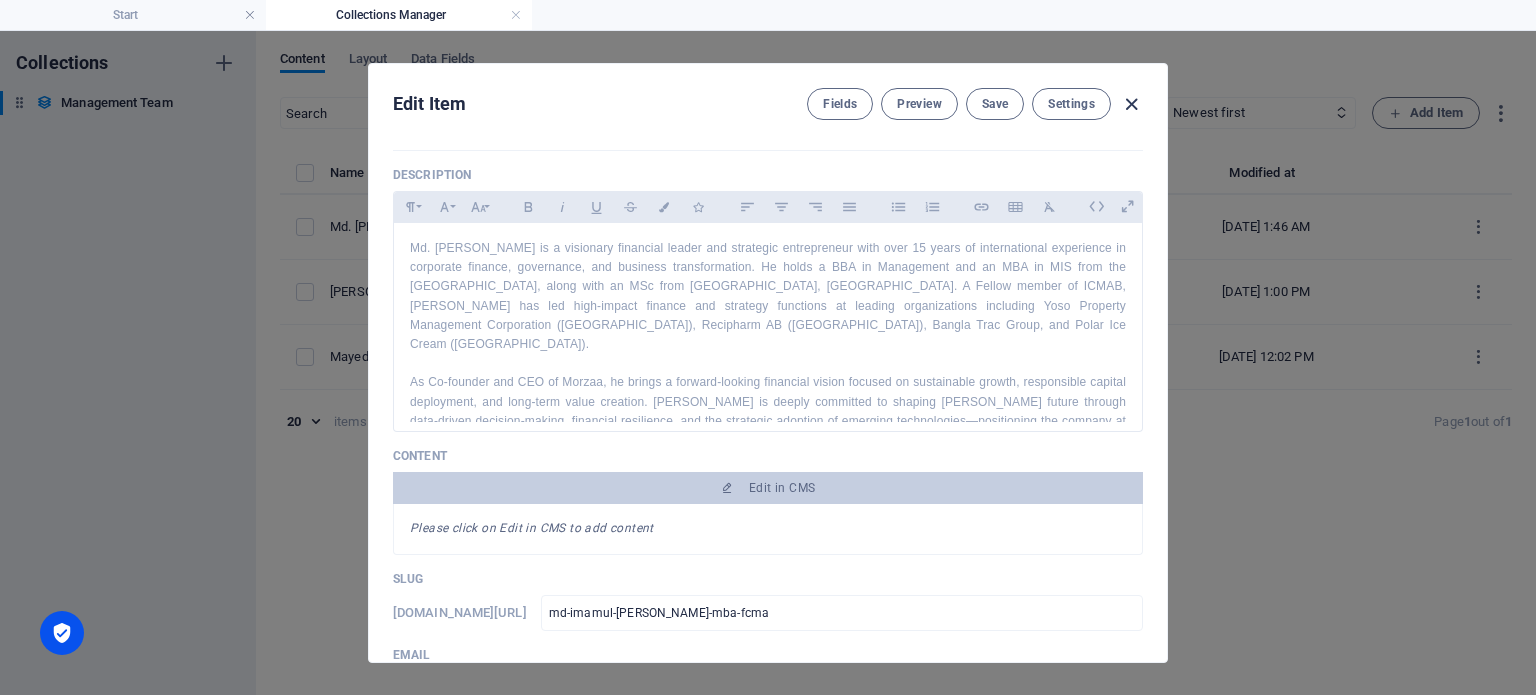 click at bounding box center [1131, 104] 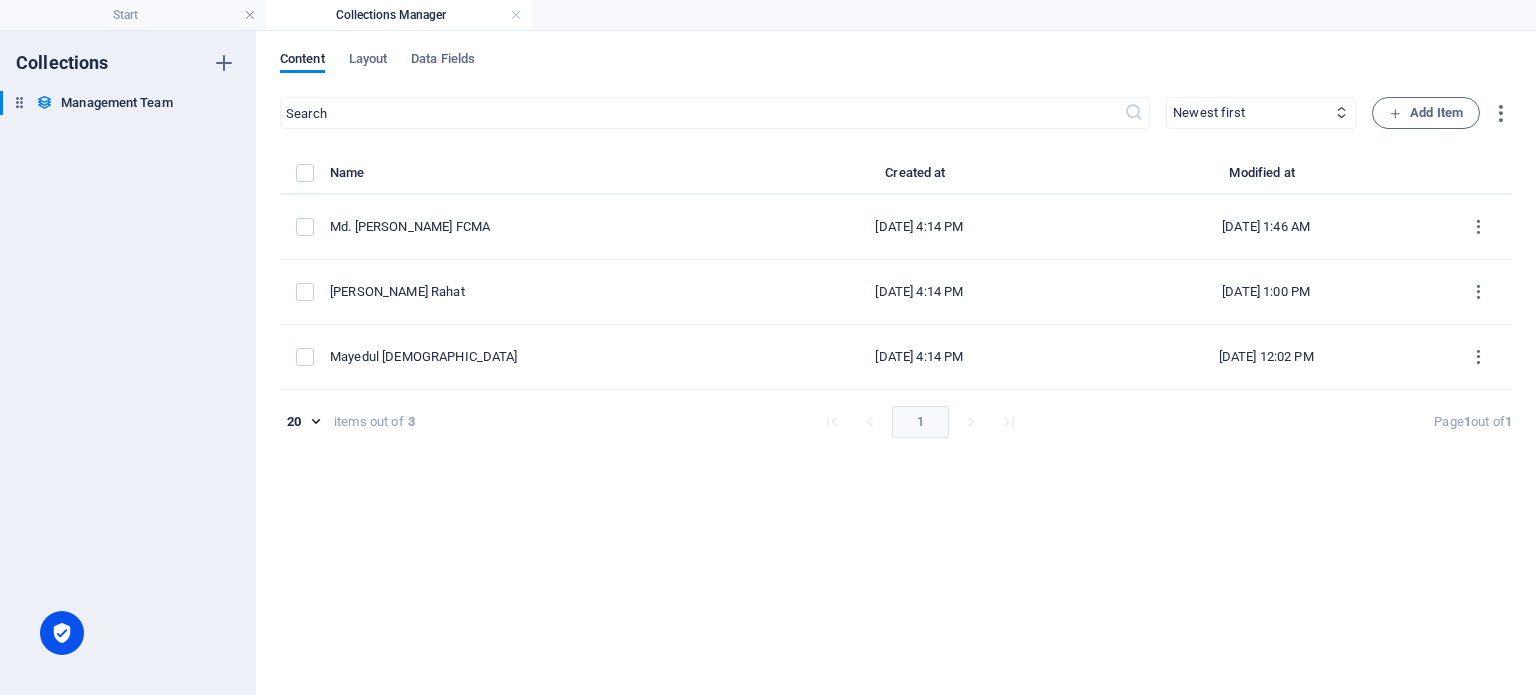 type on "md-imamul-[PERSON_NAME]-mba-fcma" 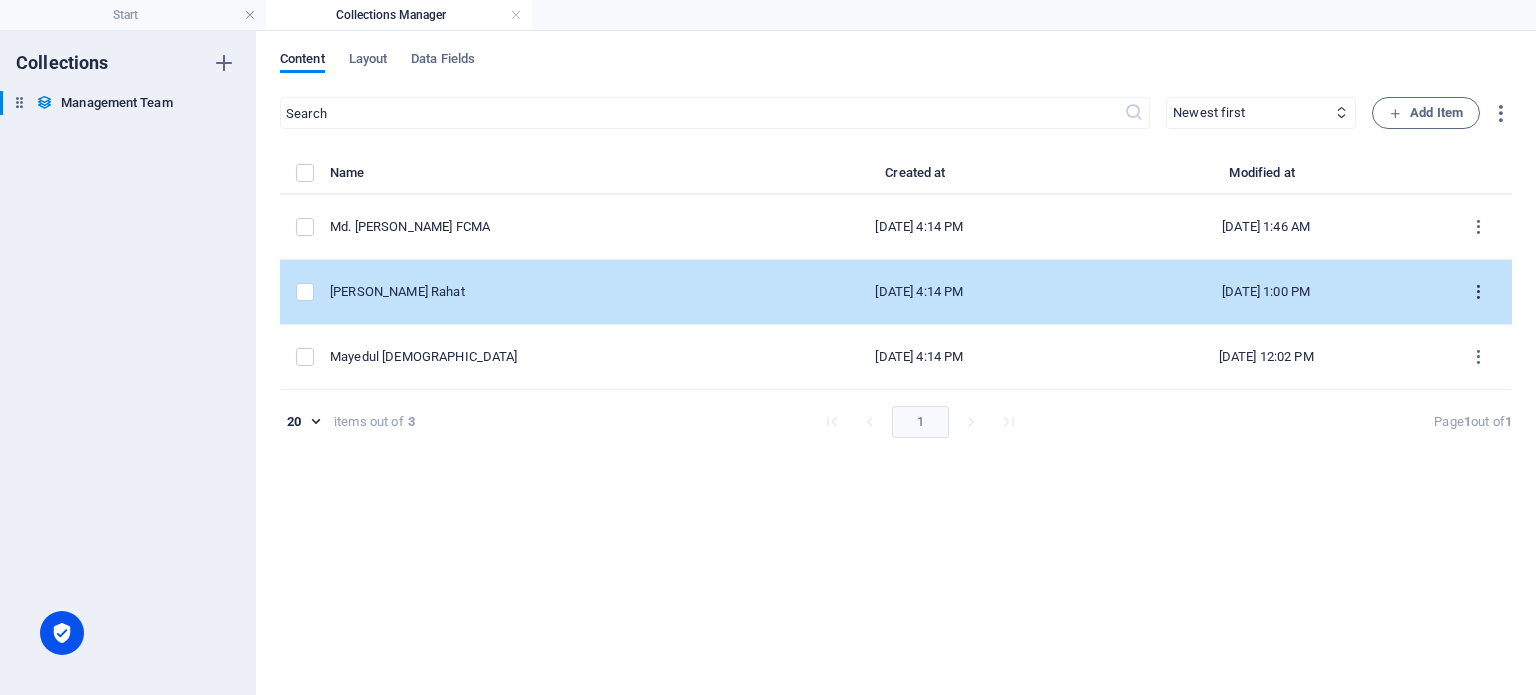 click at bounding box center (1478, 292) 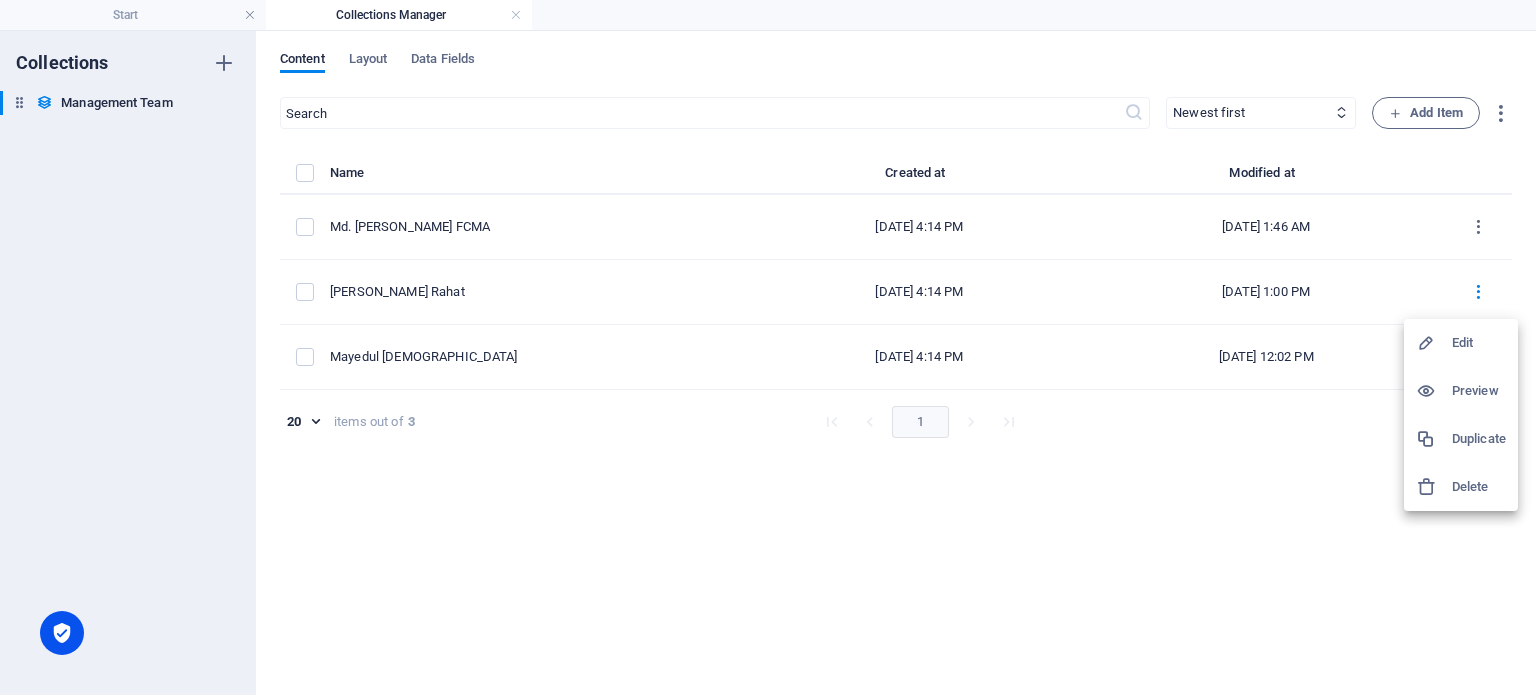 click at bounding box center [1434, 343] 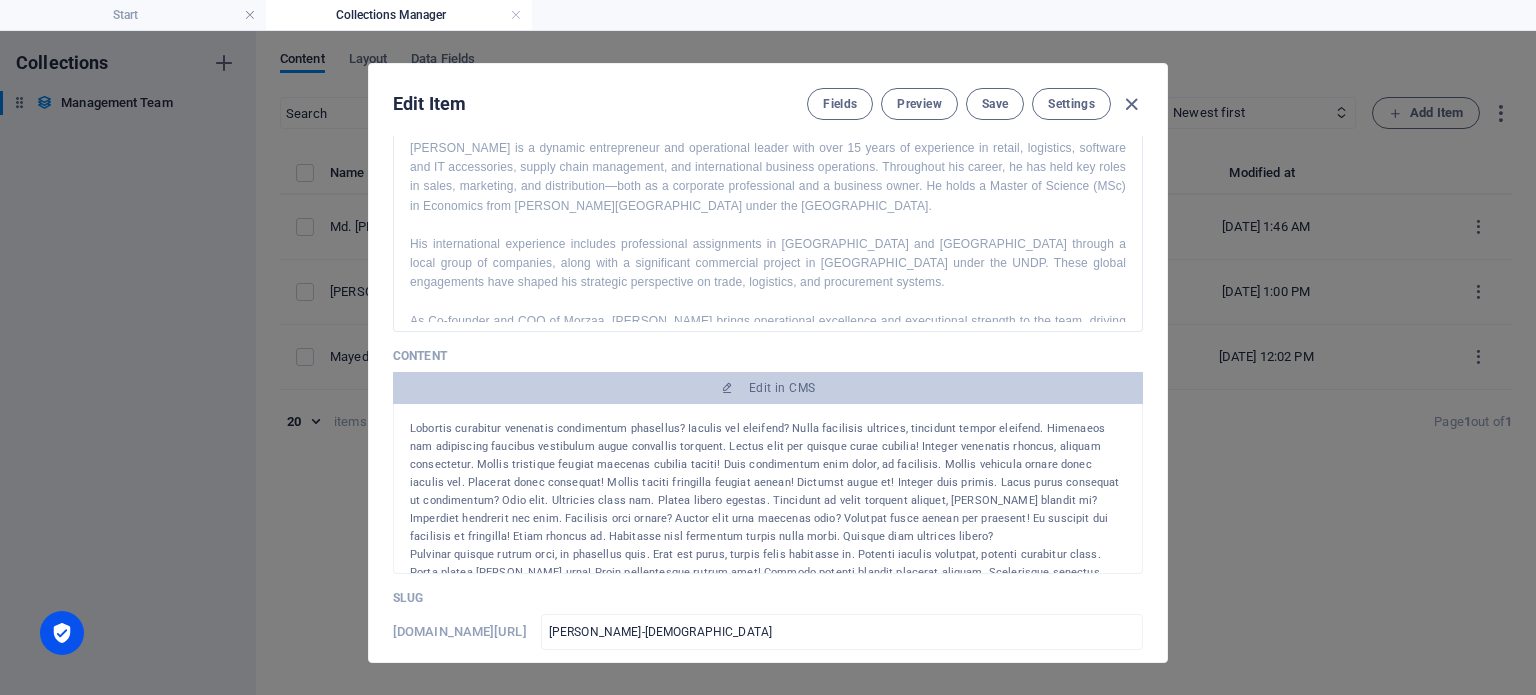 scroll, scrollTop: 552, scrollLeft: 0, axis: vertical 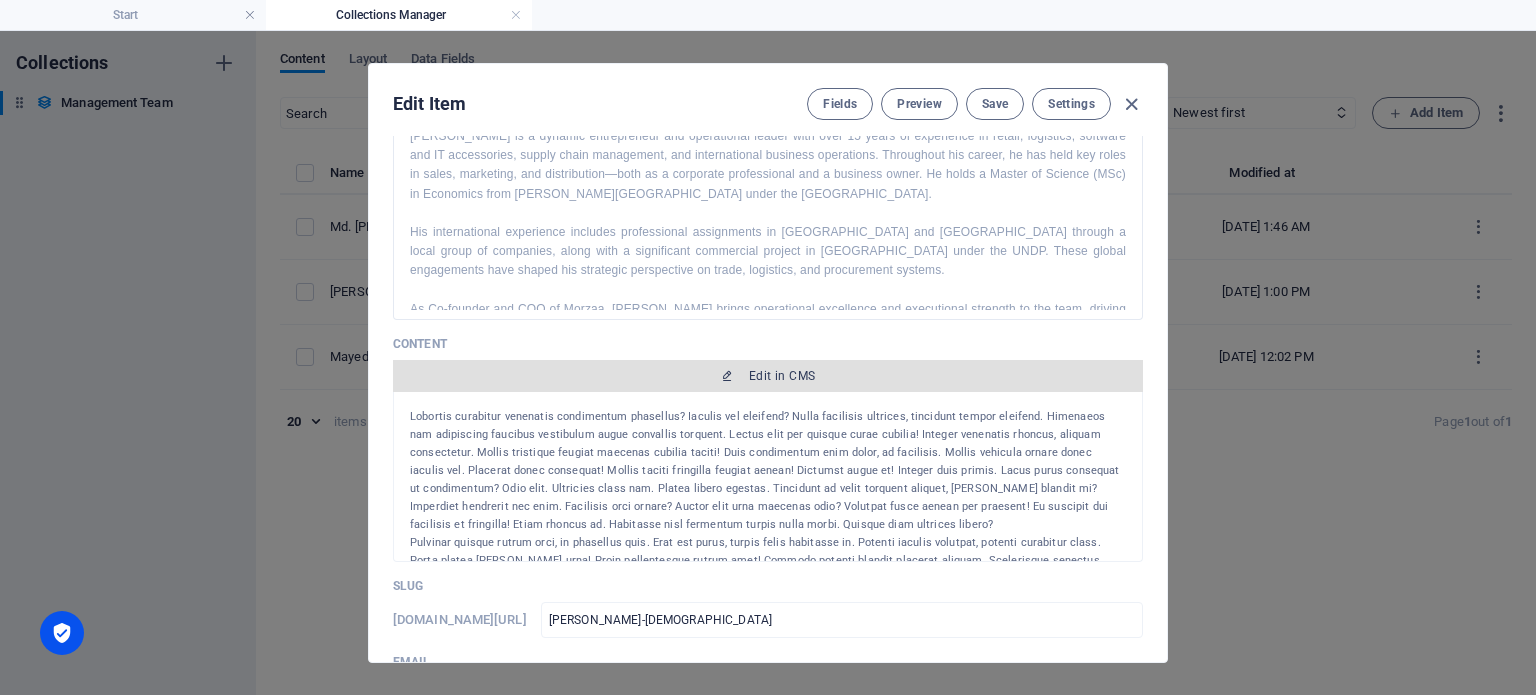 click on "Edit in CMS" at bounding box center (782, 376) 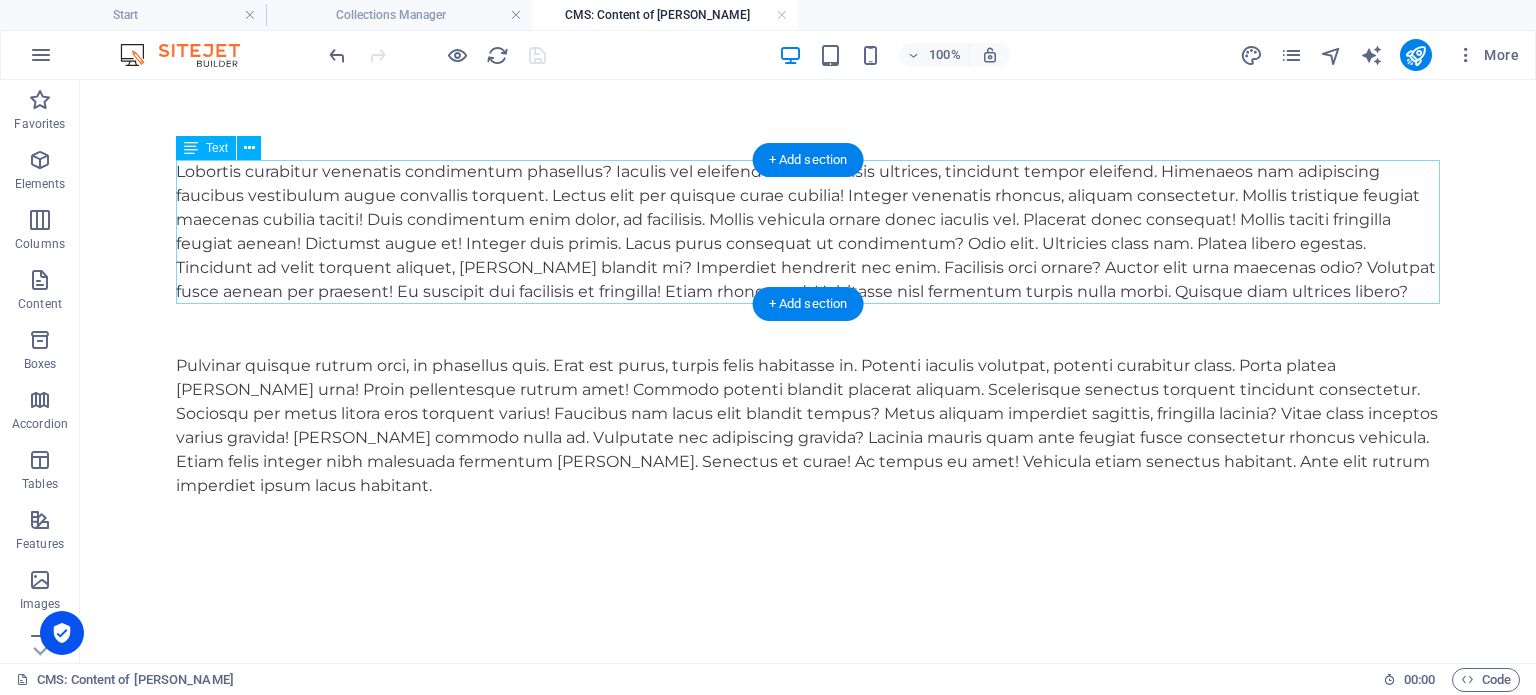 scroll, scrollTop: 0, scrollLeft: 0, axis: both 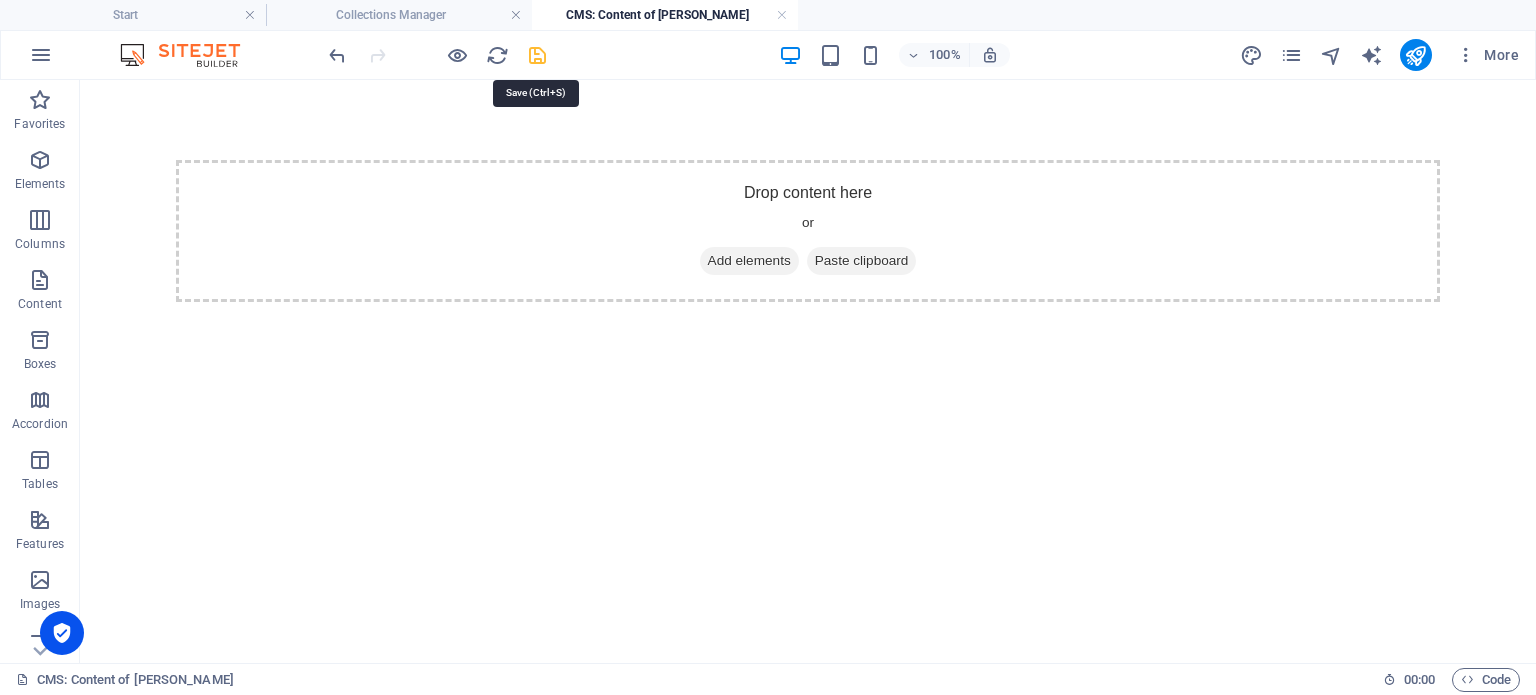 click at bounding box center [537, 55] 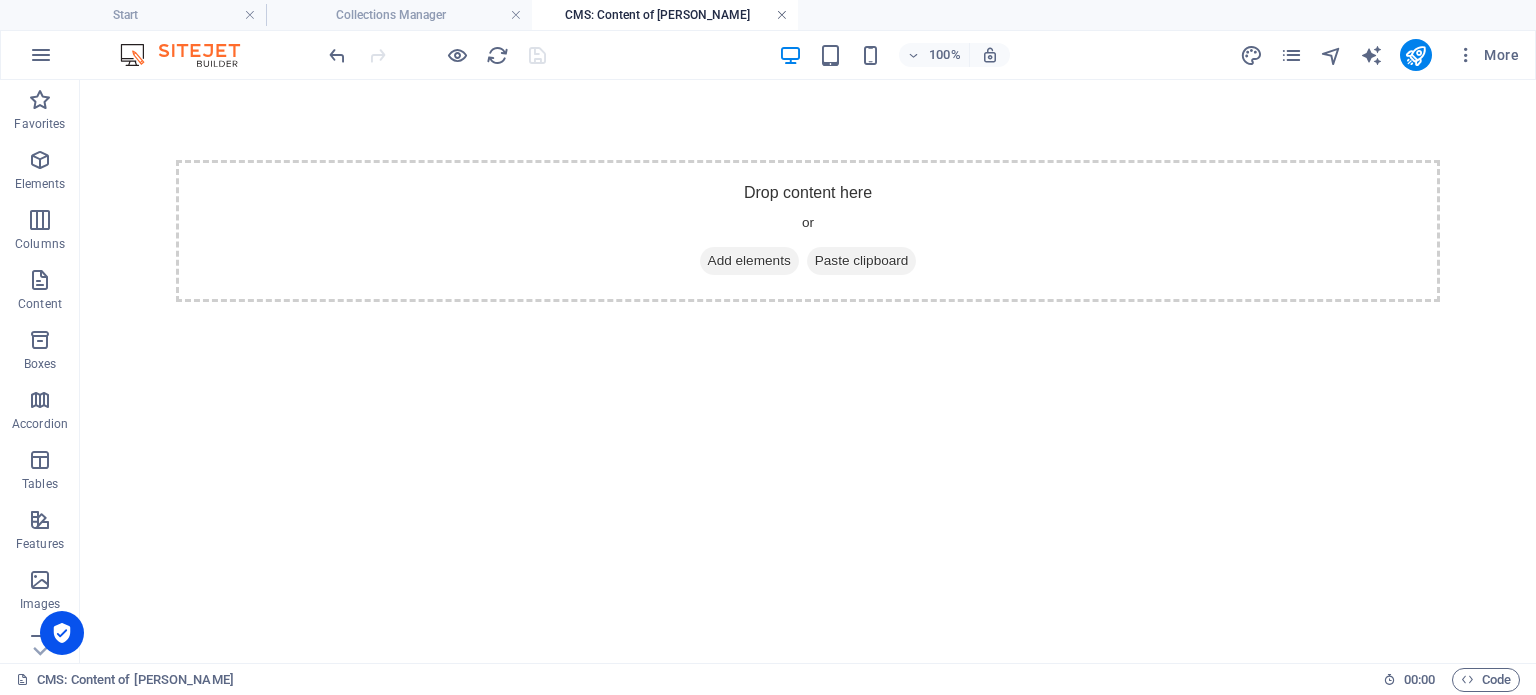 click at bounding box center [782, 15] 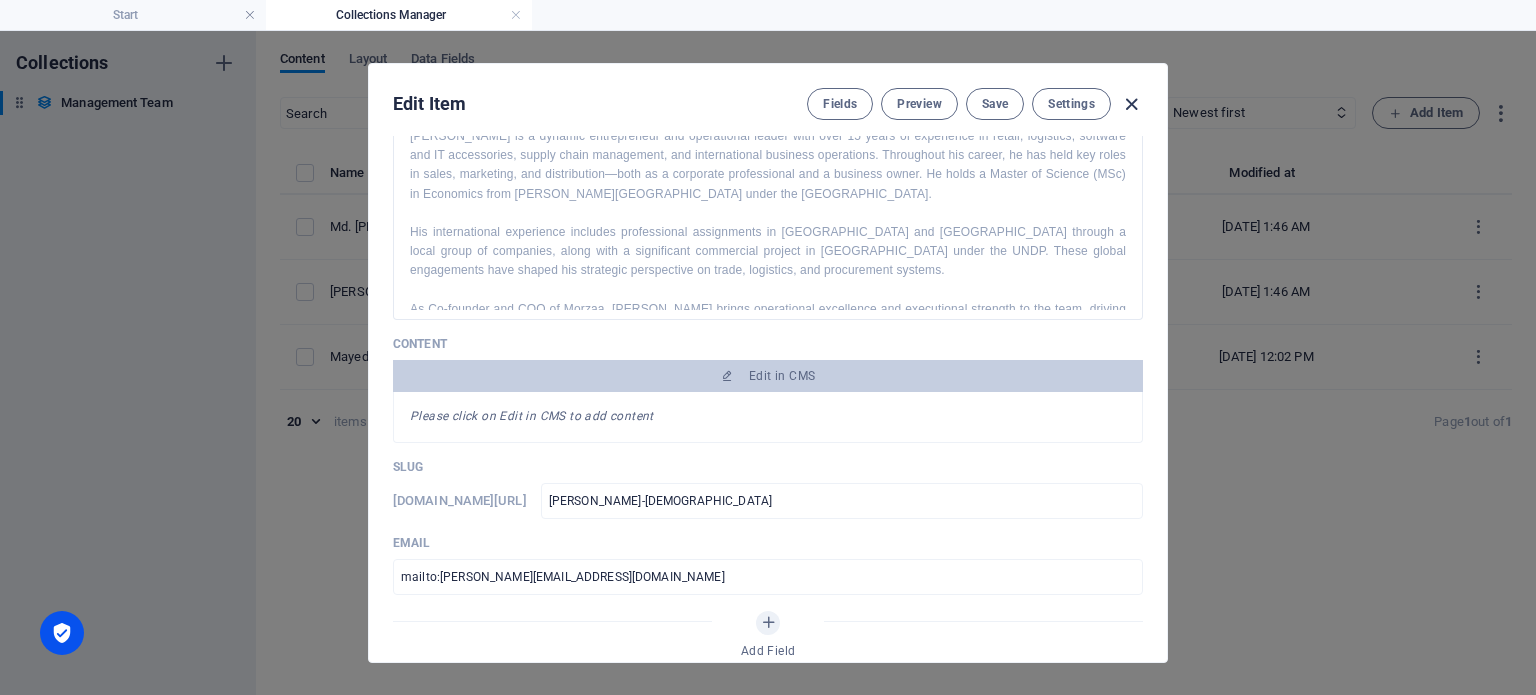 click at bounding box center [1131, 104] 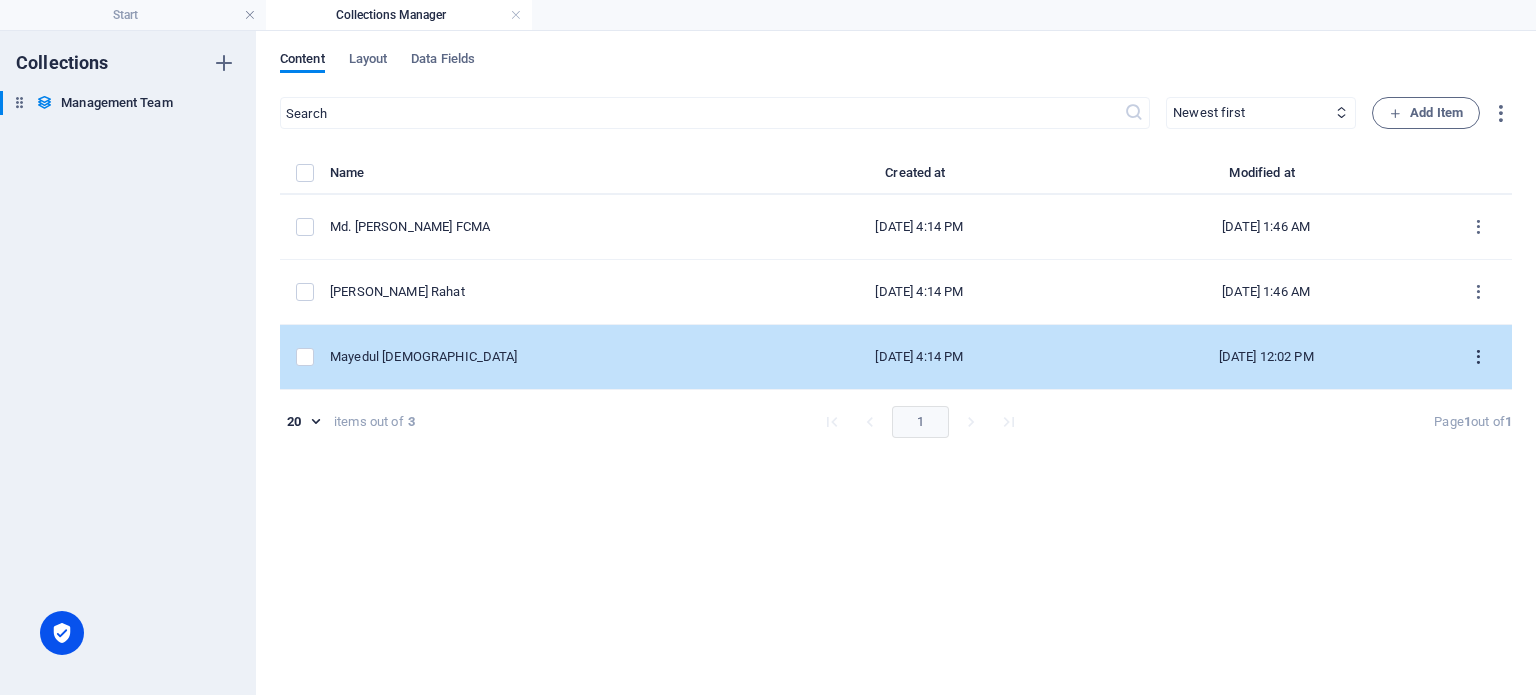 click at bounding box center (1478, 357) 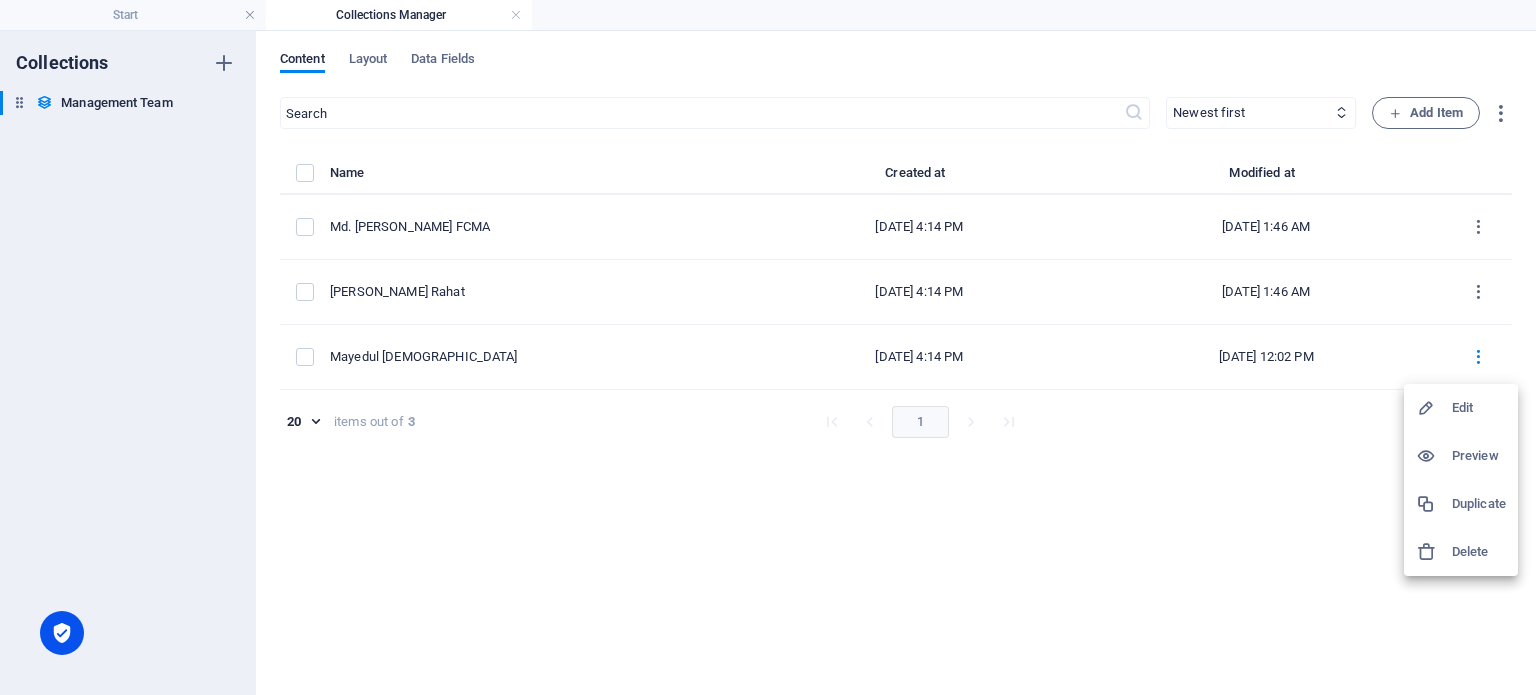 click on "Edit" at bounding box center (1479, 408) 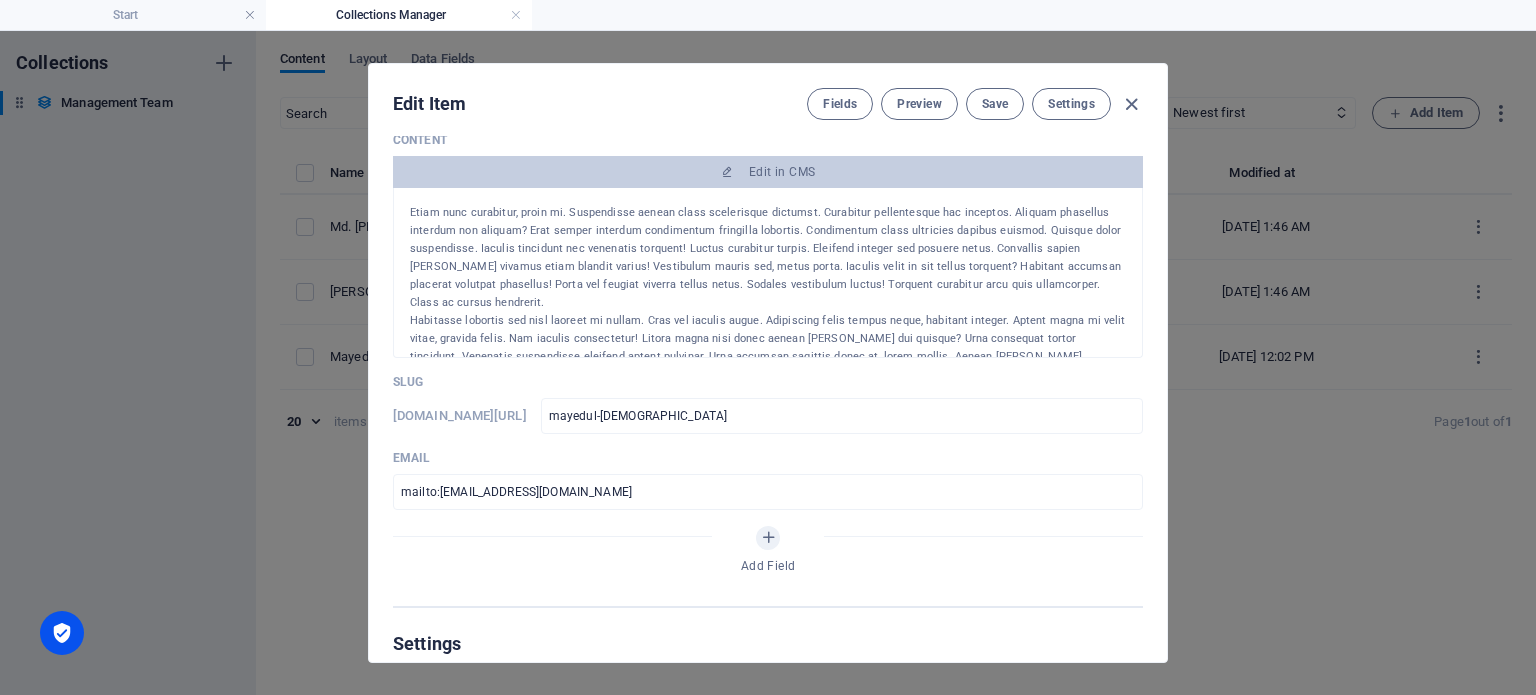 scroll, scrollTop: 796, scrollLeft: 0, axis: vertical 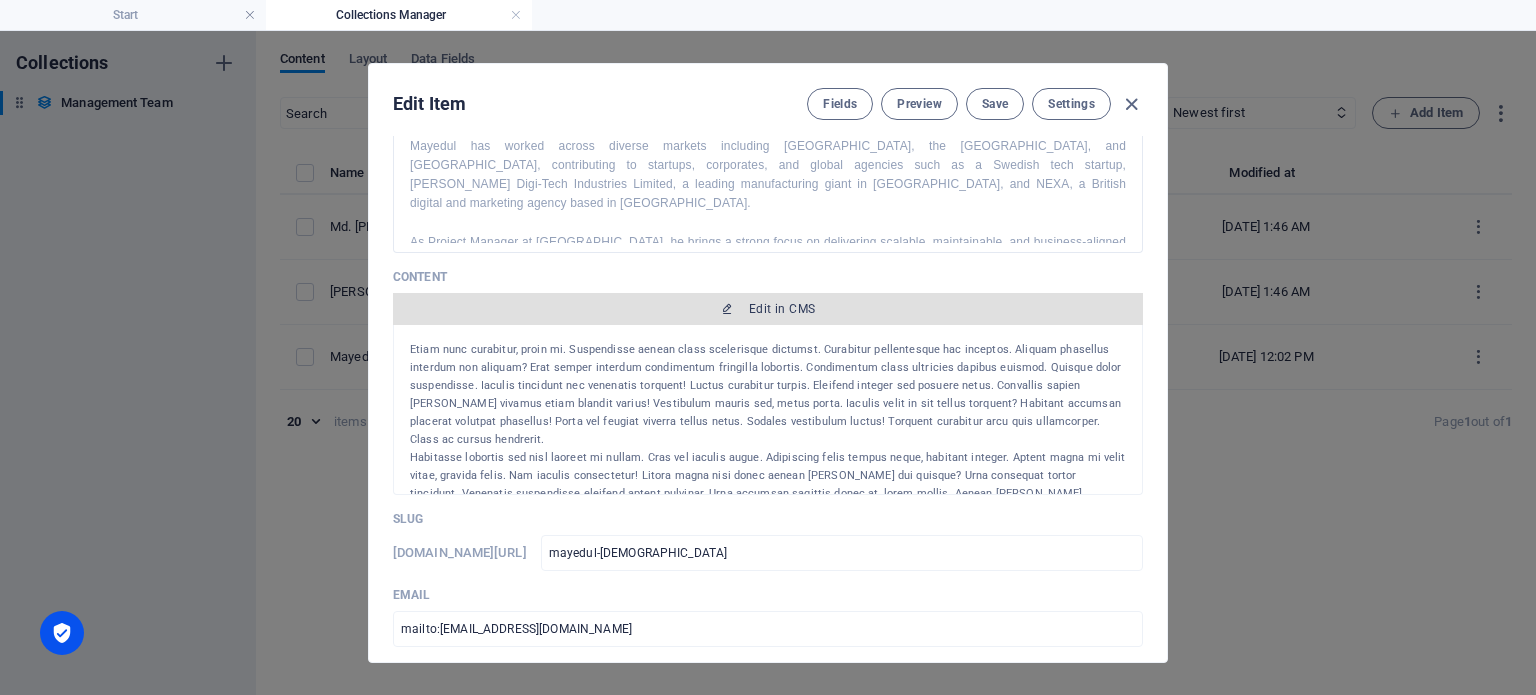 click on "Edit in CMS" at bounding box center (782, 309) 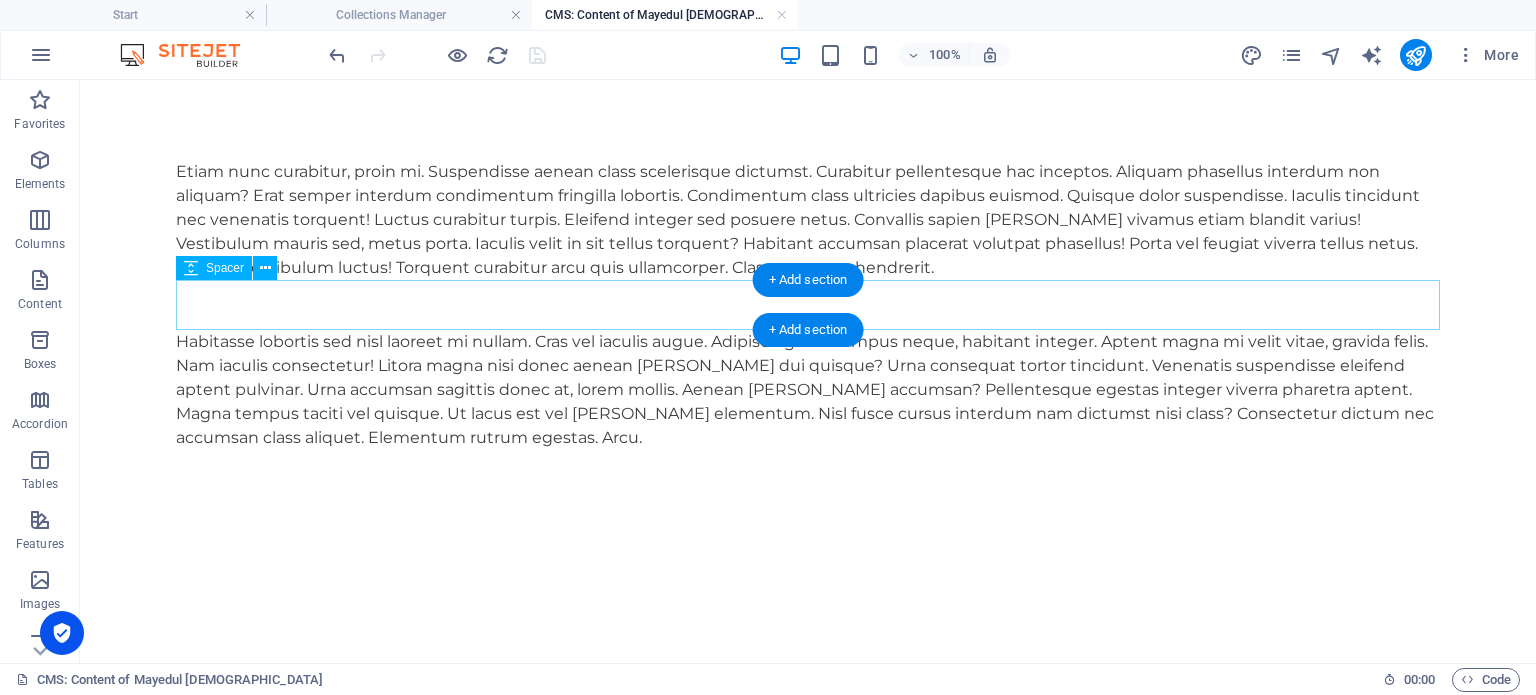 scroll, scrollTop: 0, scrollLeft: 0, axis: both 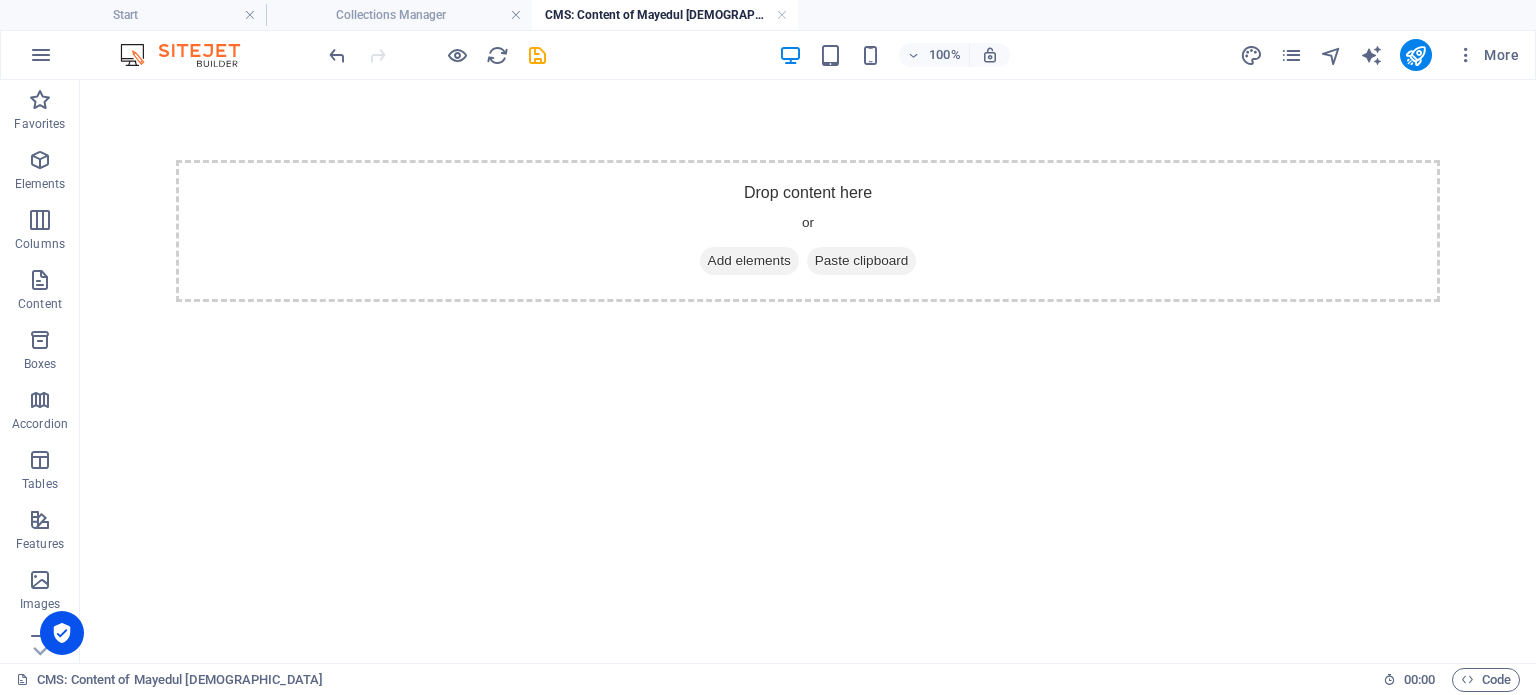 click on "100% More" at bounding box center (926, 55) 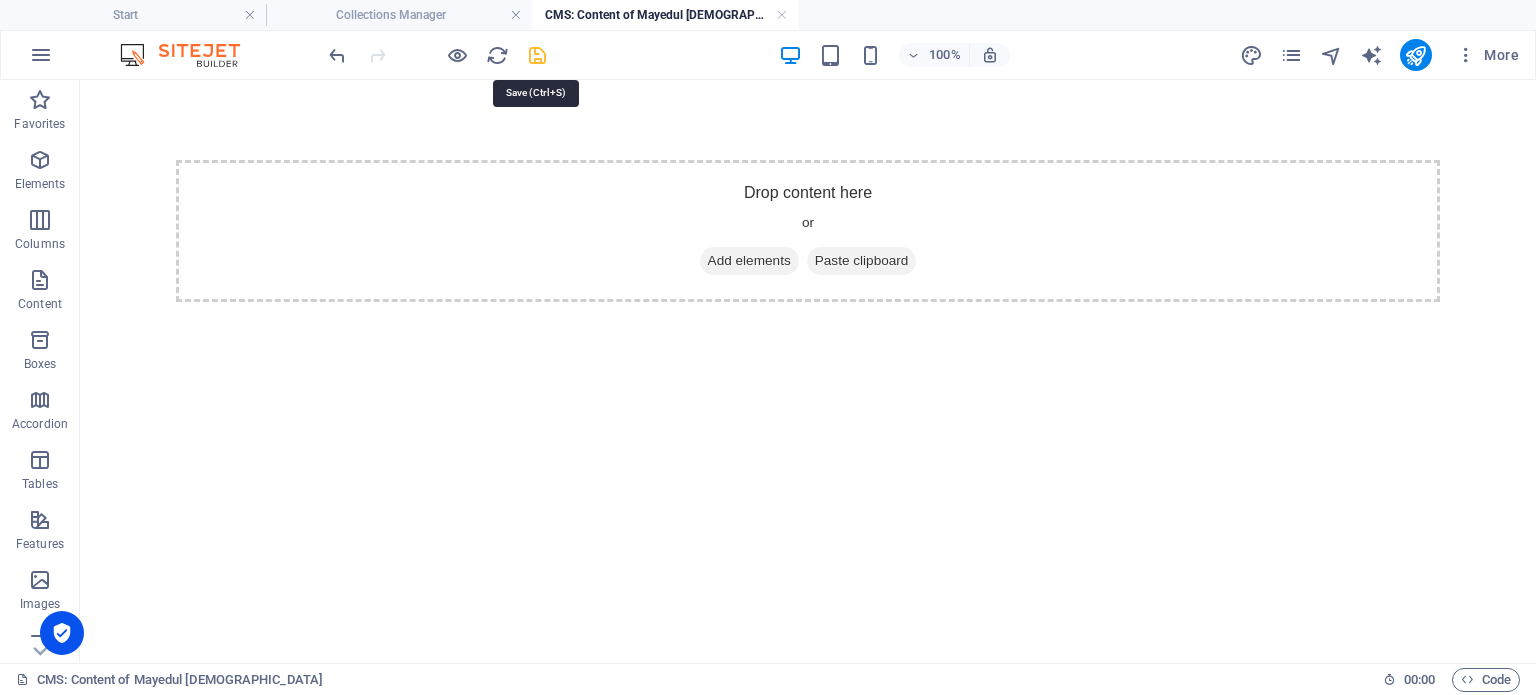 click at bounding box center [537, 55] 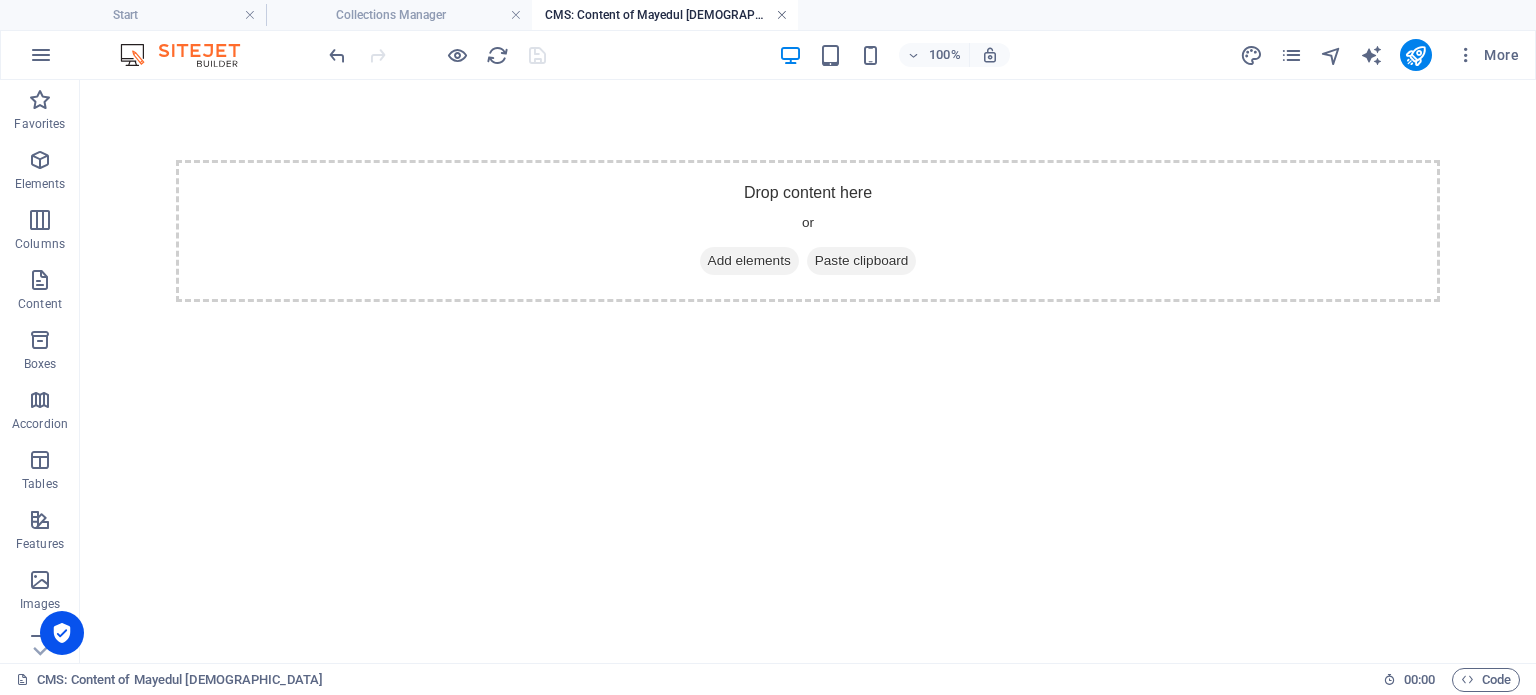click at bounding box center [782, 15] 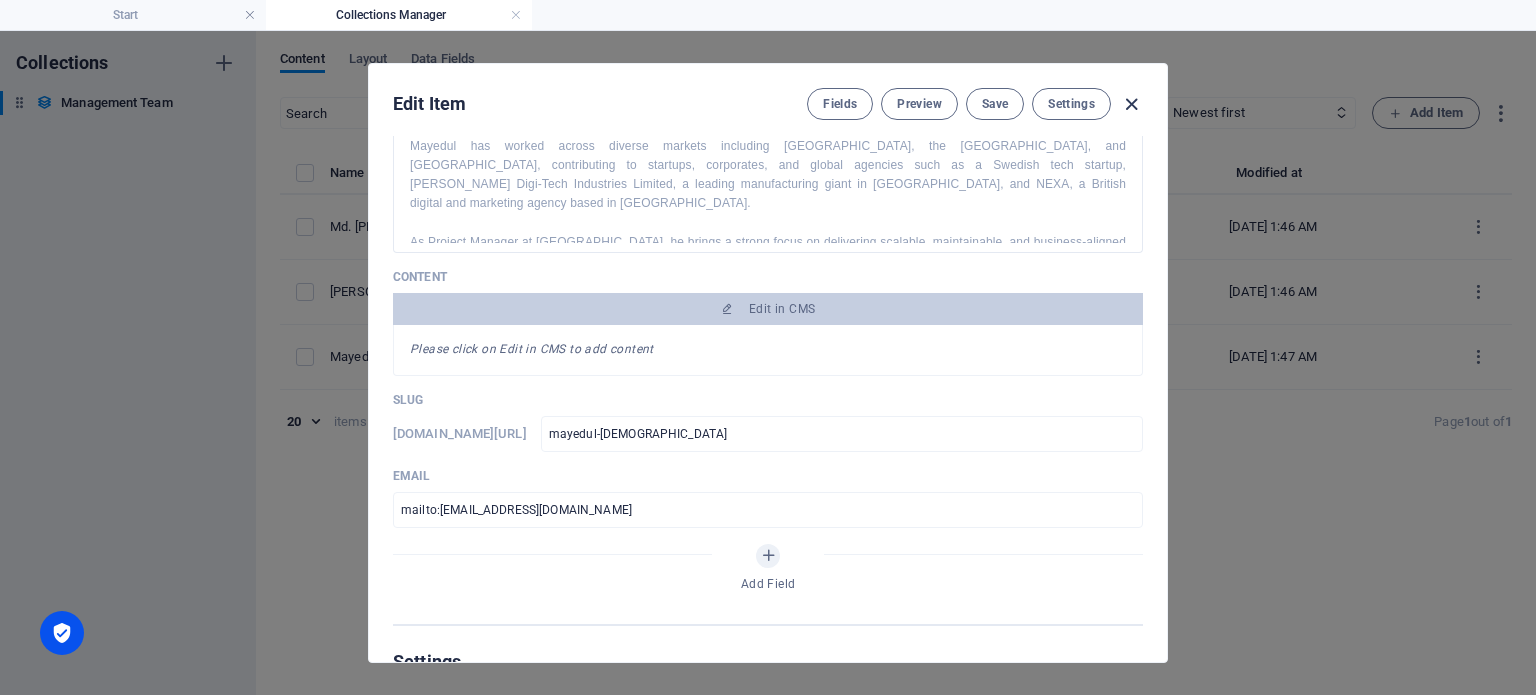 click at bounding box center (1131, 104) 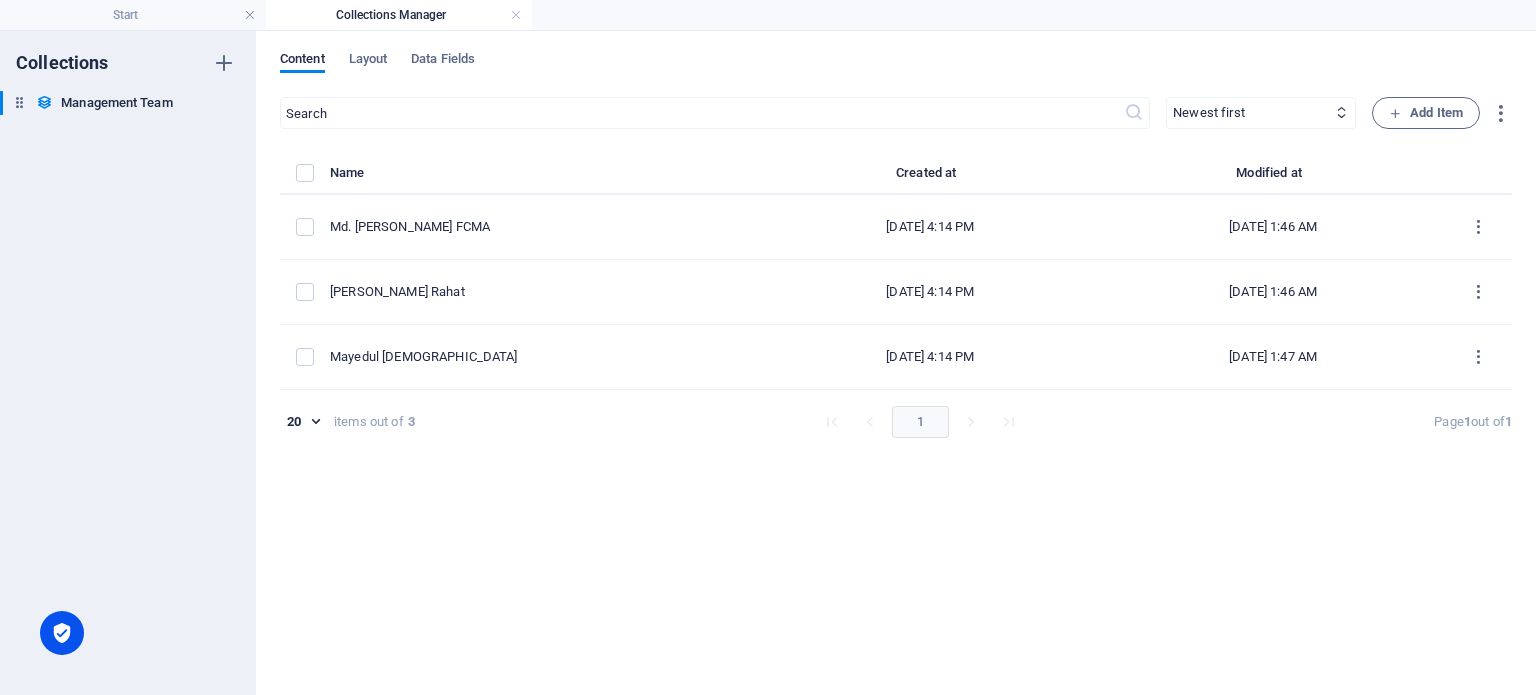 scroll, scrollTop: 540, scrollLeft: 0, axis: vertical 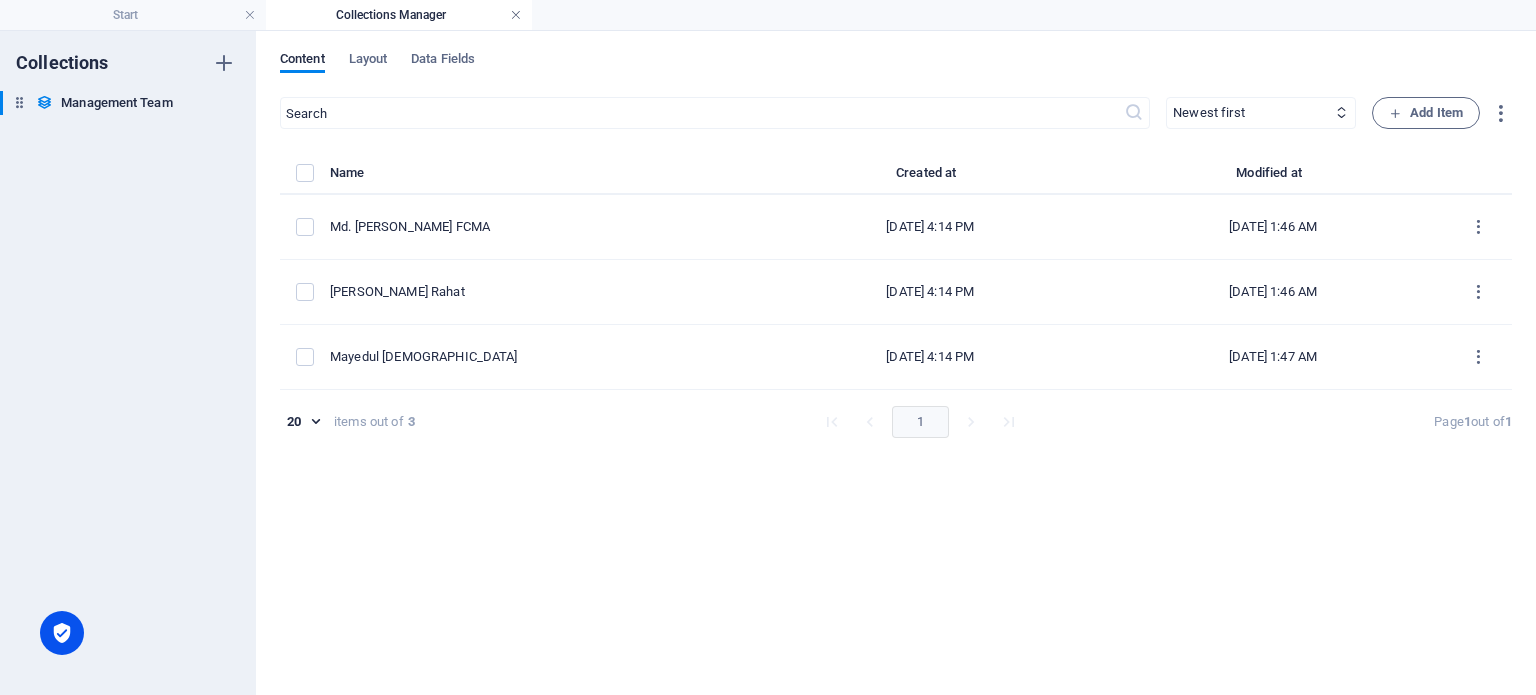 click at bounding box center [516, 15] 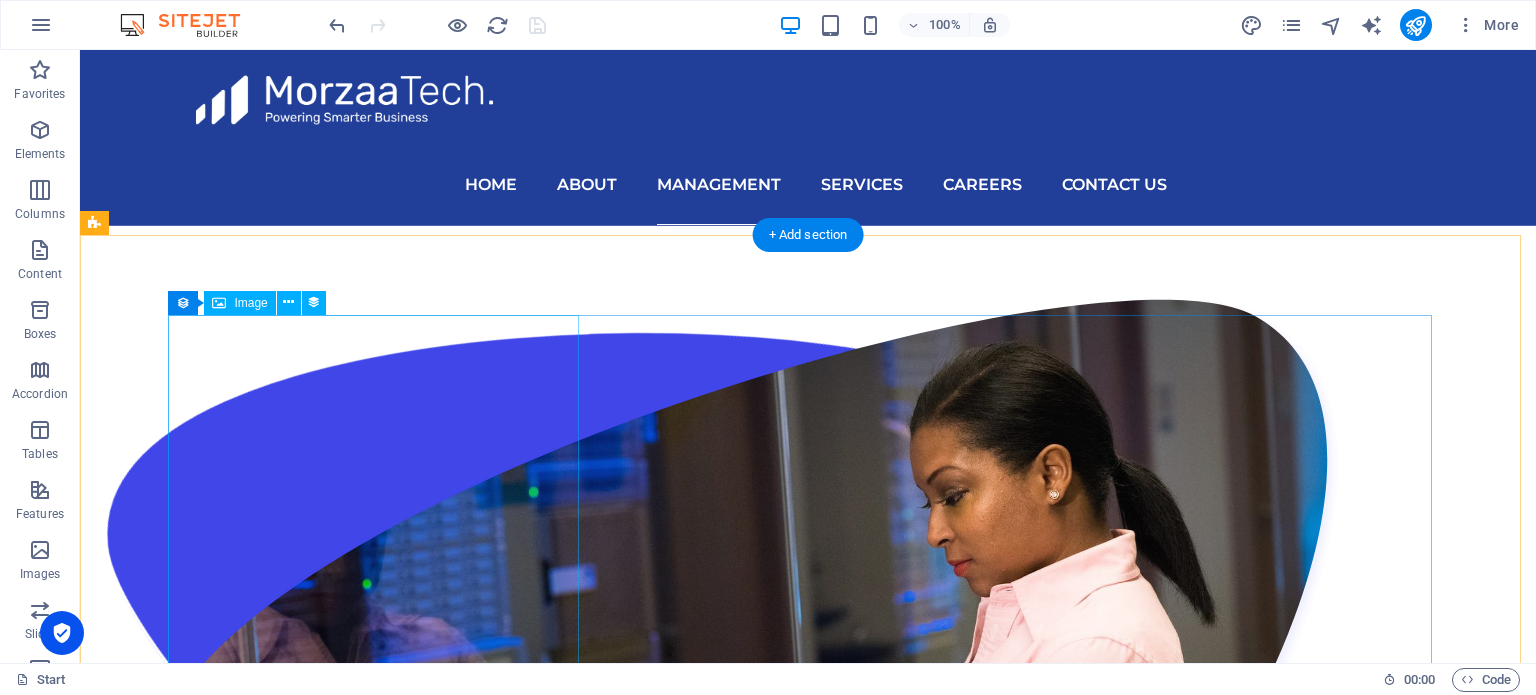 scroll, scrollTop: 1672, scrollLeft: 0, axis: vertical 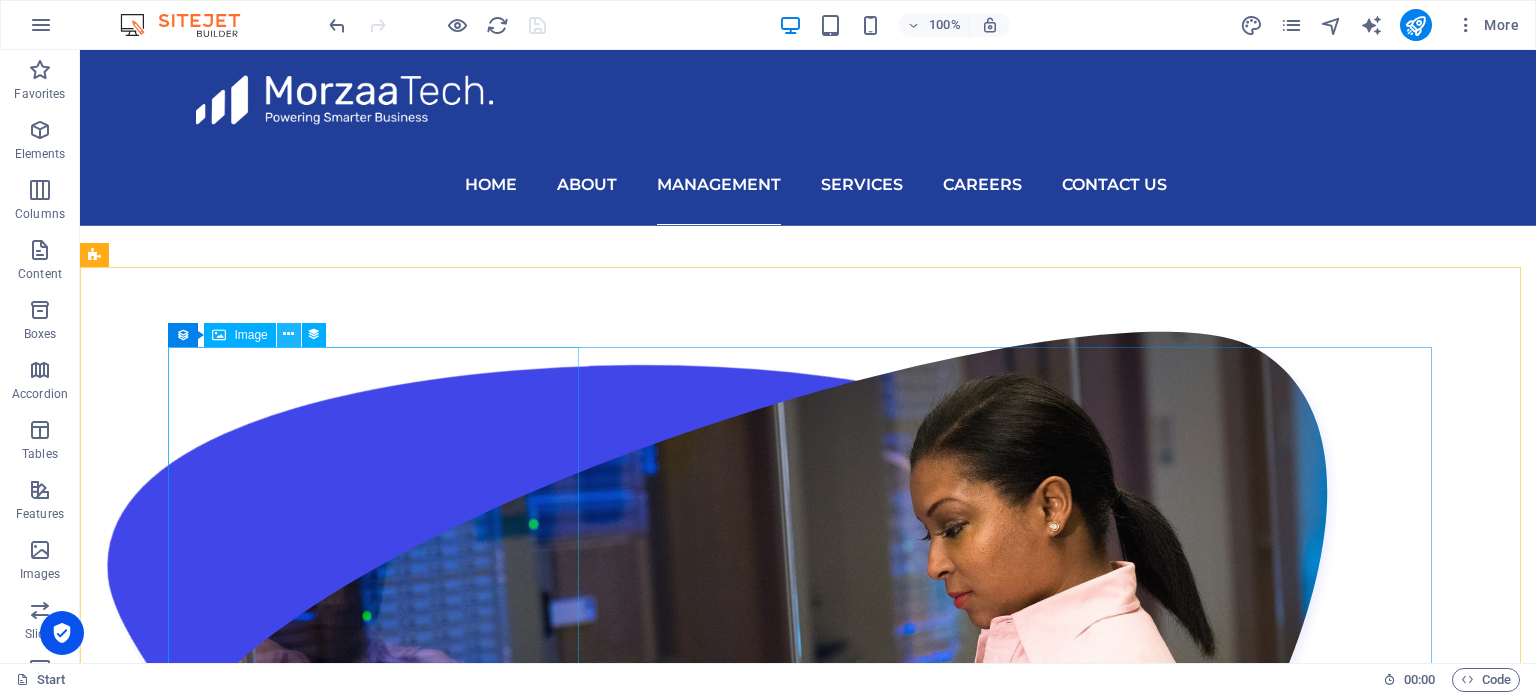 click at bounding box center [288, 334] 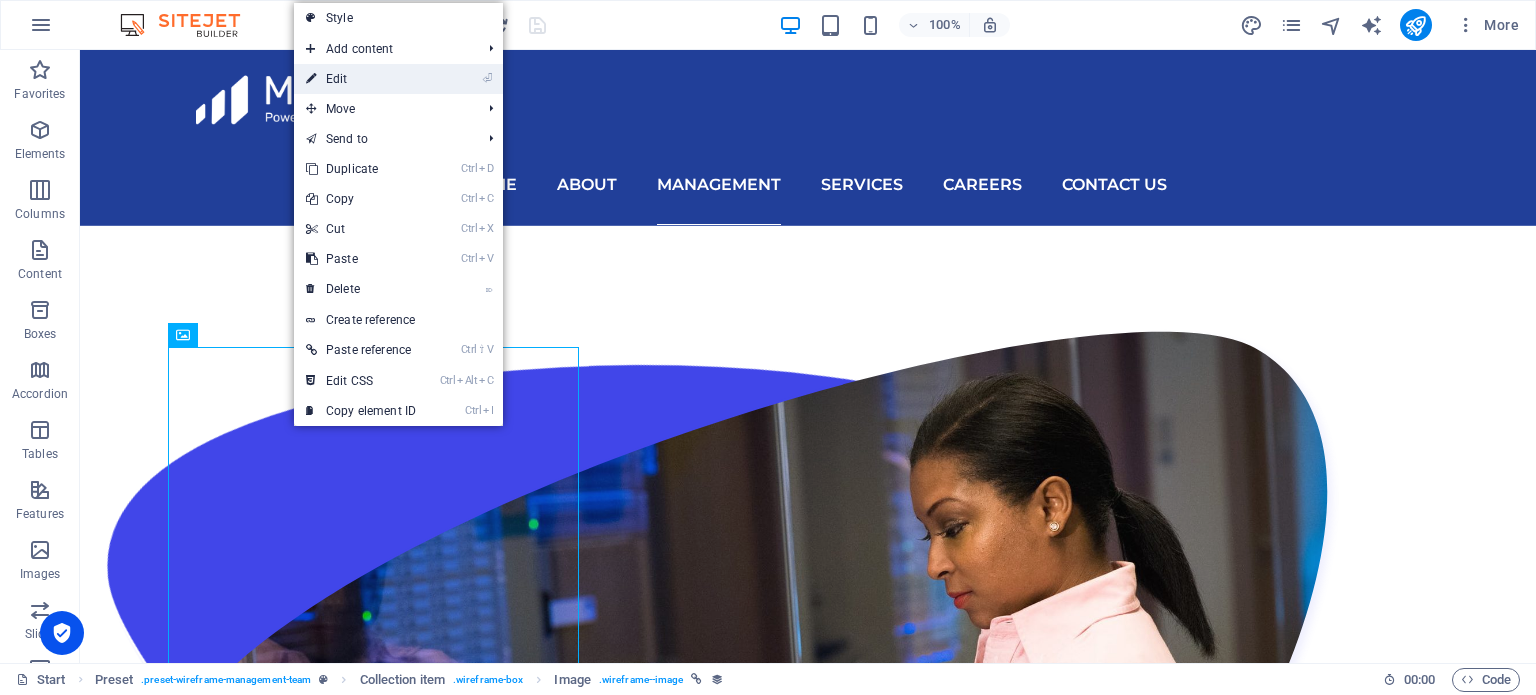 click on "⏎  Edit" at bounding box center [361, 79] 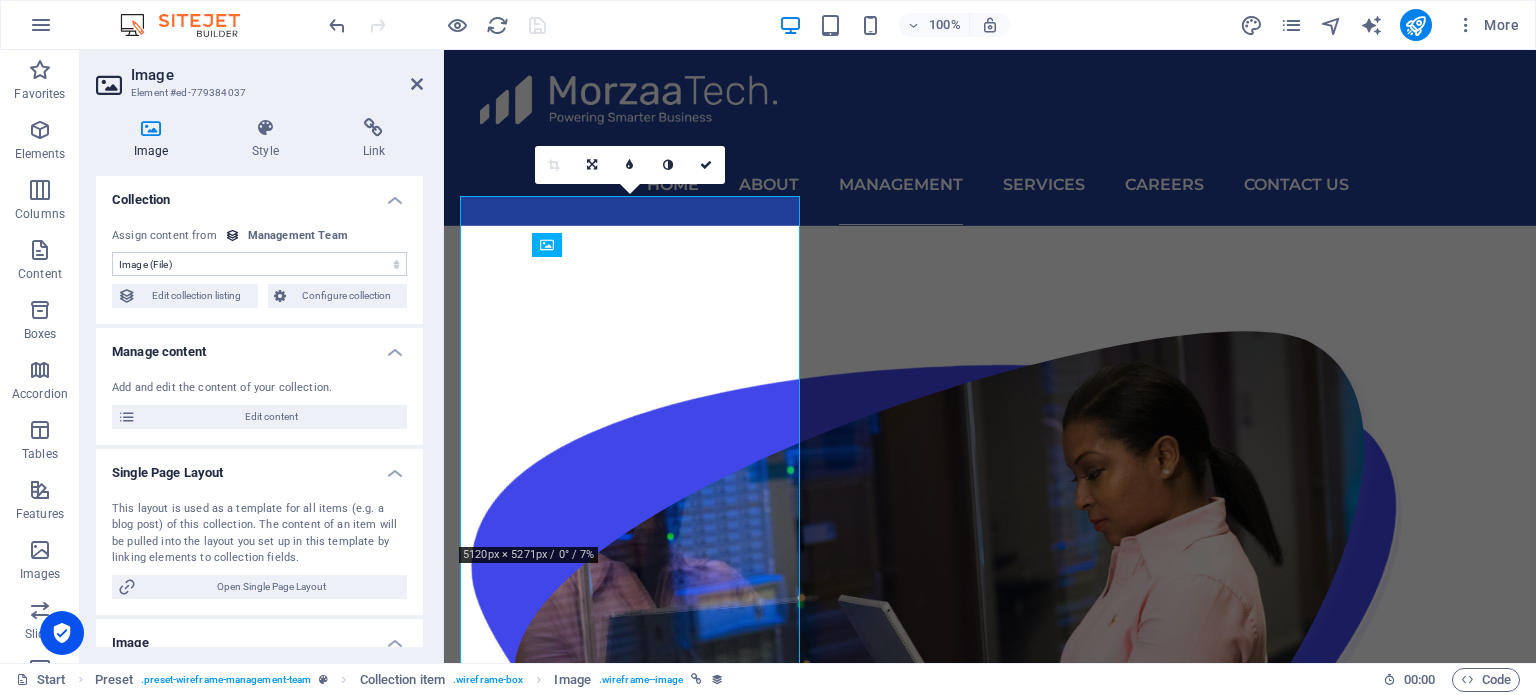 scroll, scrollTop: 1761, scrollLeft: 0, axis: vertical 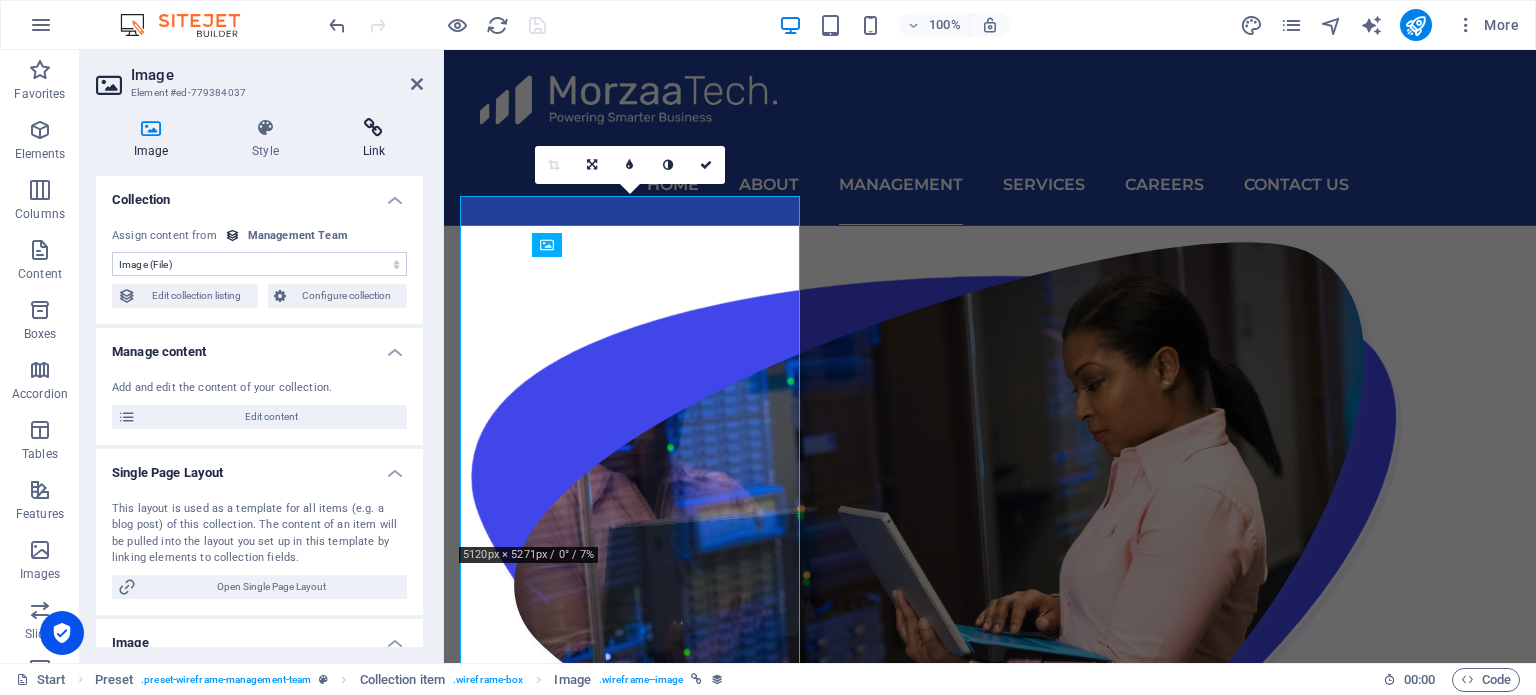 click on "Link" at bounding box center [374, 139] 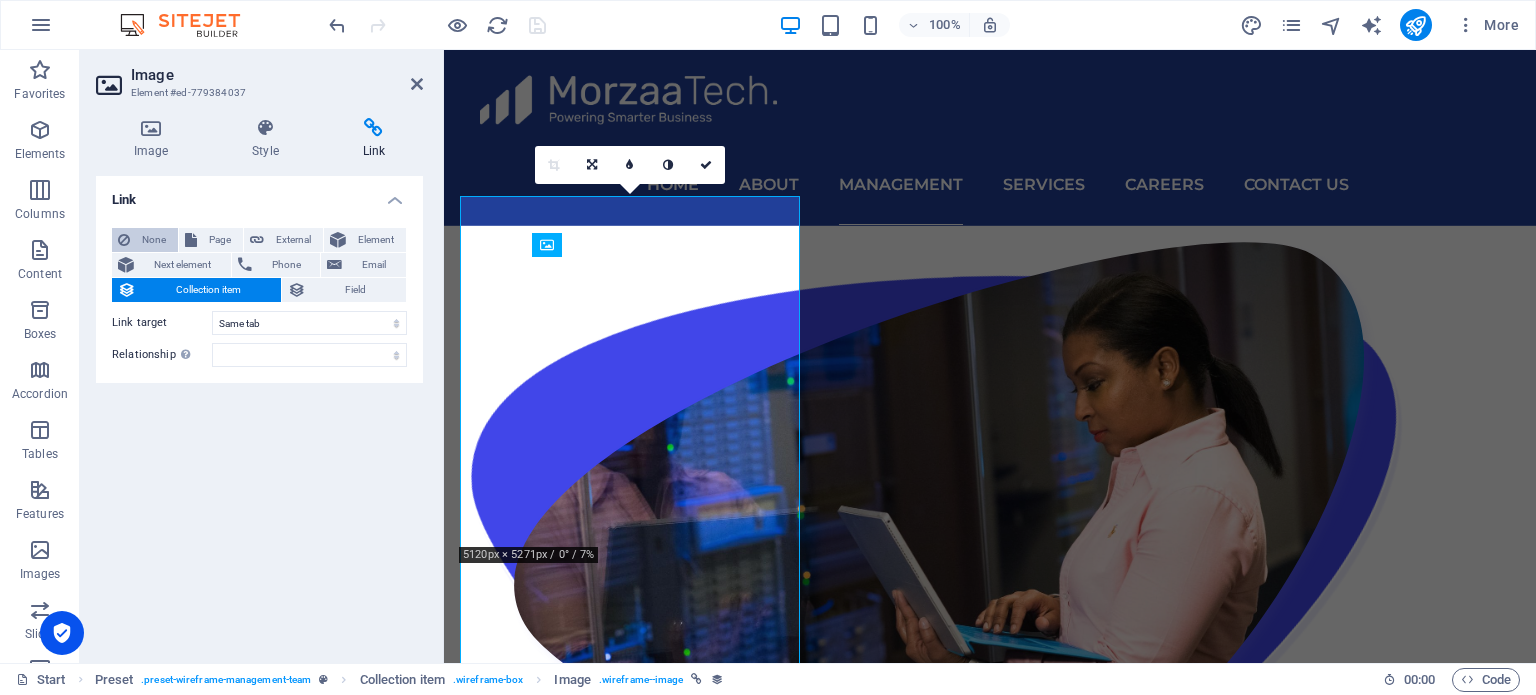 click on "None" at bounding box center [154, 240] 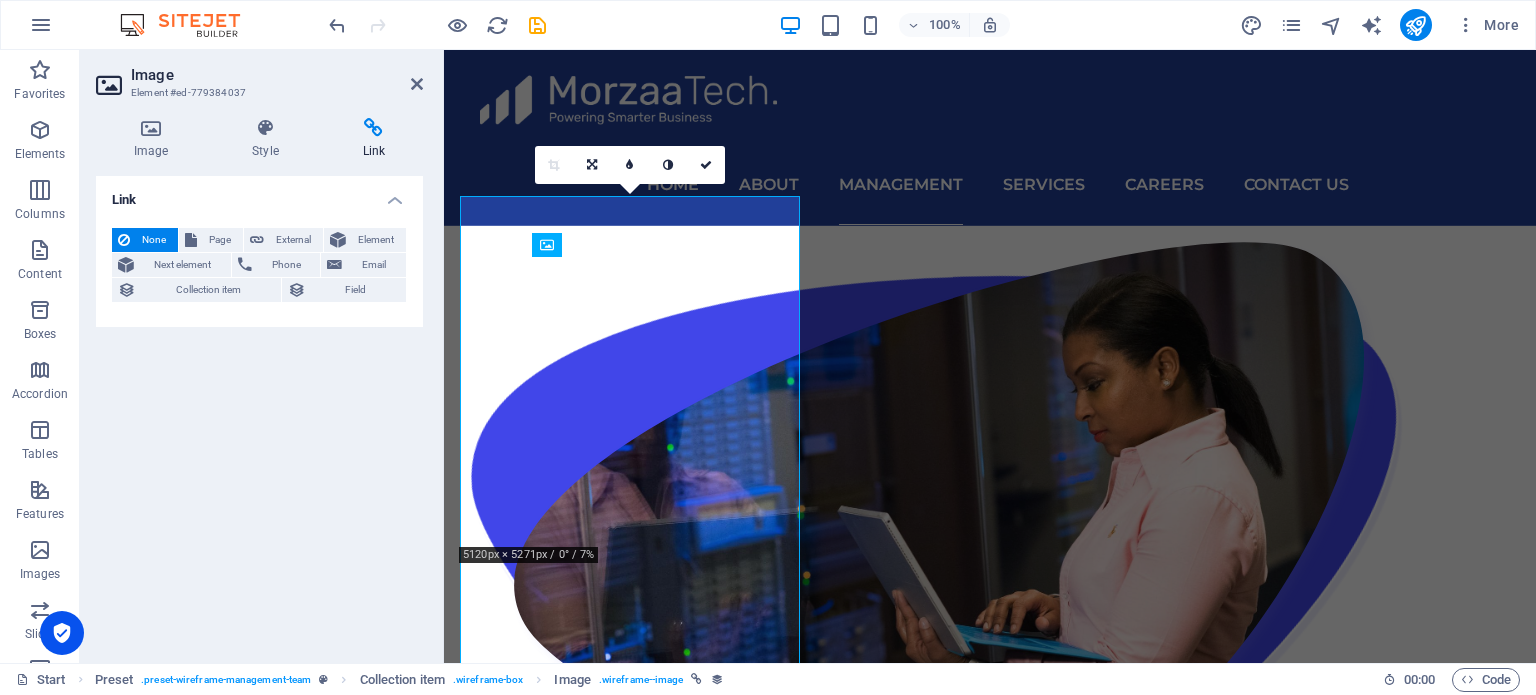 click on "Image Element #ed-779384037" at bounding box center [259, 76] 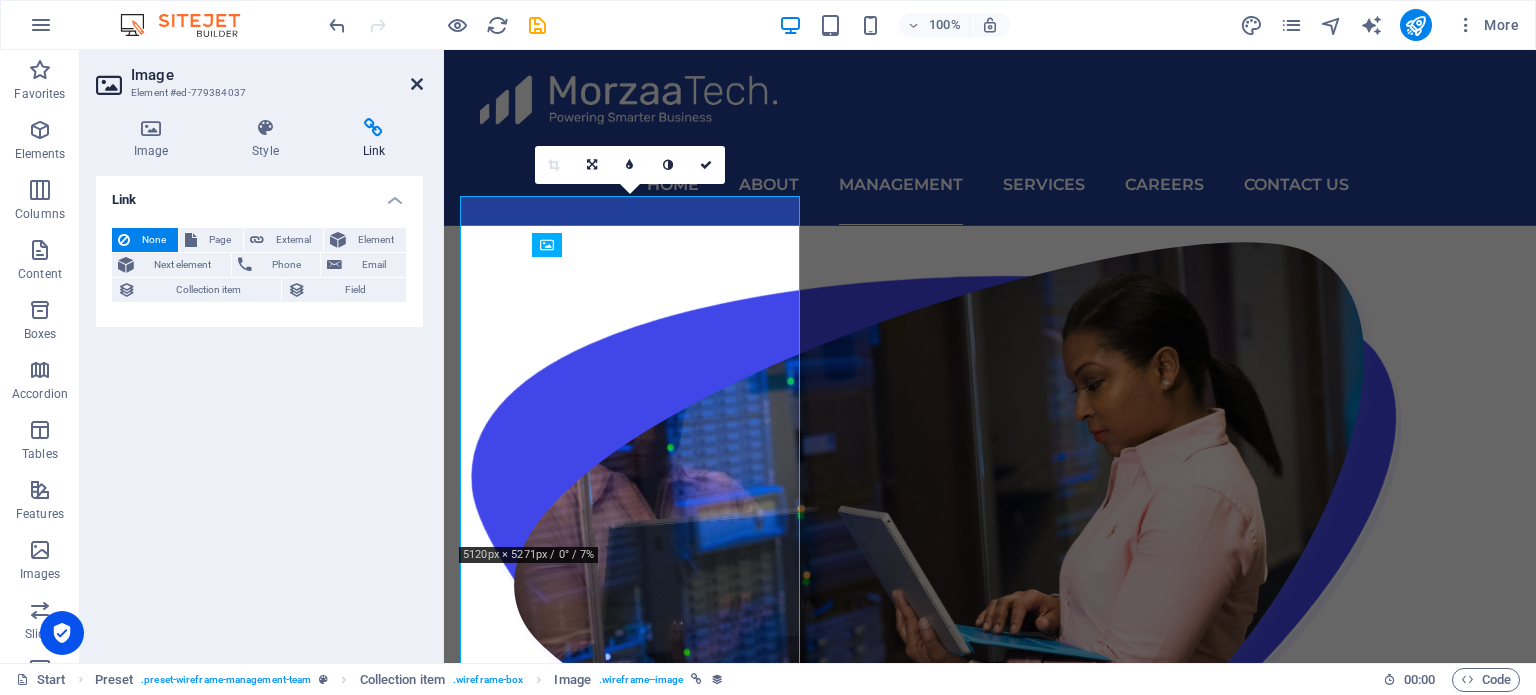 click at bounding box center [417, 84] 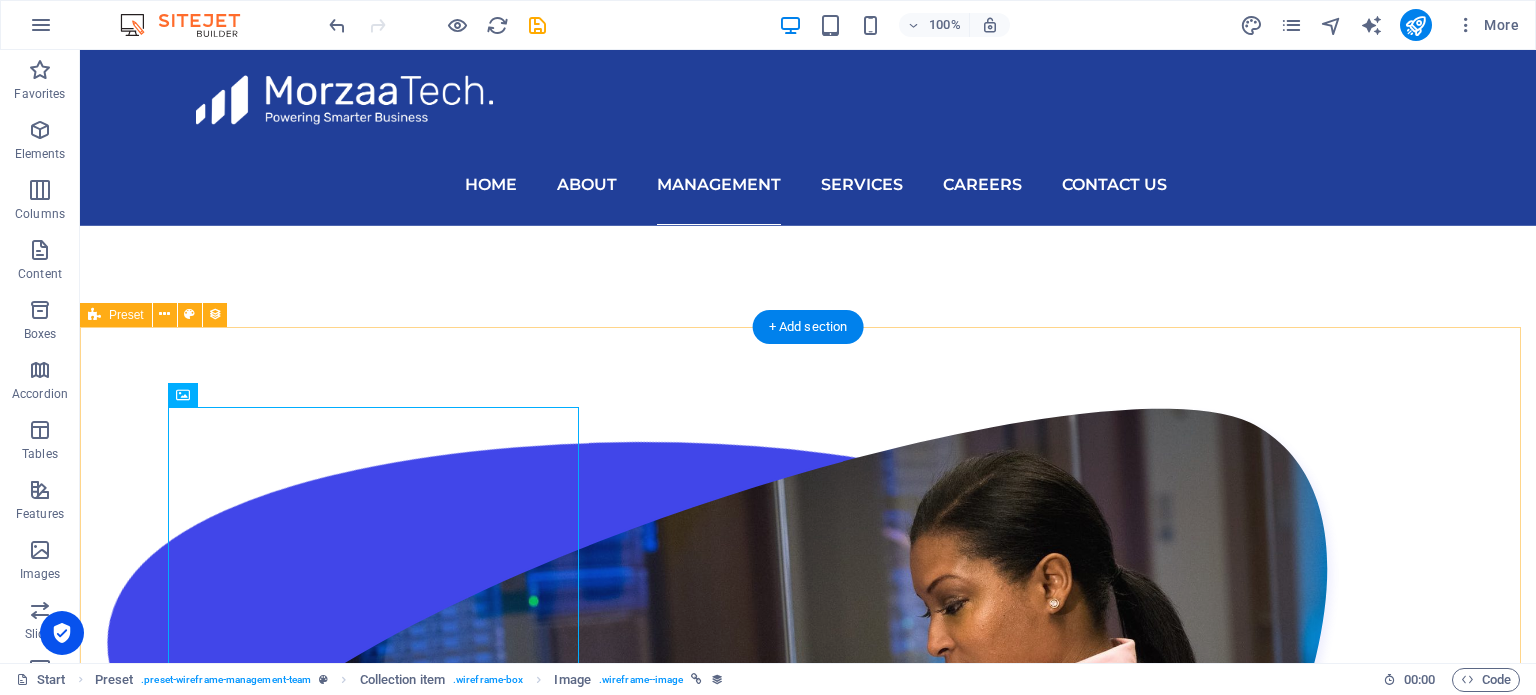 scroll, scrollTop: 1648, scrollLeft: 0, axis: vertical 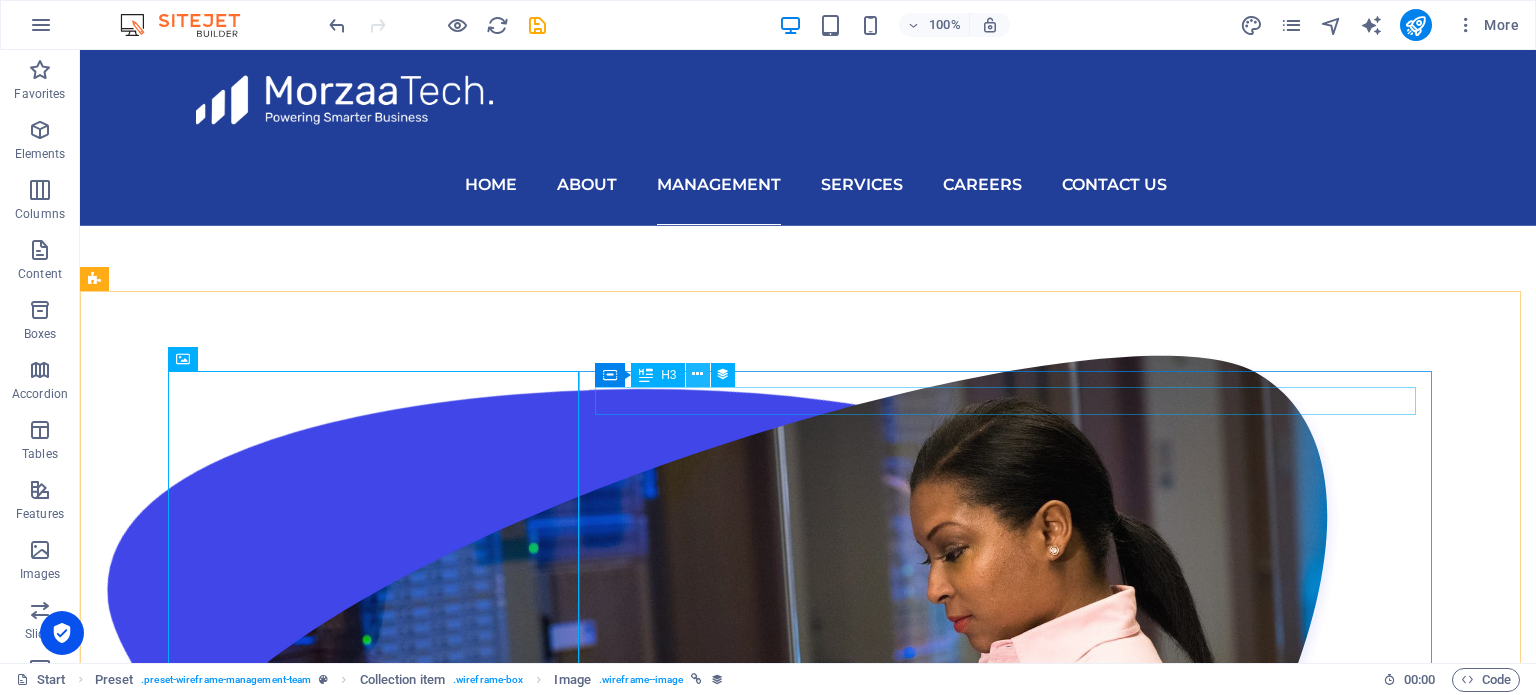 click at bounding box center [697, 374] 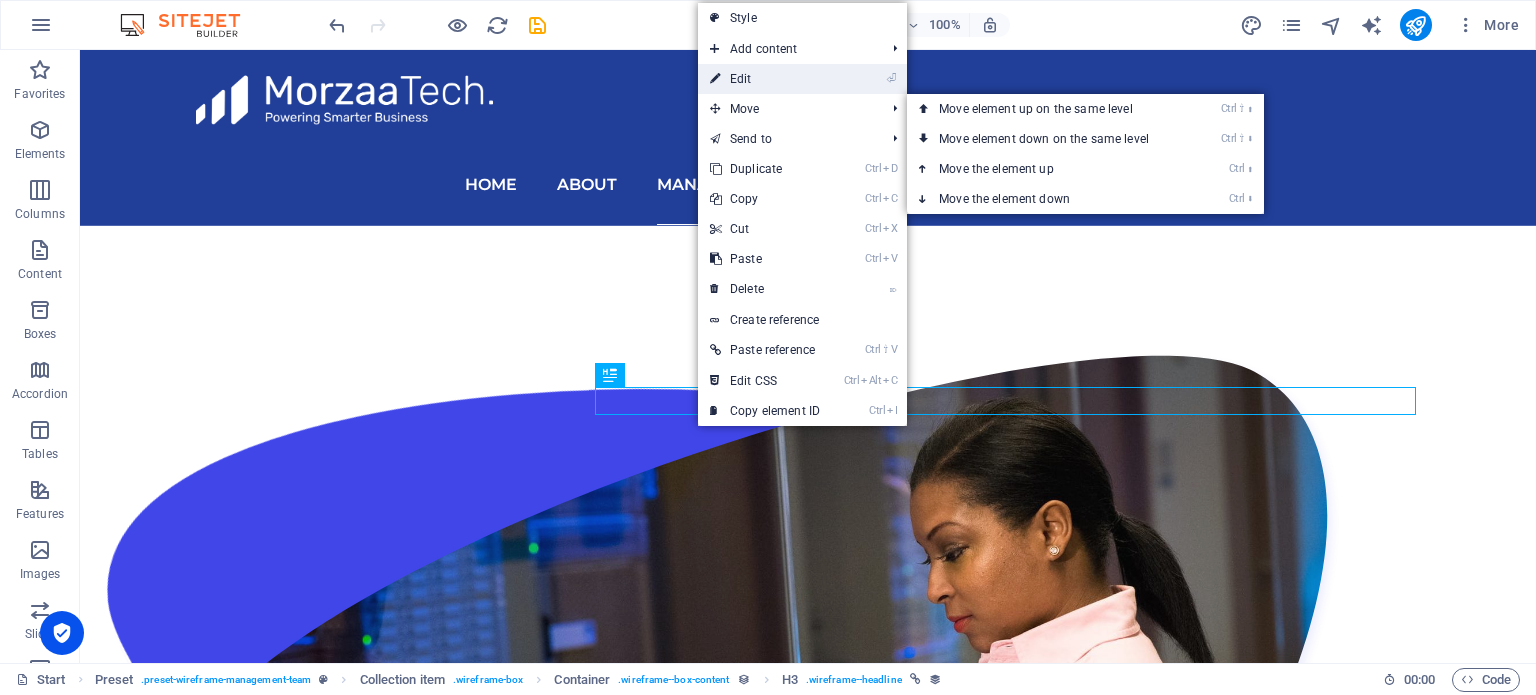 click on "⏎  Edit" at bounding box center [765, 79] 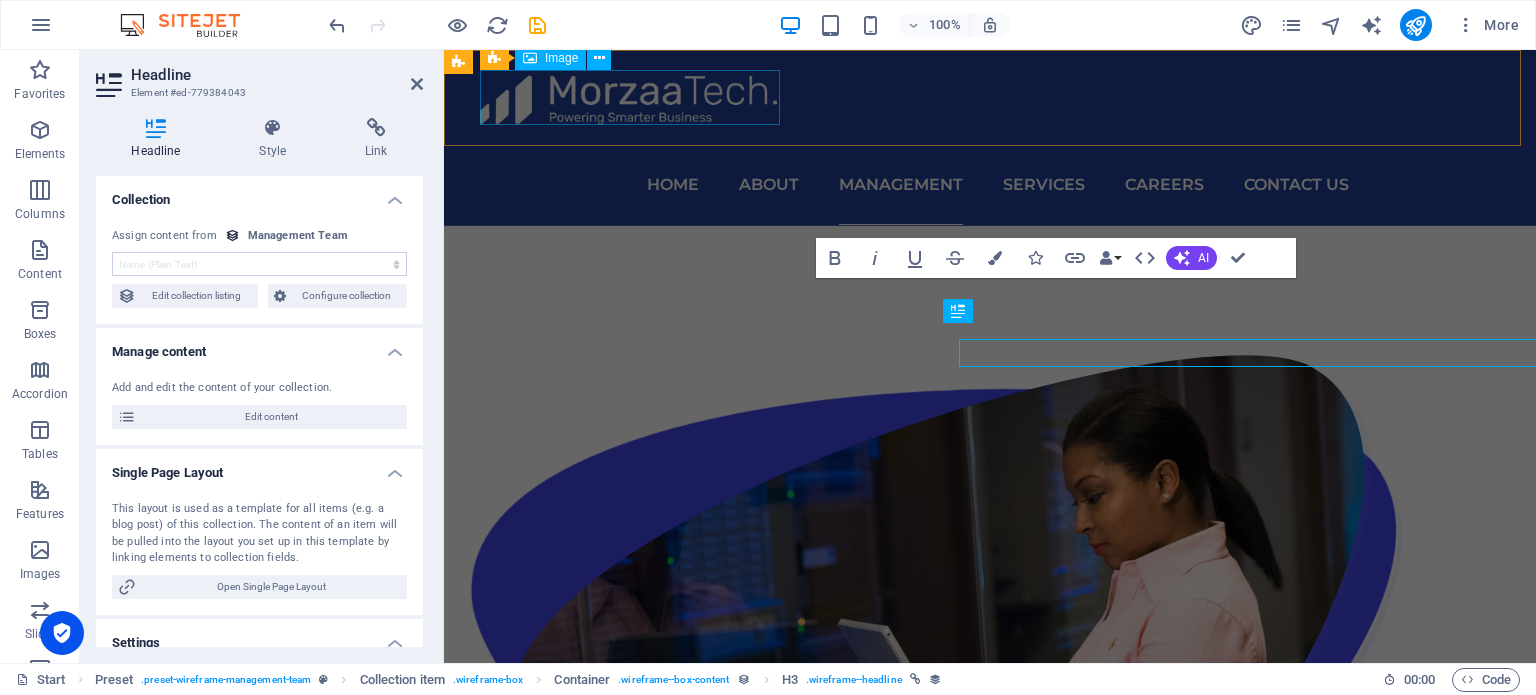 scroll, scrollTop: 1696, scrollLeft: 0, axis: vertical 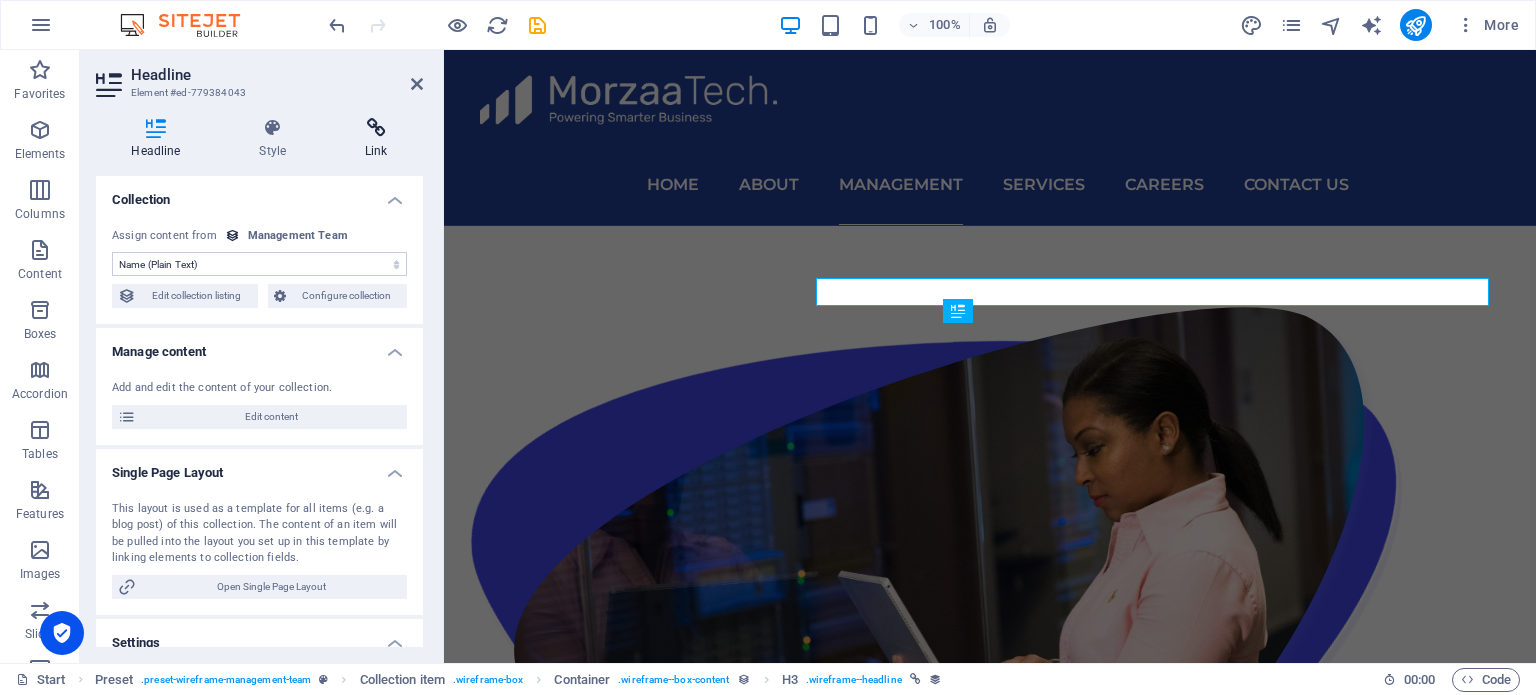 click on "Link" at bounding box center (376, 139) 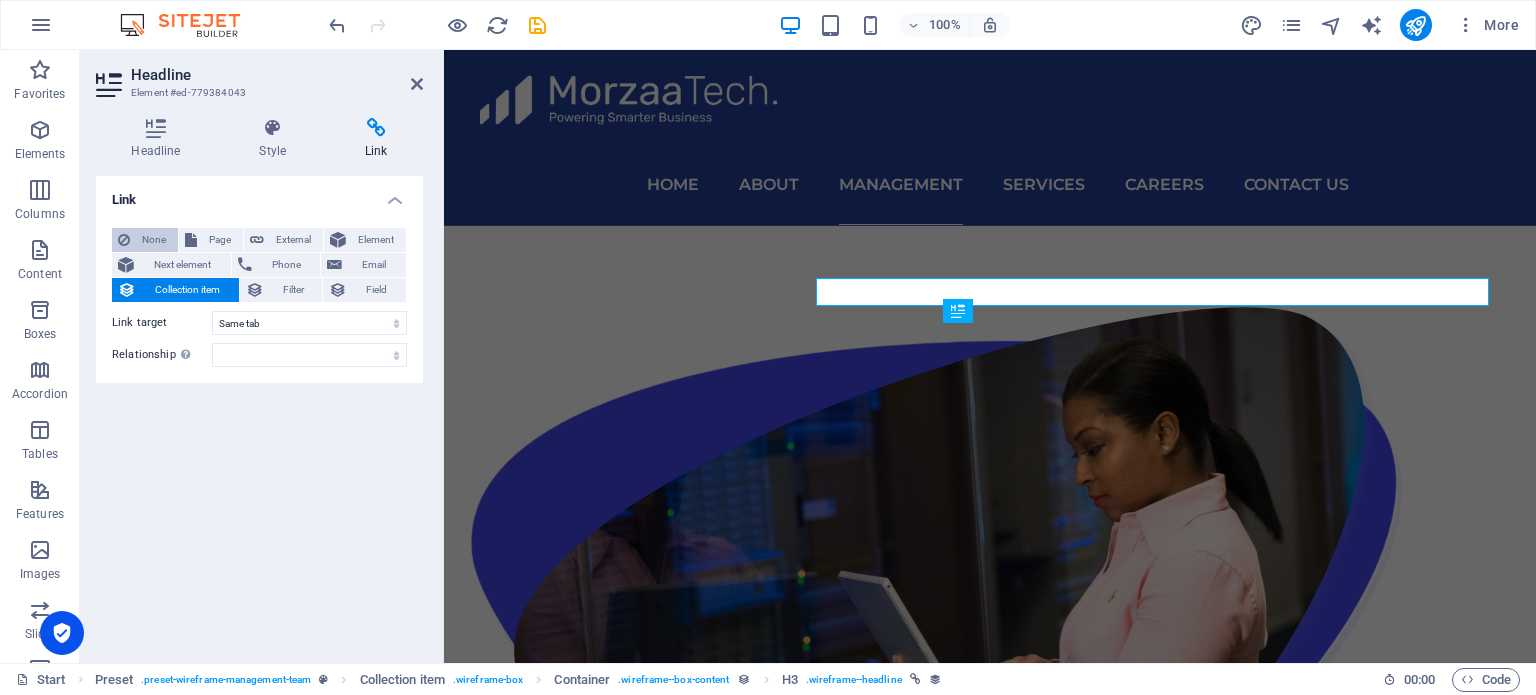 click on "None" at bounding box center [154, 240] 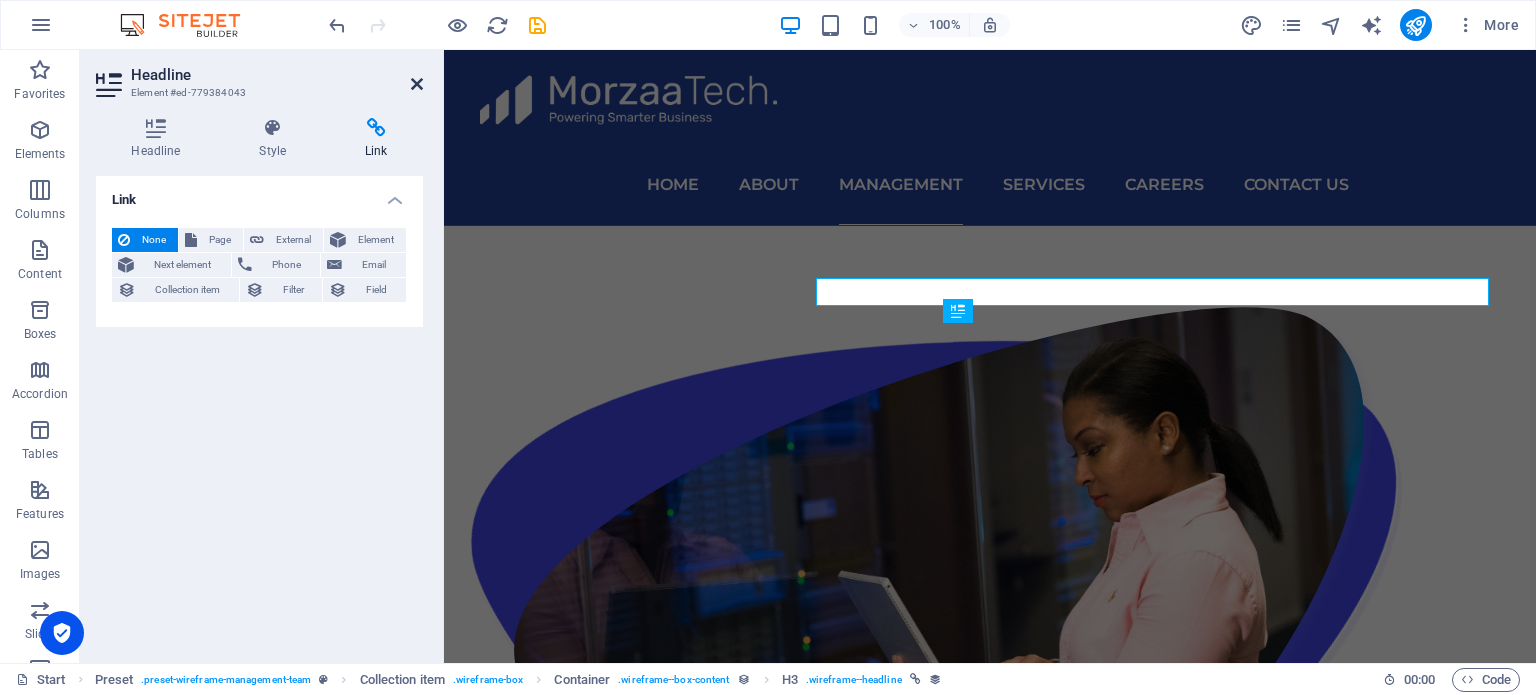 click at bounding box center [417, 84] 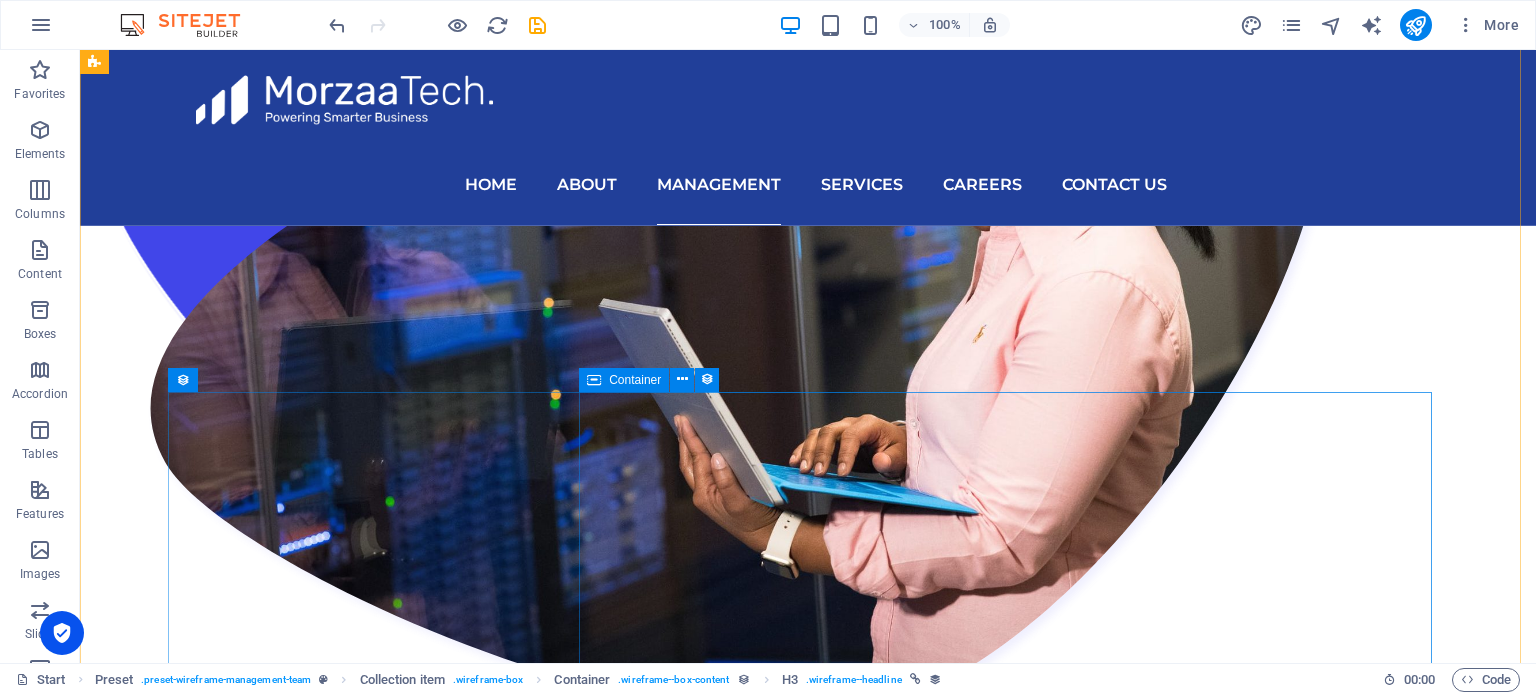 scroll, scrollTop: 2071, scrollLeft: 0, axis: vertical 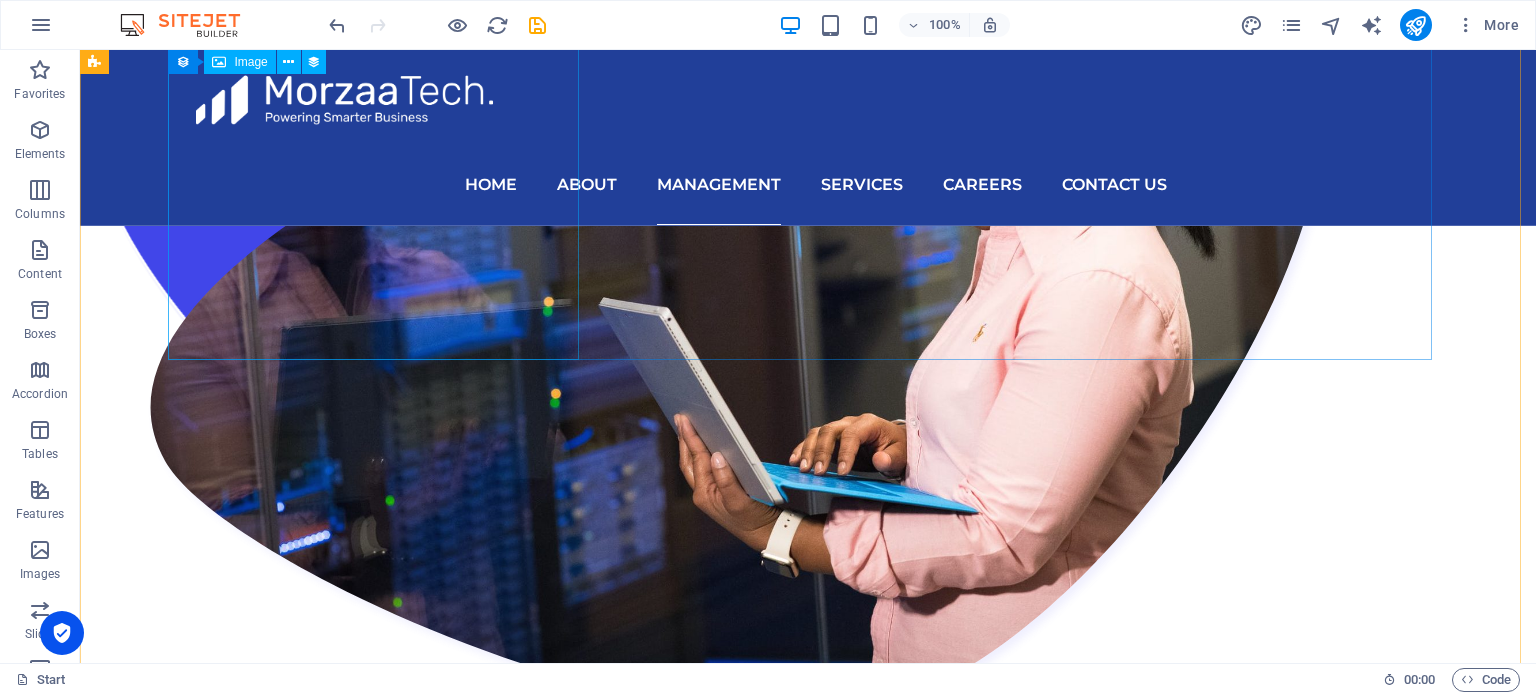 click at bounding box center (728, 2424) 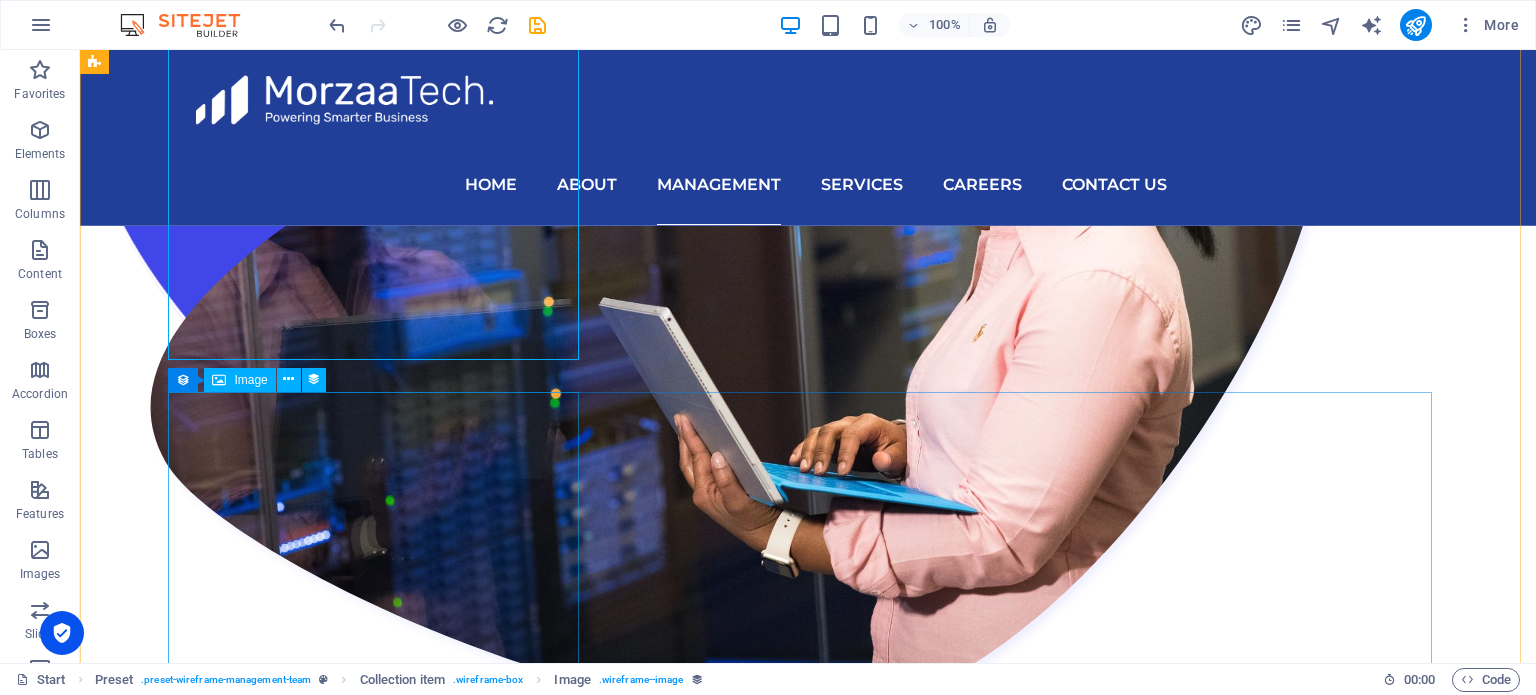 click at bounding box center [728, 3154] 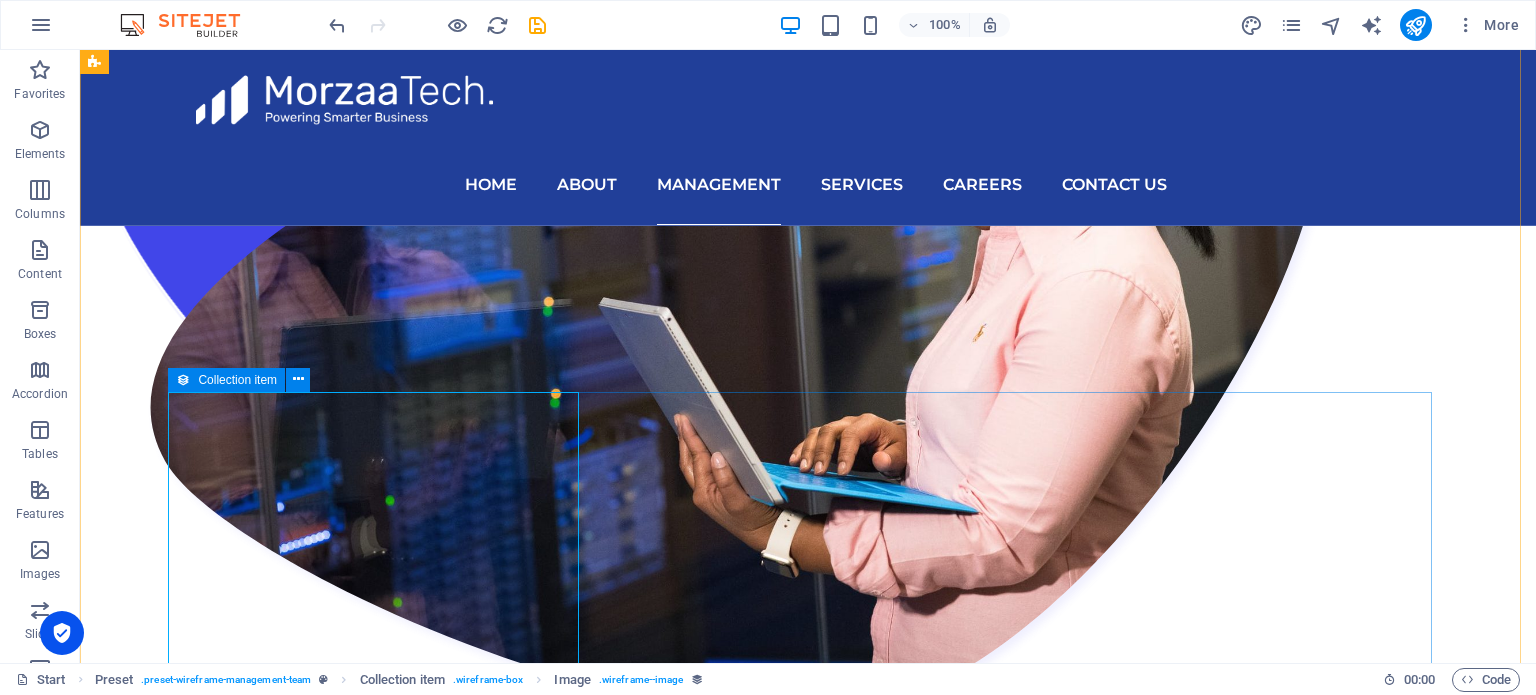 click at bounding box center [183, 380] 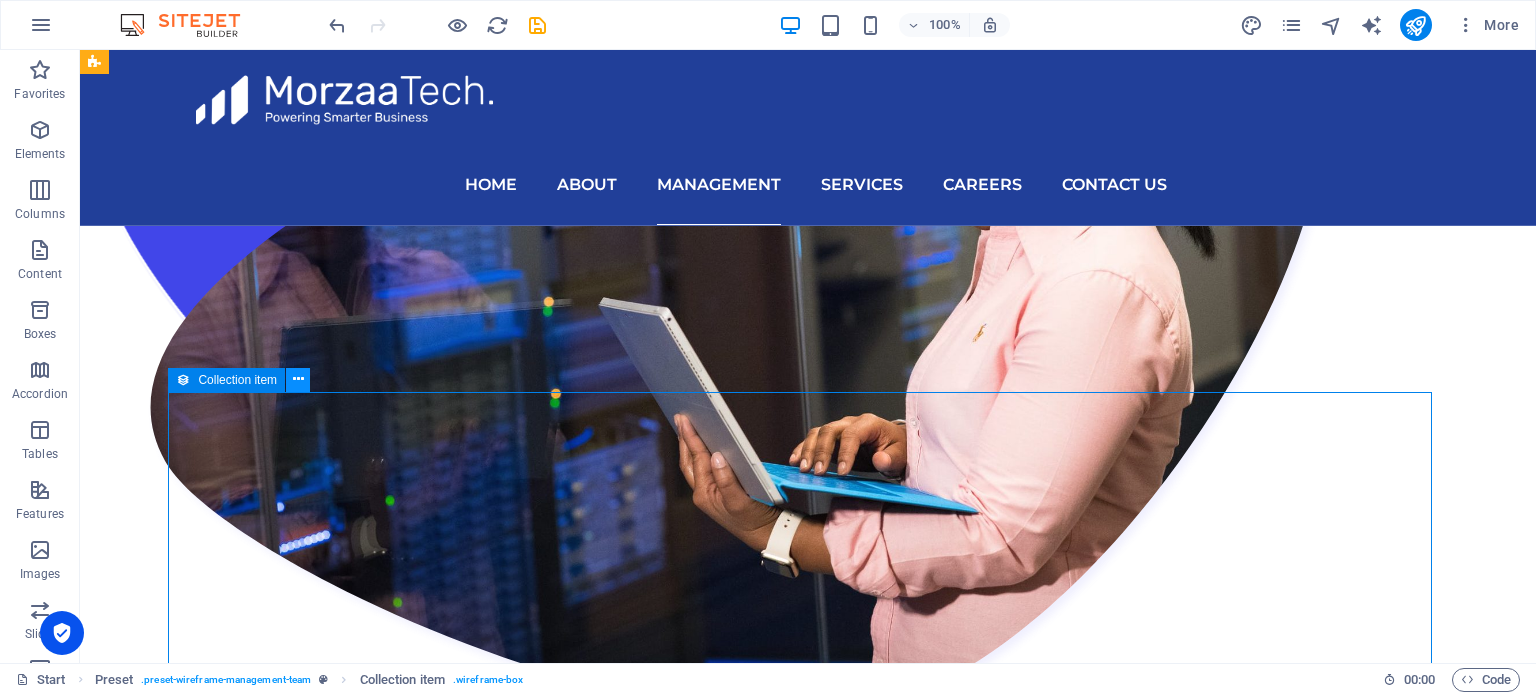 click at bounding box center [298, 380] 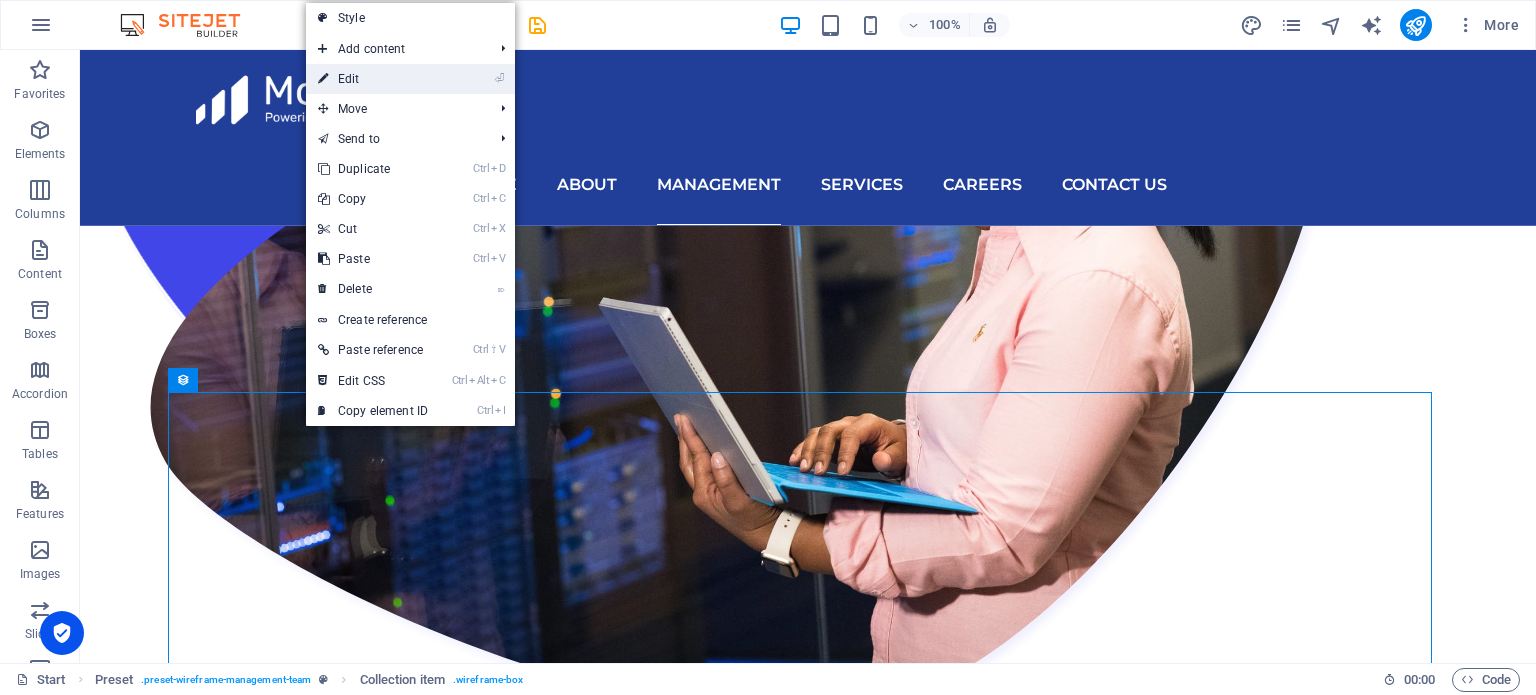click on "⏎  Edit" at bounding box center (373, 79) 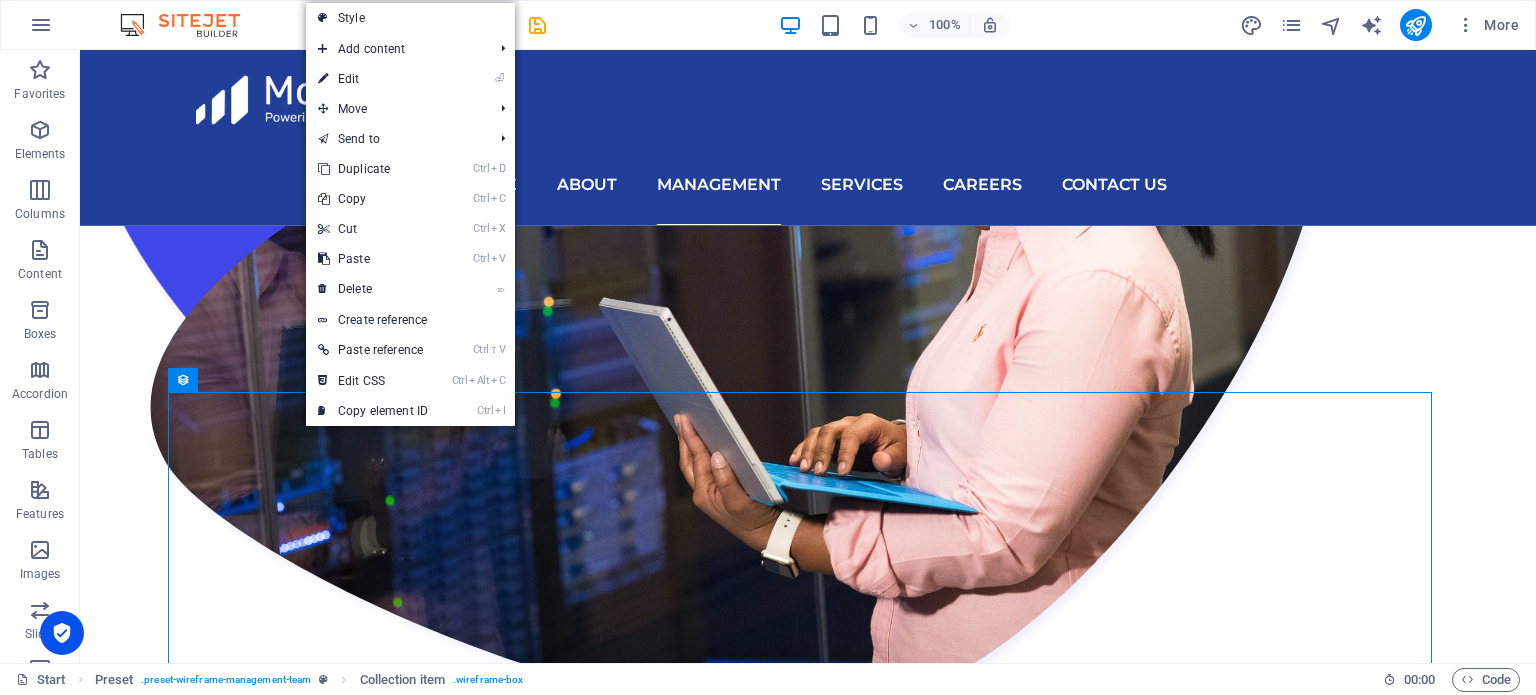 scroll, scrollTop: 2010, scrollLeft: 0, axis: vertical 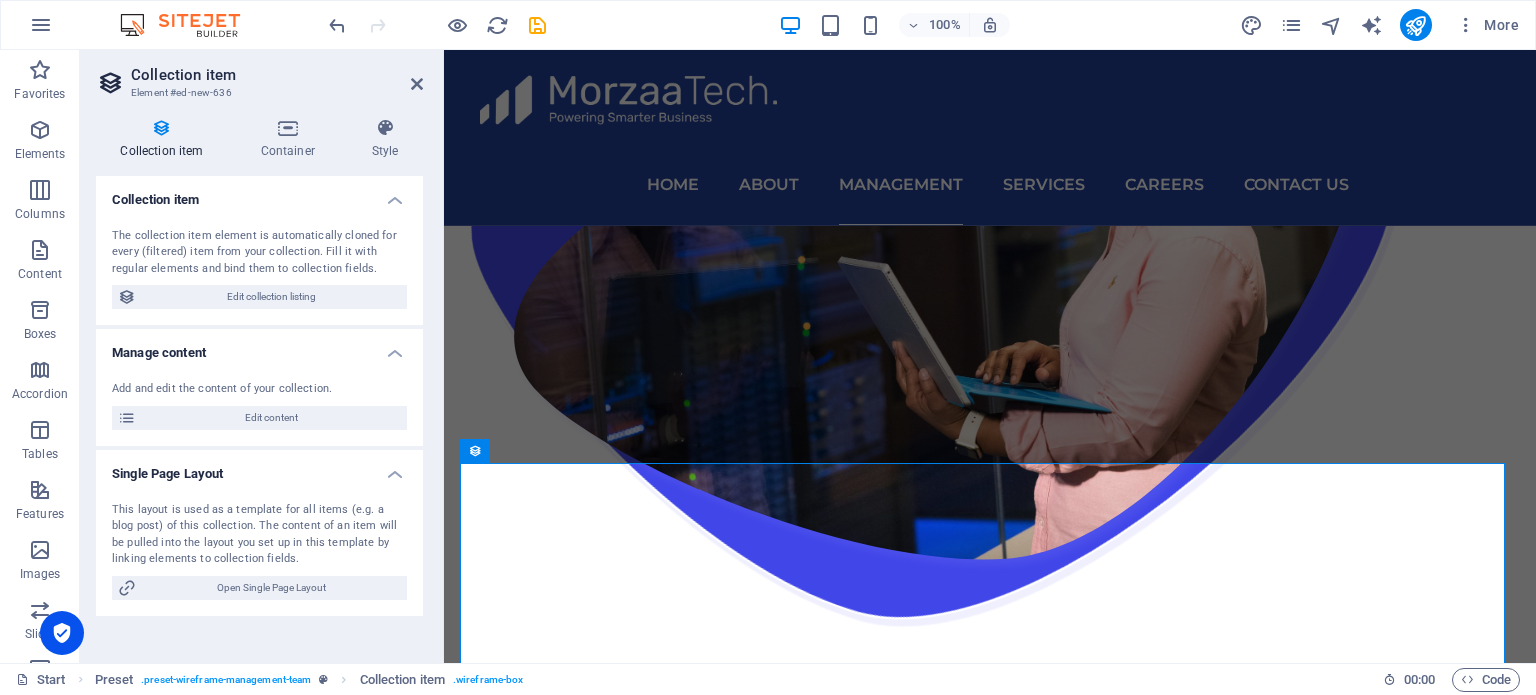 click on "Single Page Layout" at bounding box center [259, 468] 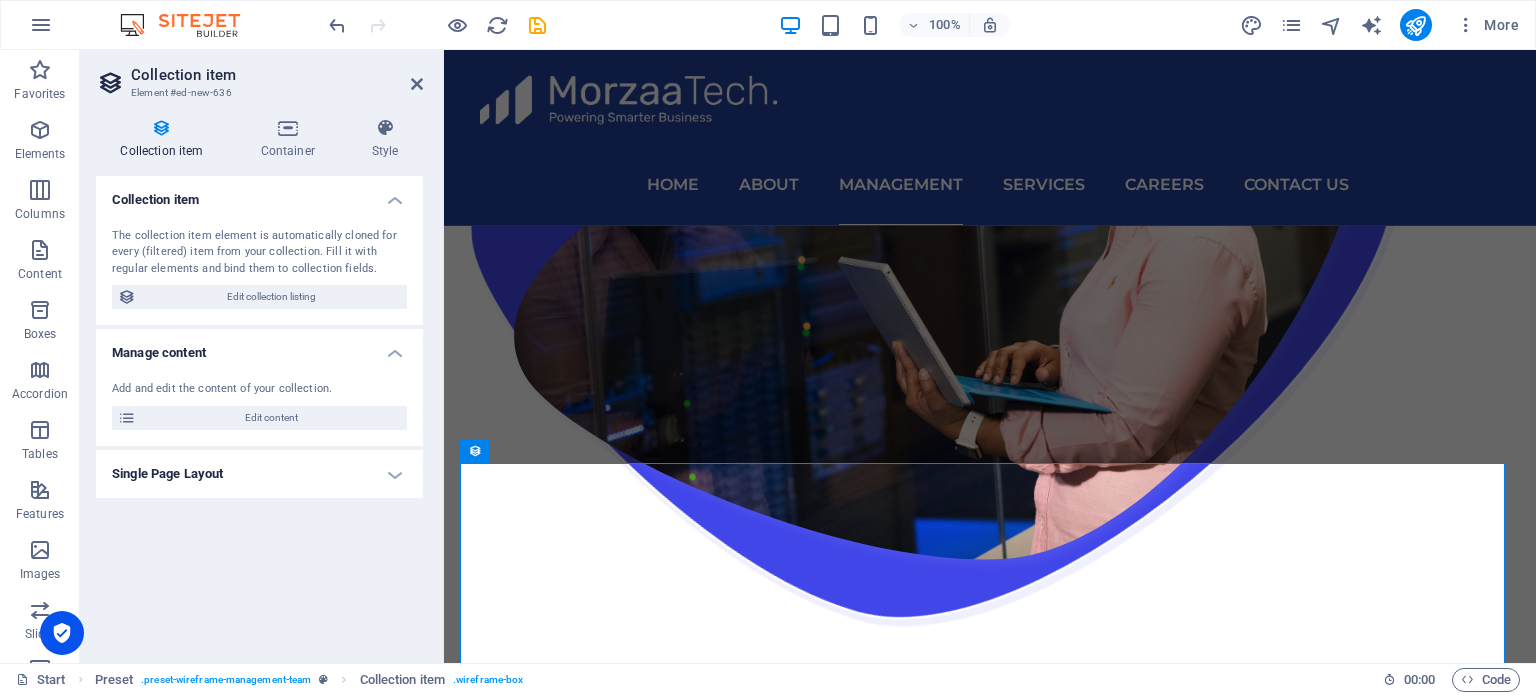 click on "Single Page Layout" at bounding box center (259, 474) 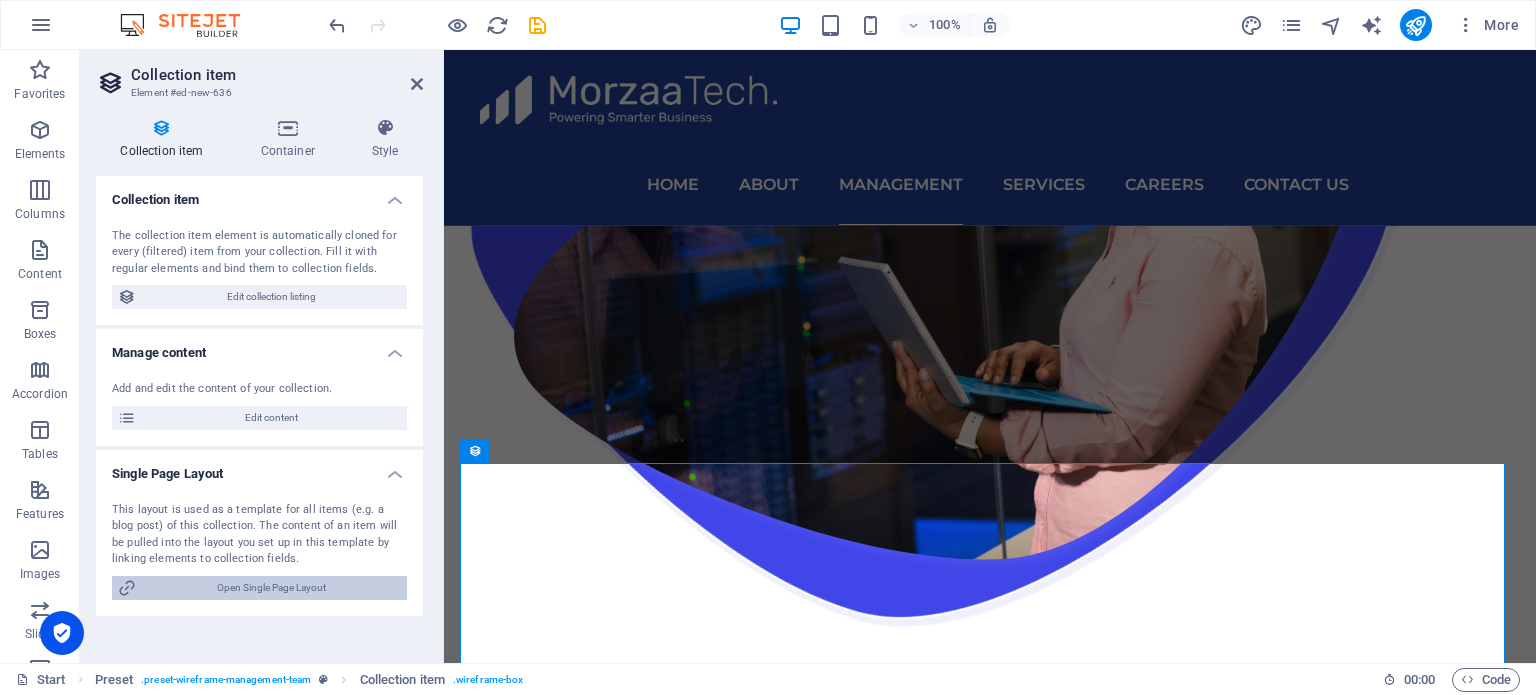 click on "Open Single Page Layout" at bounding box center [271, 588] 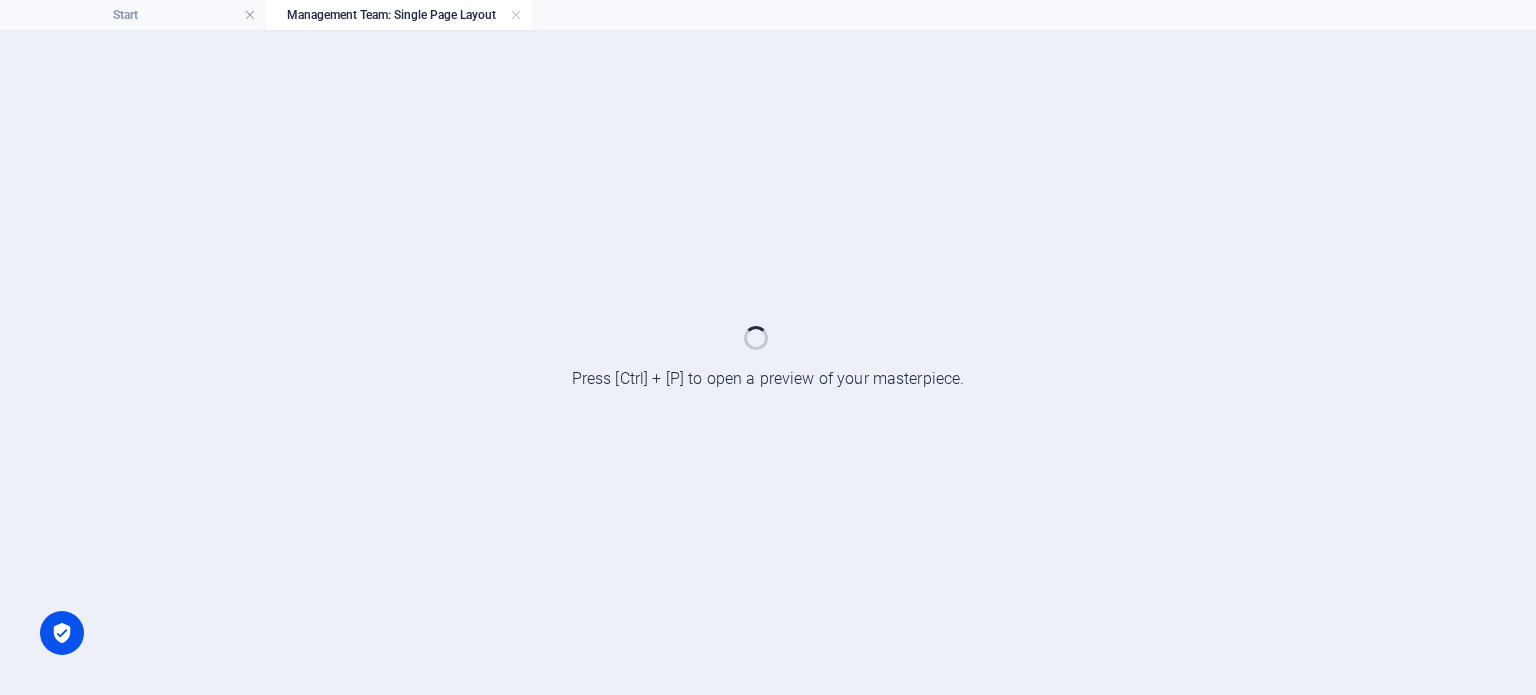 scroll, scrollTop: 0, scrollLeft: 0, axis: both 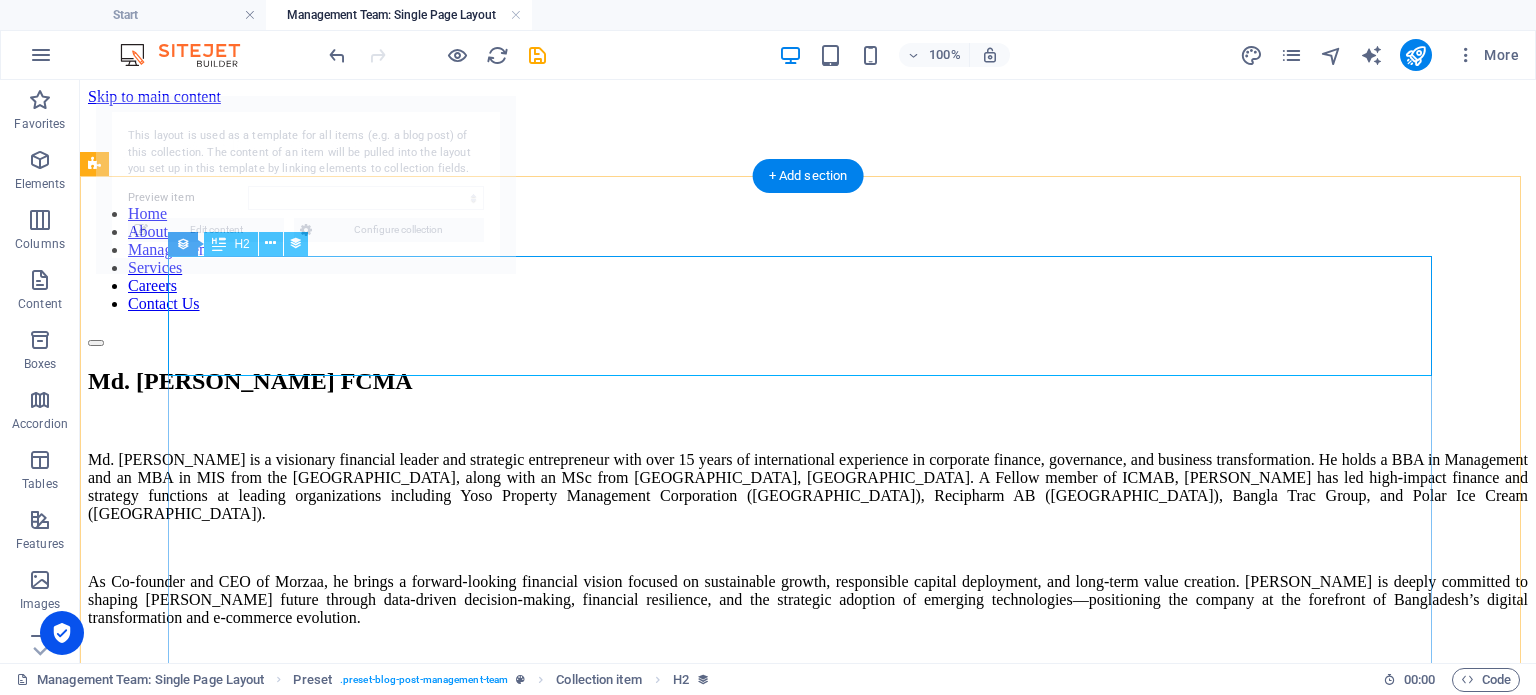 select on "686a4c7977c3292d9c09988e" 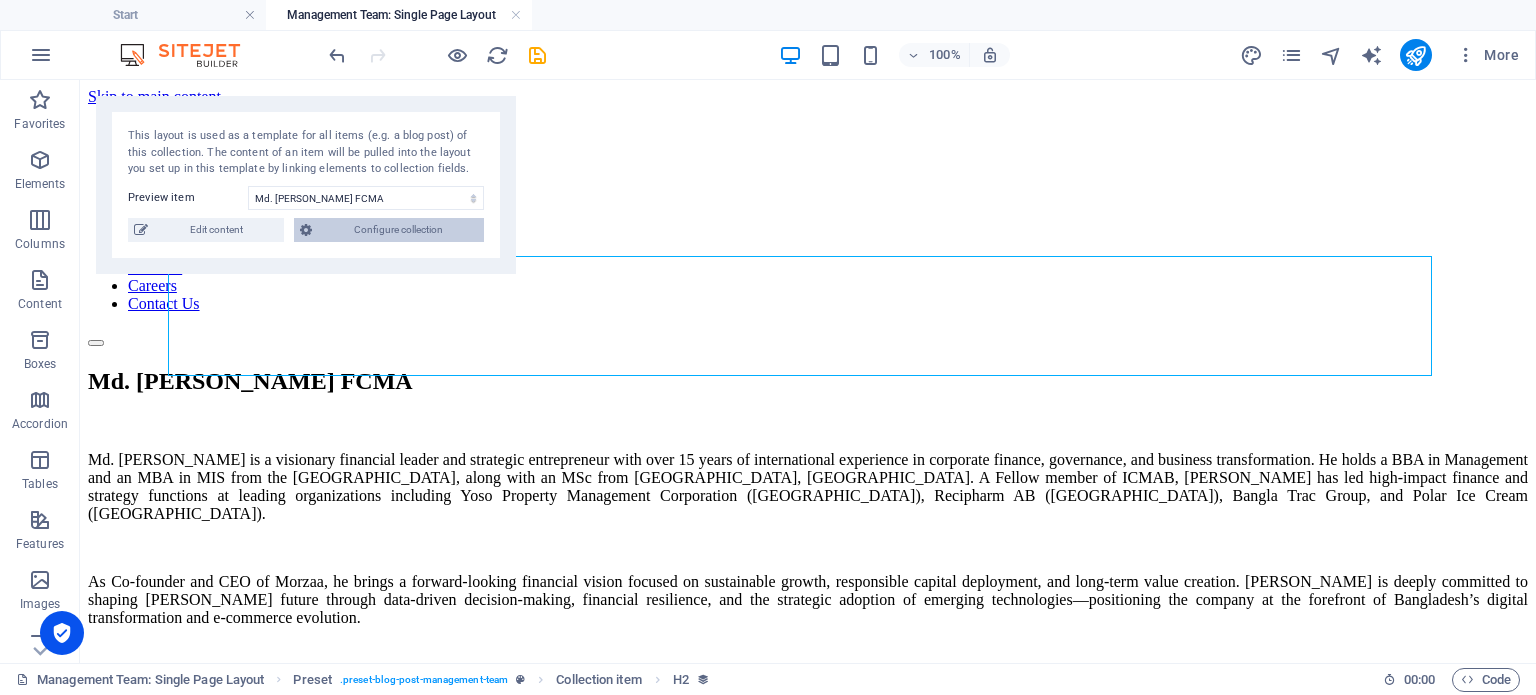 click on "Configure collection" at bounding box center [398, 230] 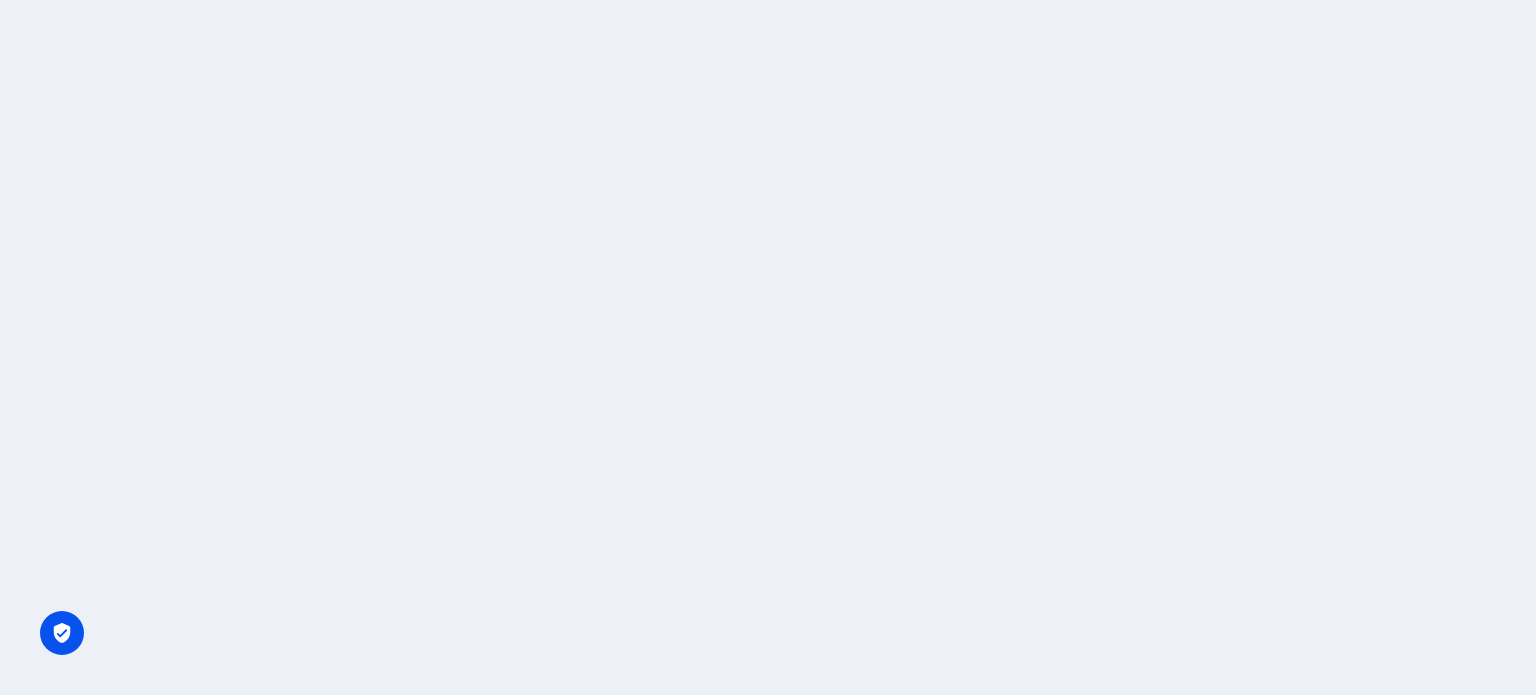 scroll, scrollTop: 0, scrollLeft: 0, axis: both 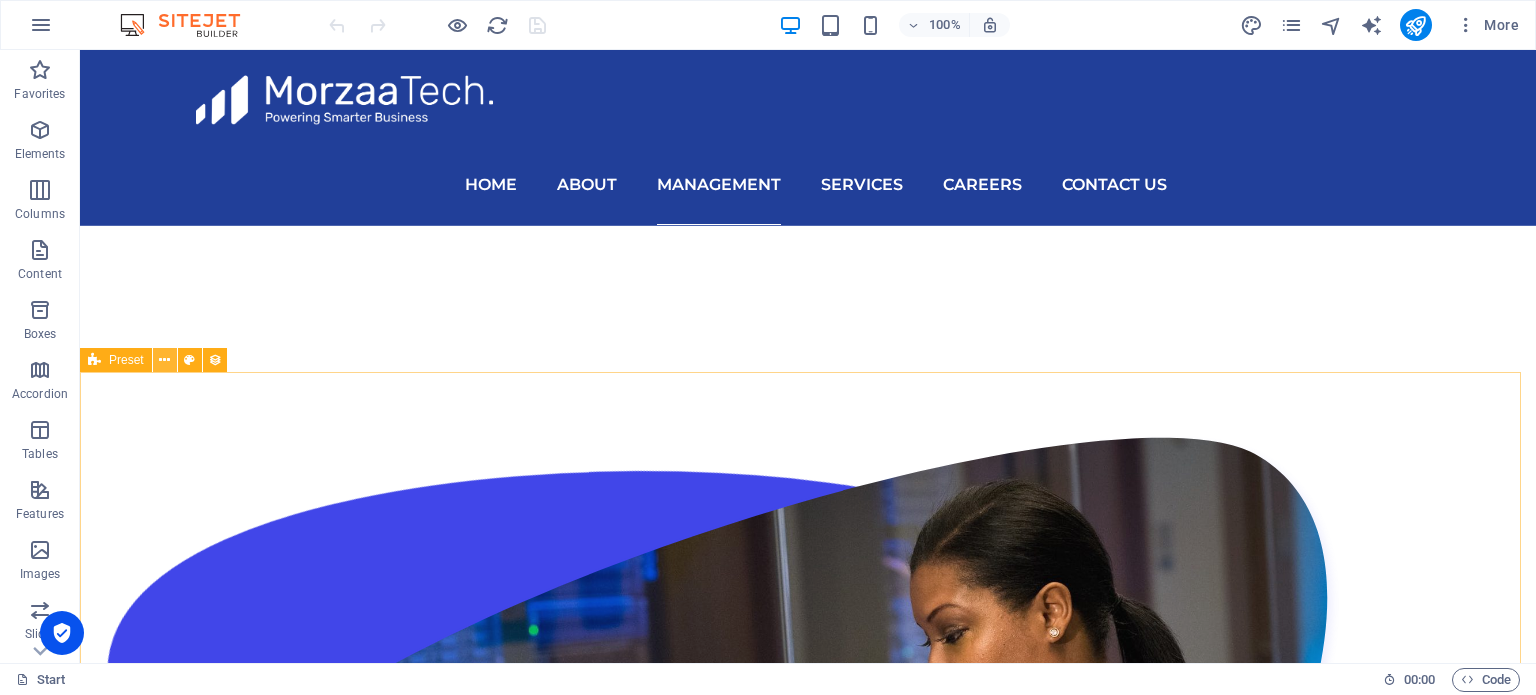 click at bounding box center (164, 360) 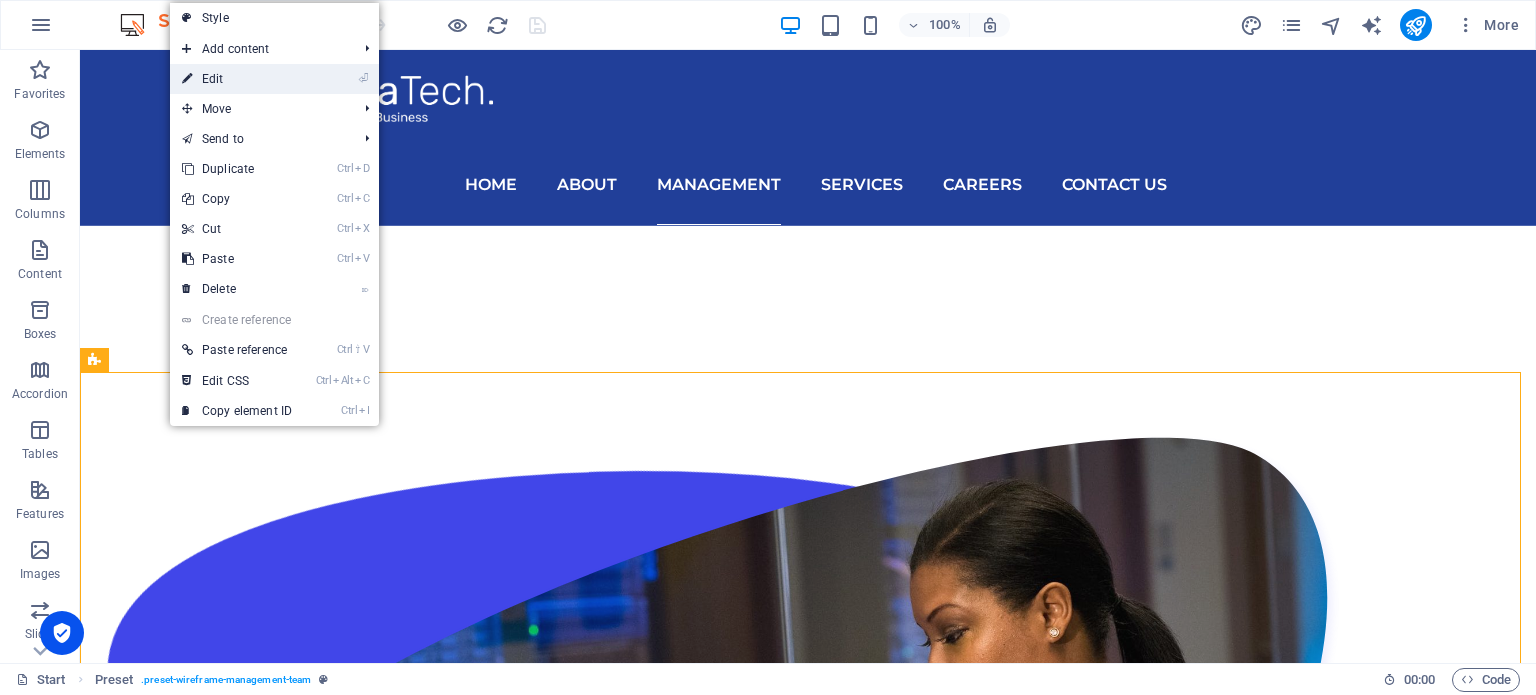 click on "⏎  Edit" at bounding box center (237, 79) 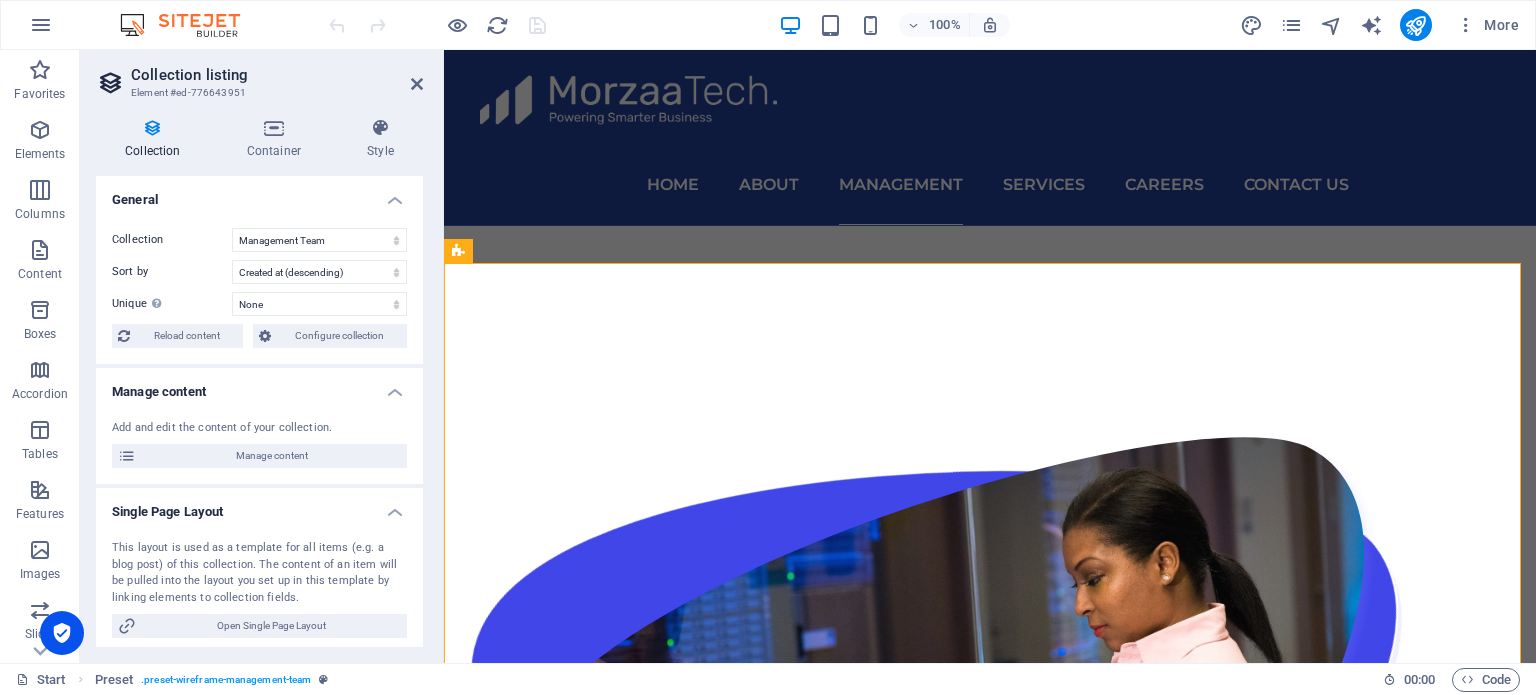 scroll, scrollTop: 1614, scrollLeft: 0, axis: vertical 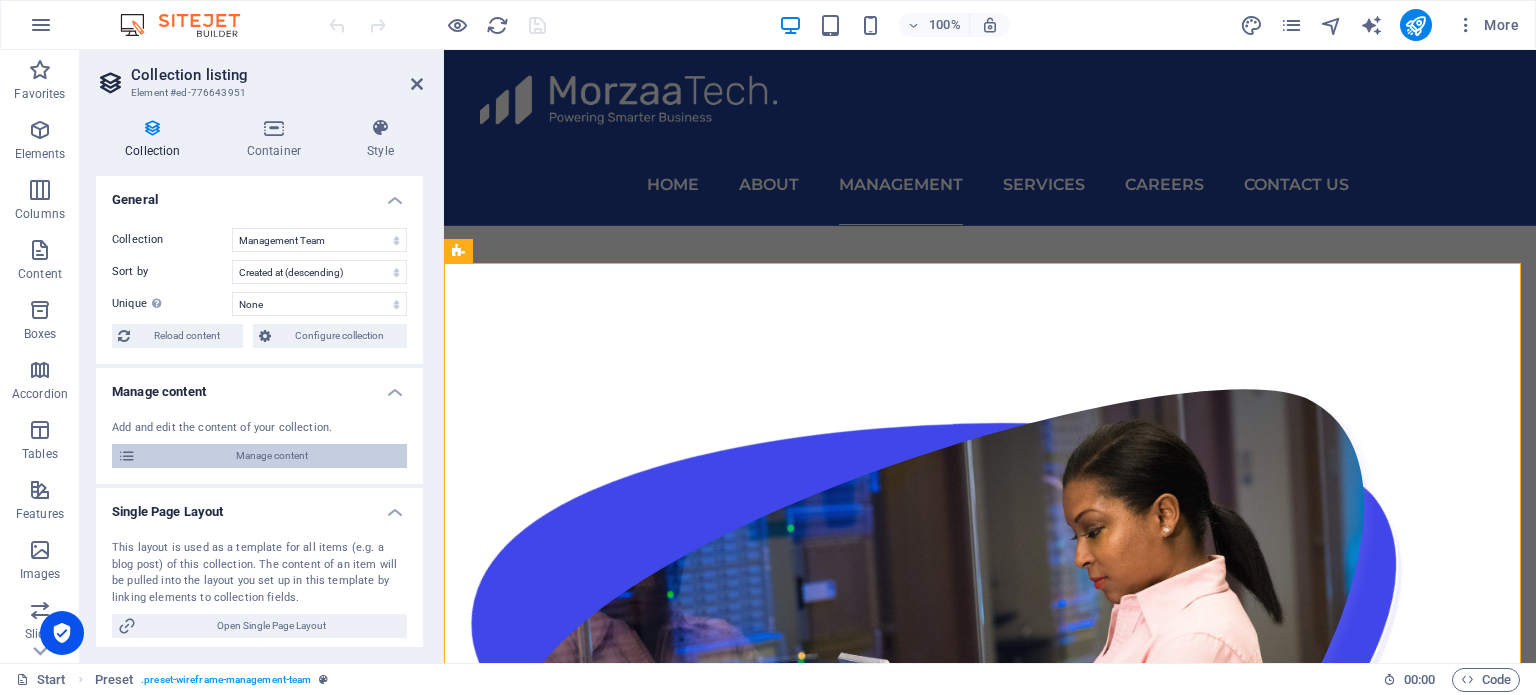 click on "Manage content" at bounding box center [271, 456] 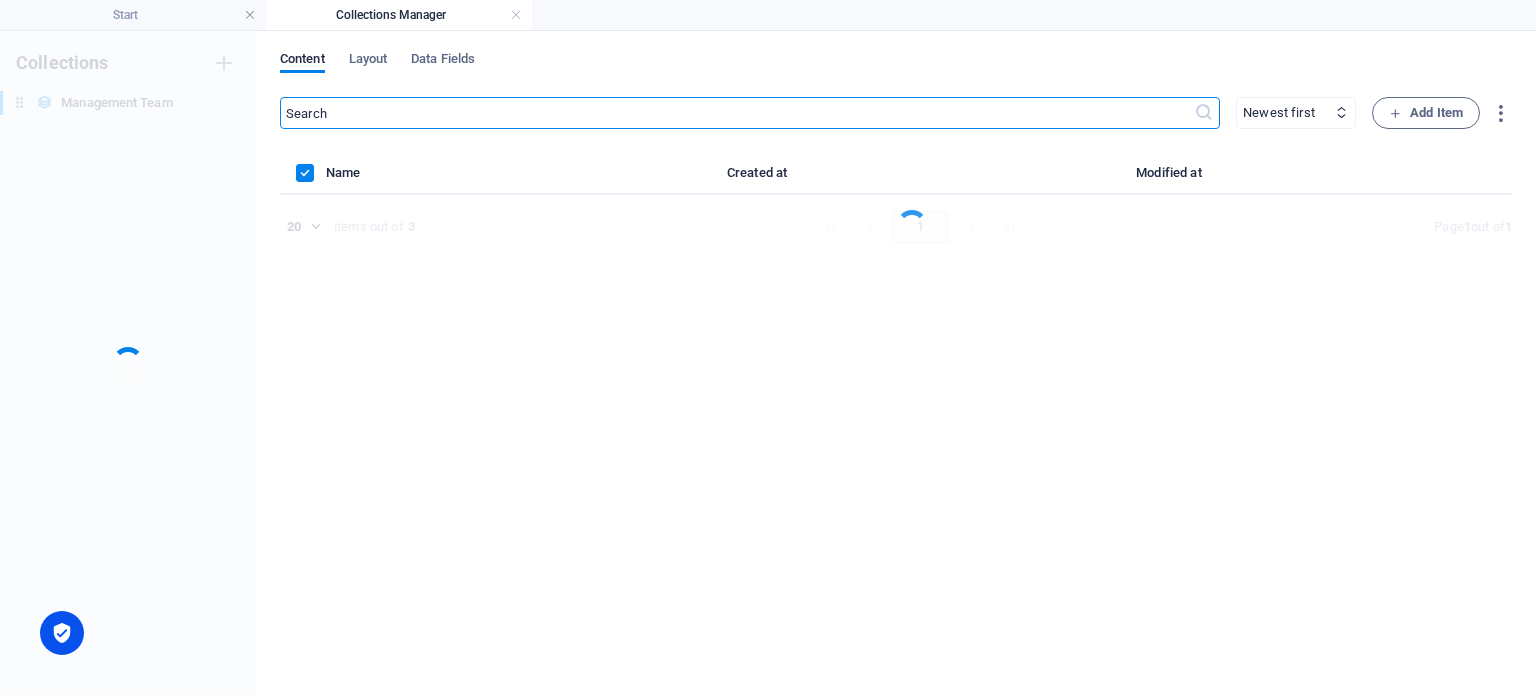 scroll, scrollTop: 0, scrollLeft: 0, axis: both 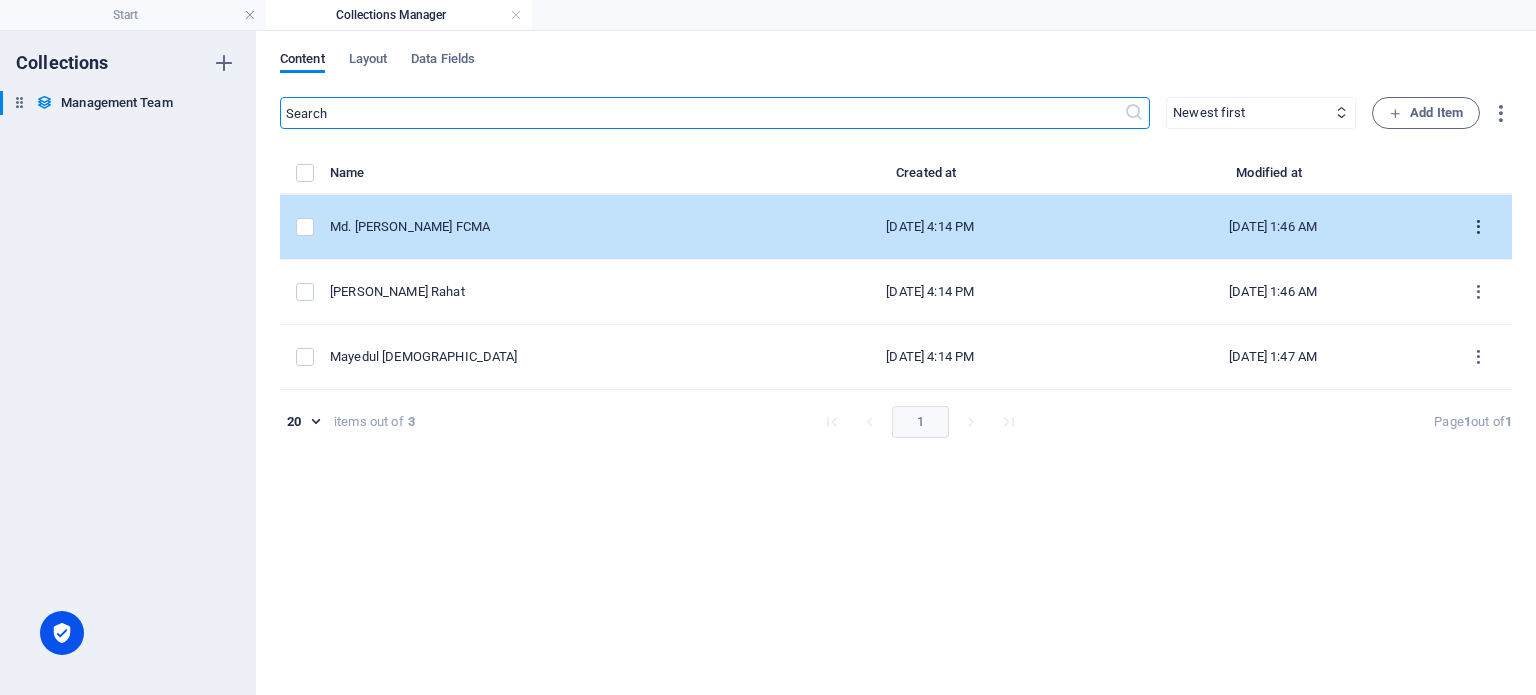 click at bounding box center (1478, 227) 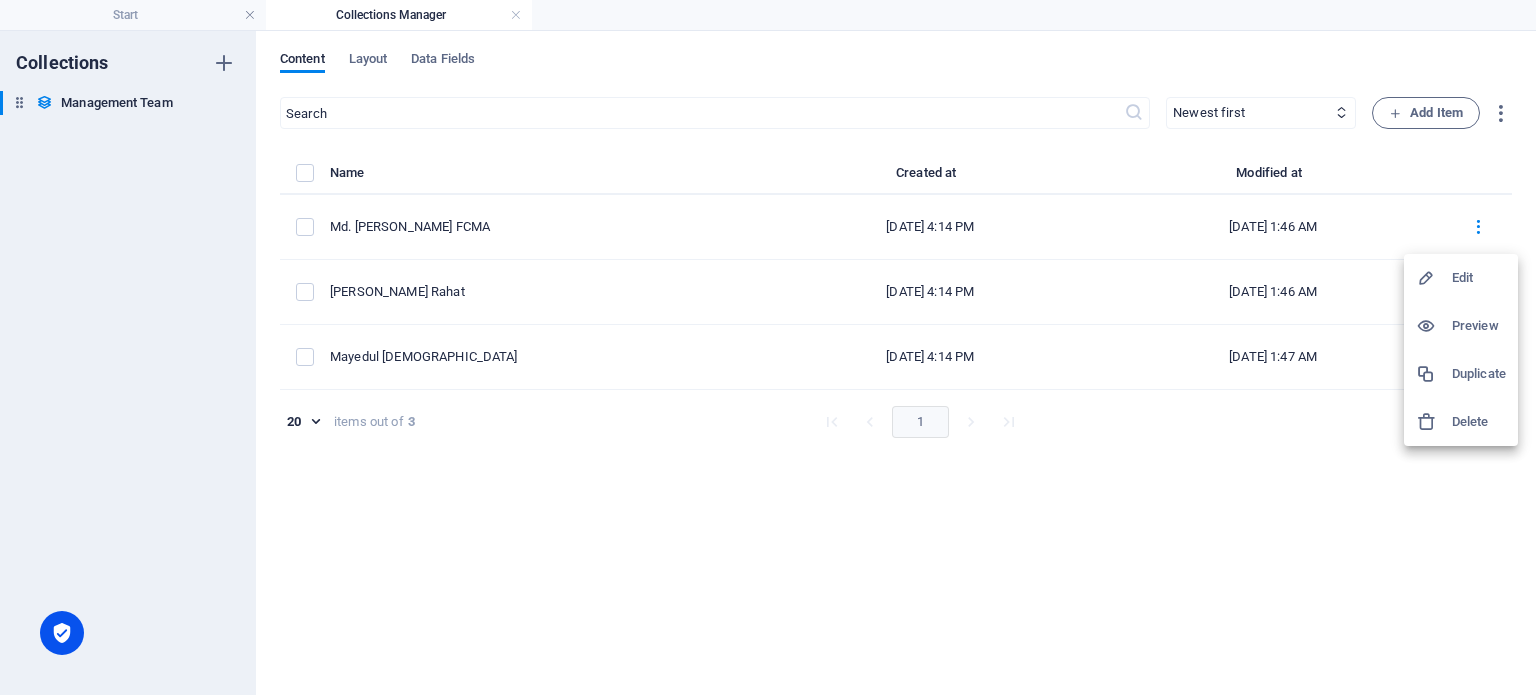 click on "Edit" at bounding box center [1479, 278] 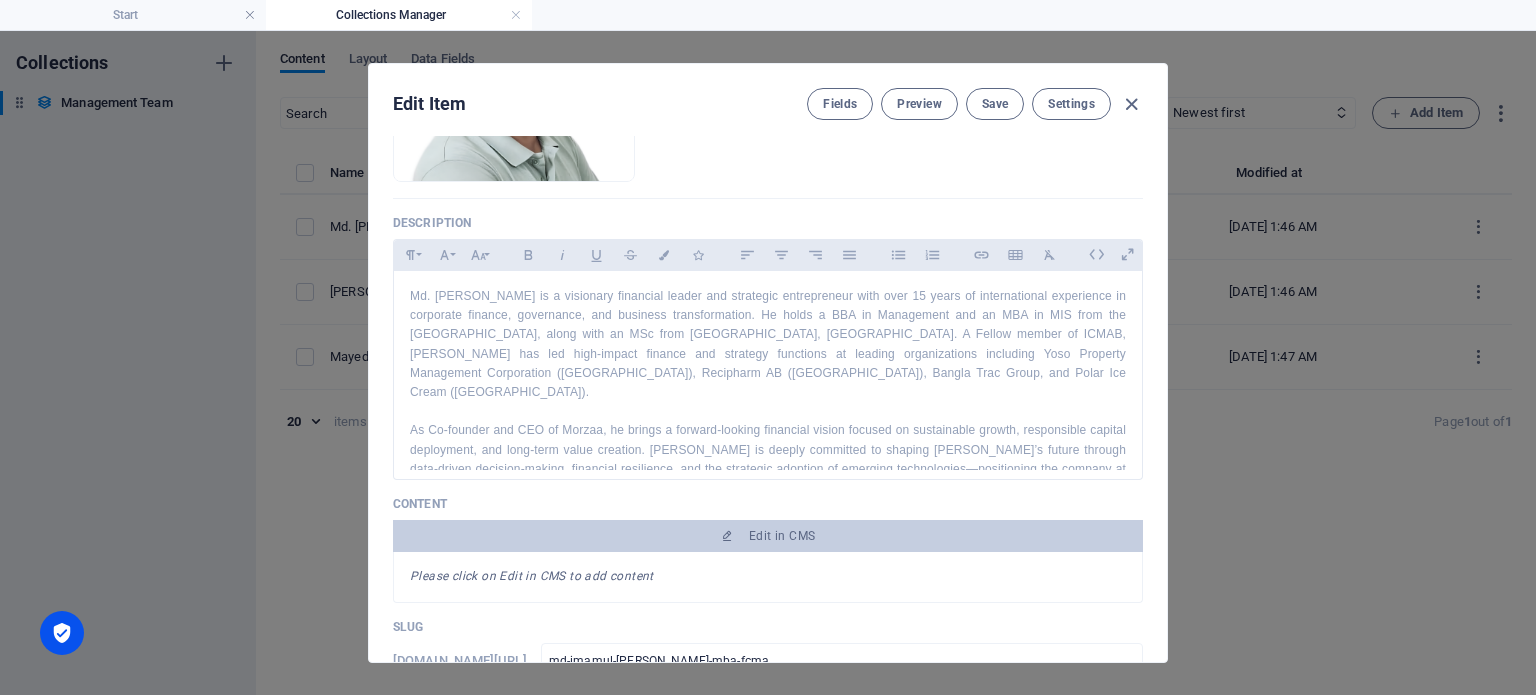 scroll, scrollTop: 400, scrollLeft: 0, axis: vertical 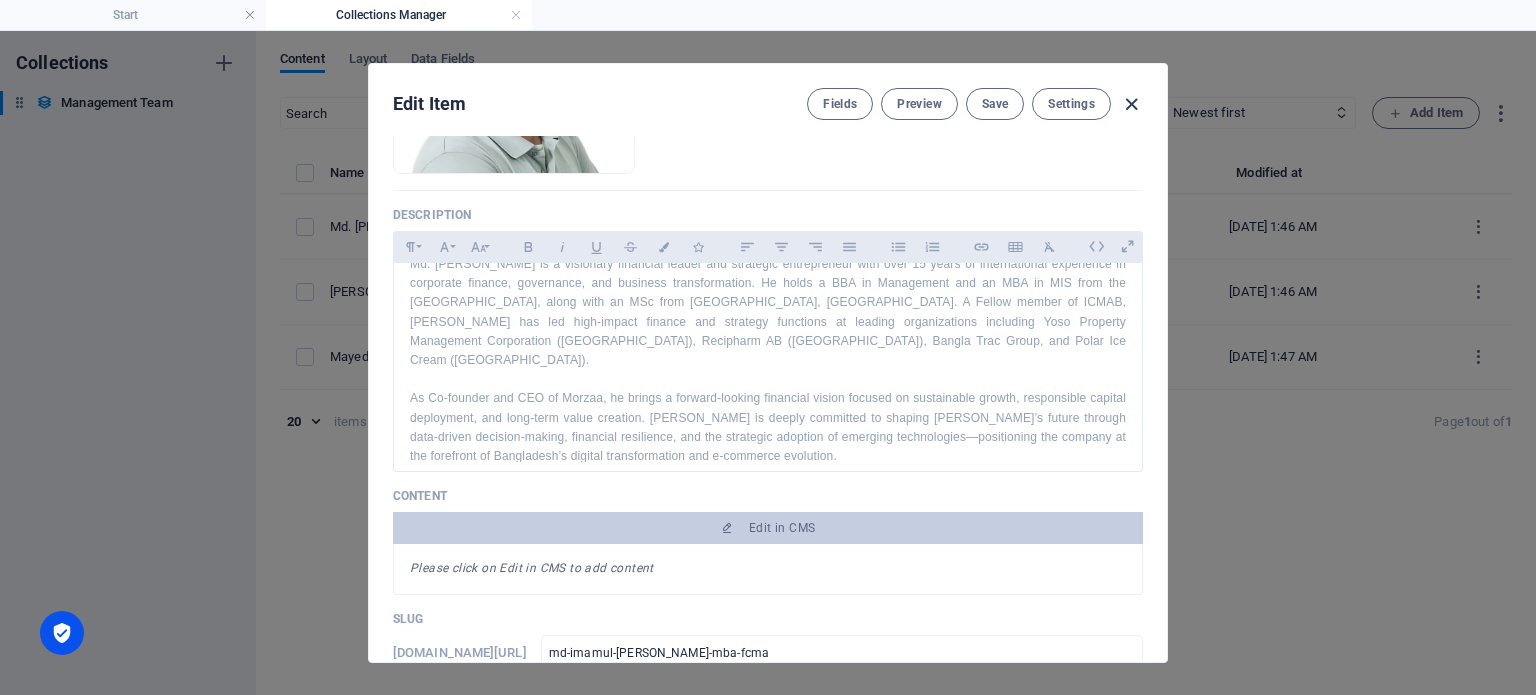 click at bounding box center [1131, 104] 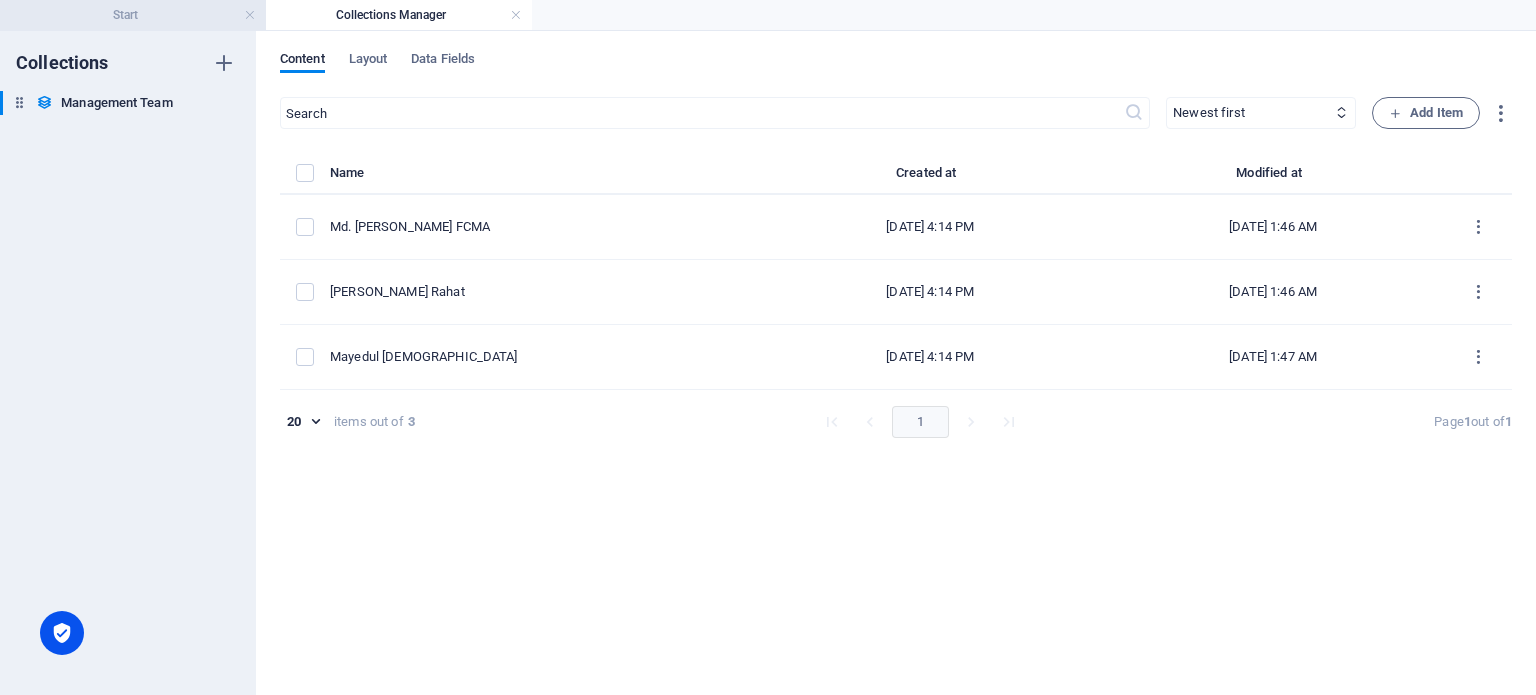 click on "Start" at bounding box center (133, 15) 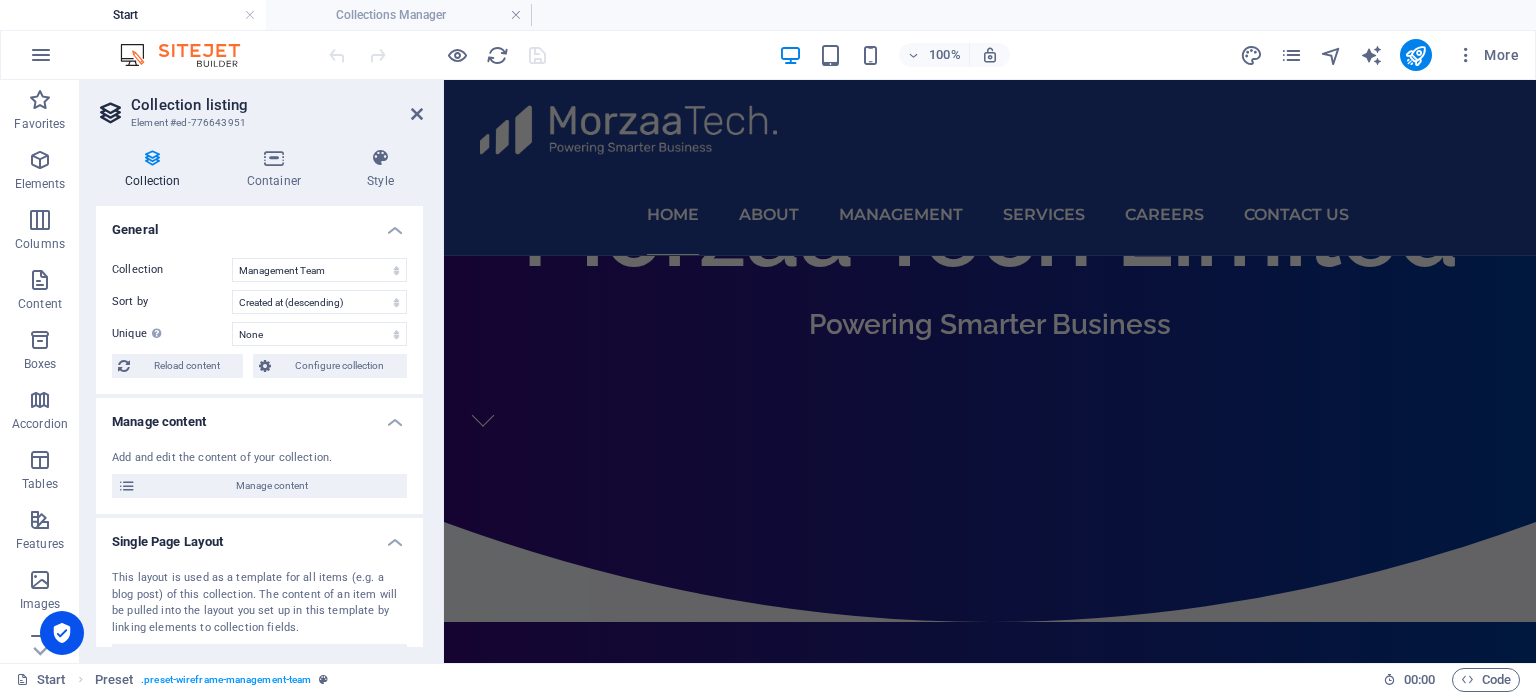 scroll, scrollTop: 1614, scrollLeft: 0, axis: vertical 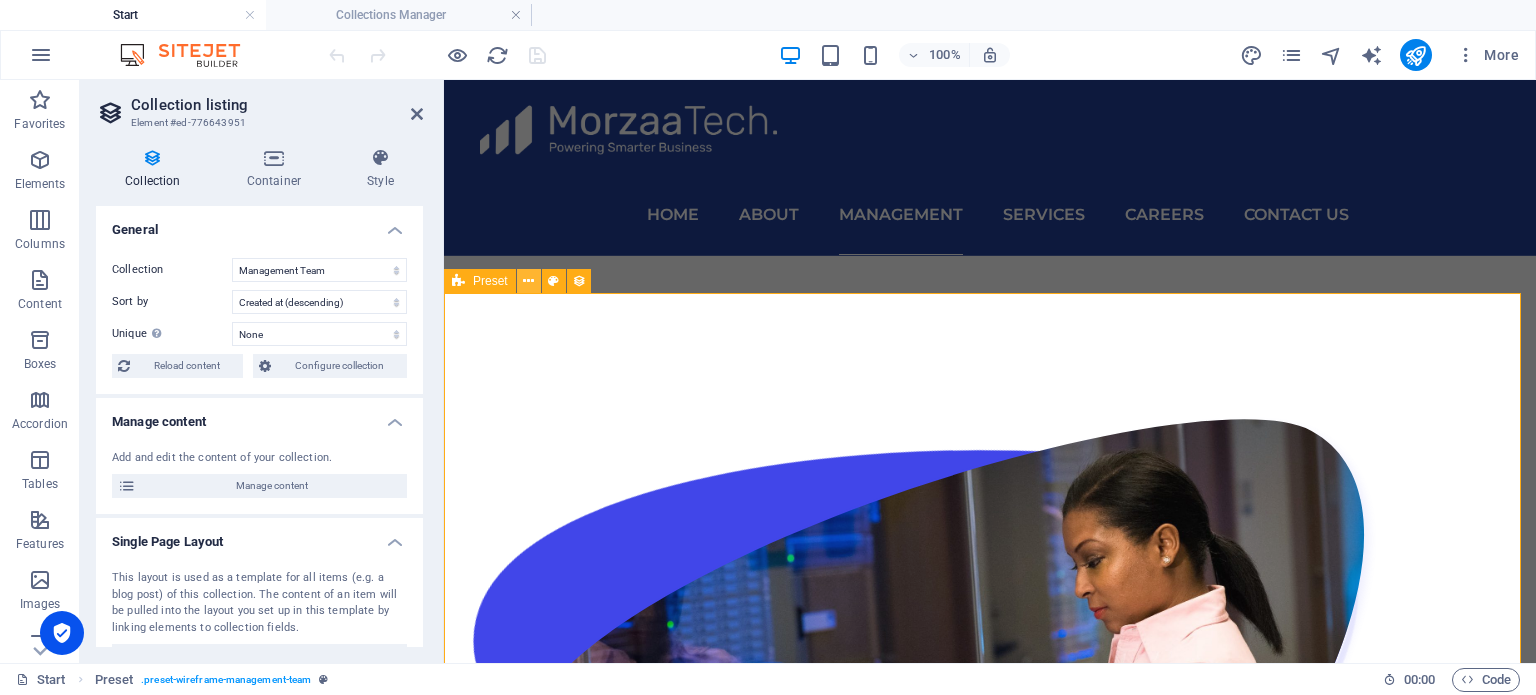 click at bounding box center (528, 281) 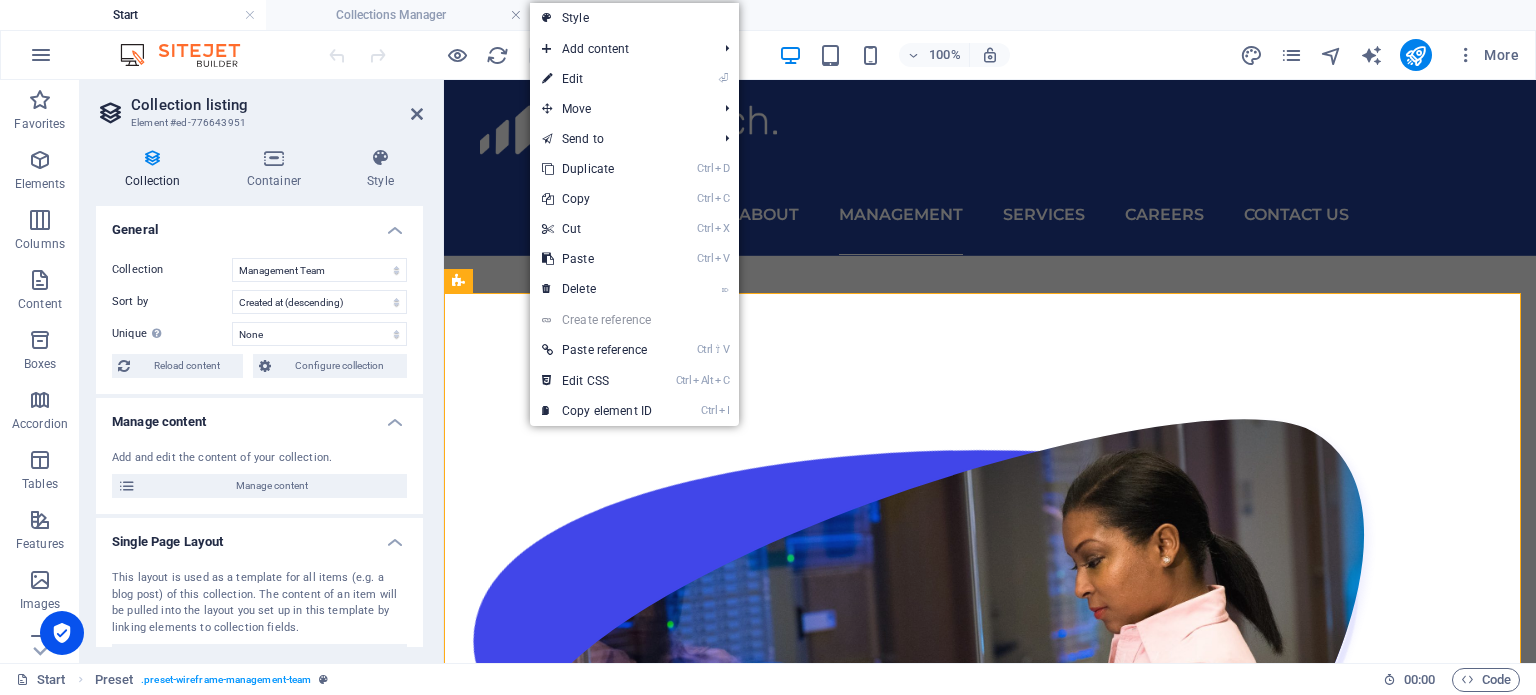 click on "Manage content" at bounding box center (259, 416) 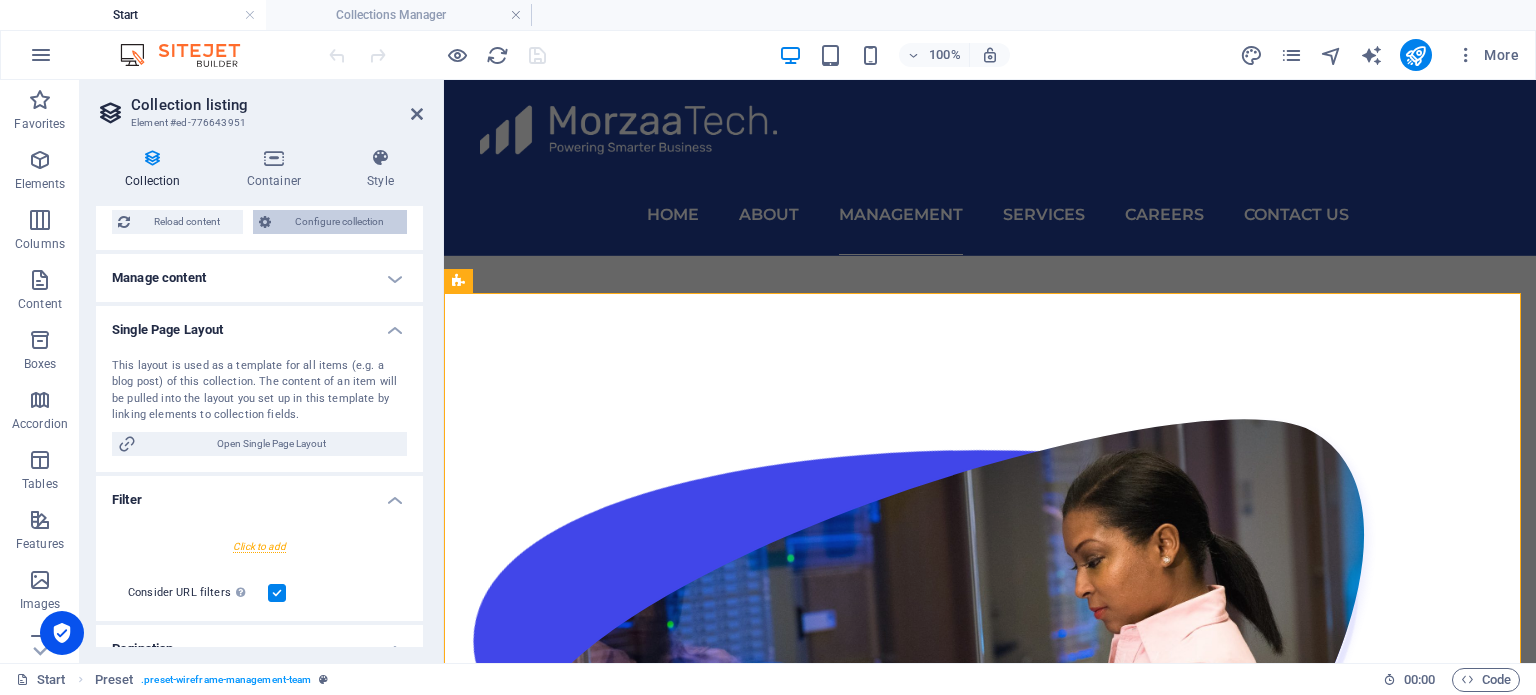 scroll, scrollTop: 0, scrollLeft: 0, axis: both 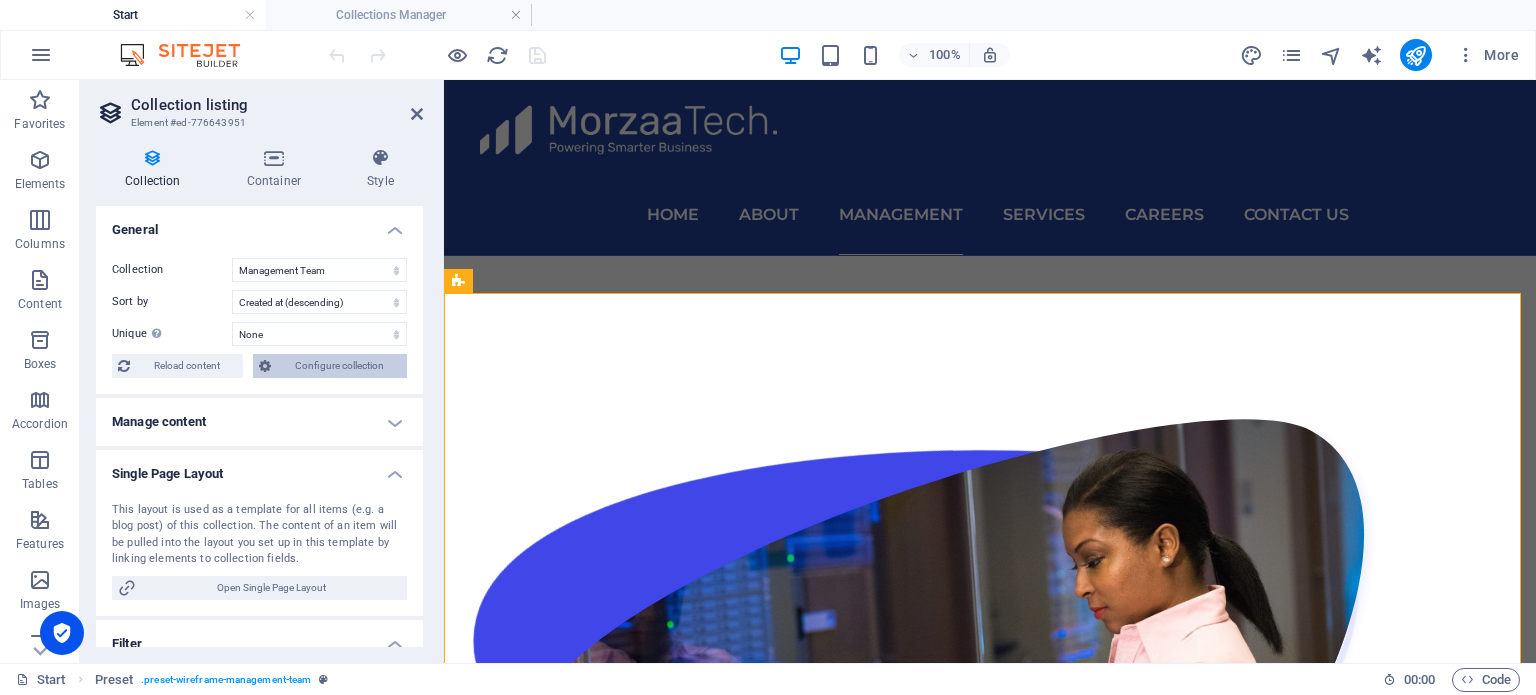 click on "Configure collection" at bounding box center [339, 366] 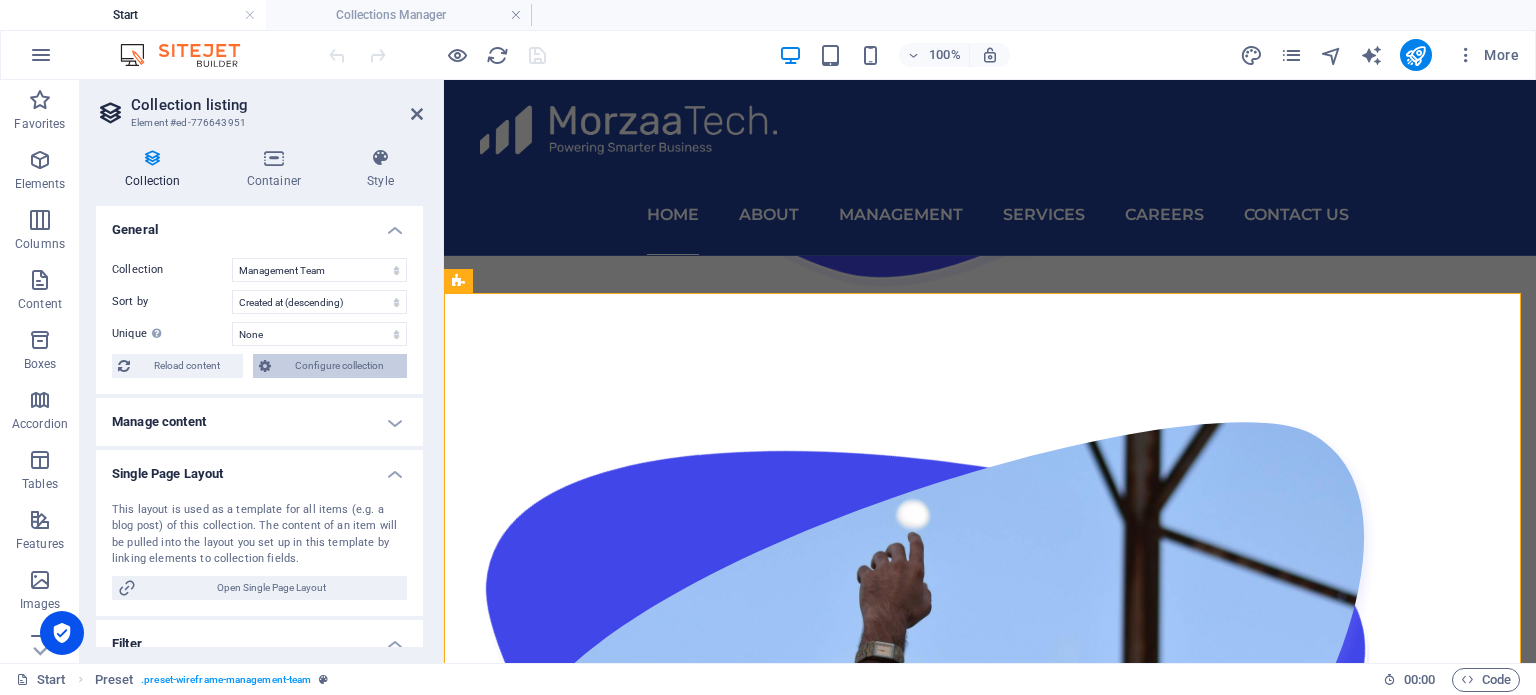 scroll, scrollTop: 0, scrollLeft: 0, axis: both 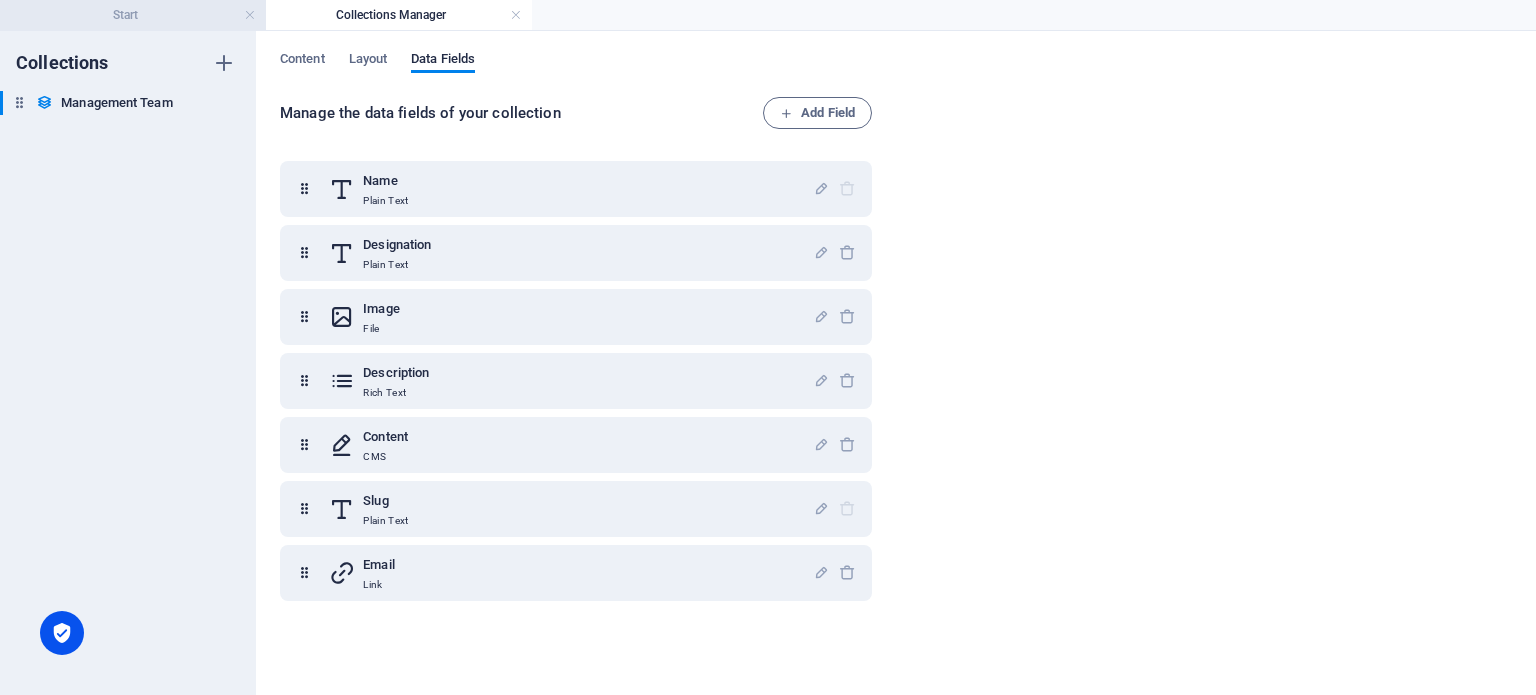 click on "Start" at bounding box center [133, 15] 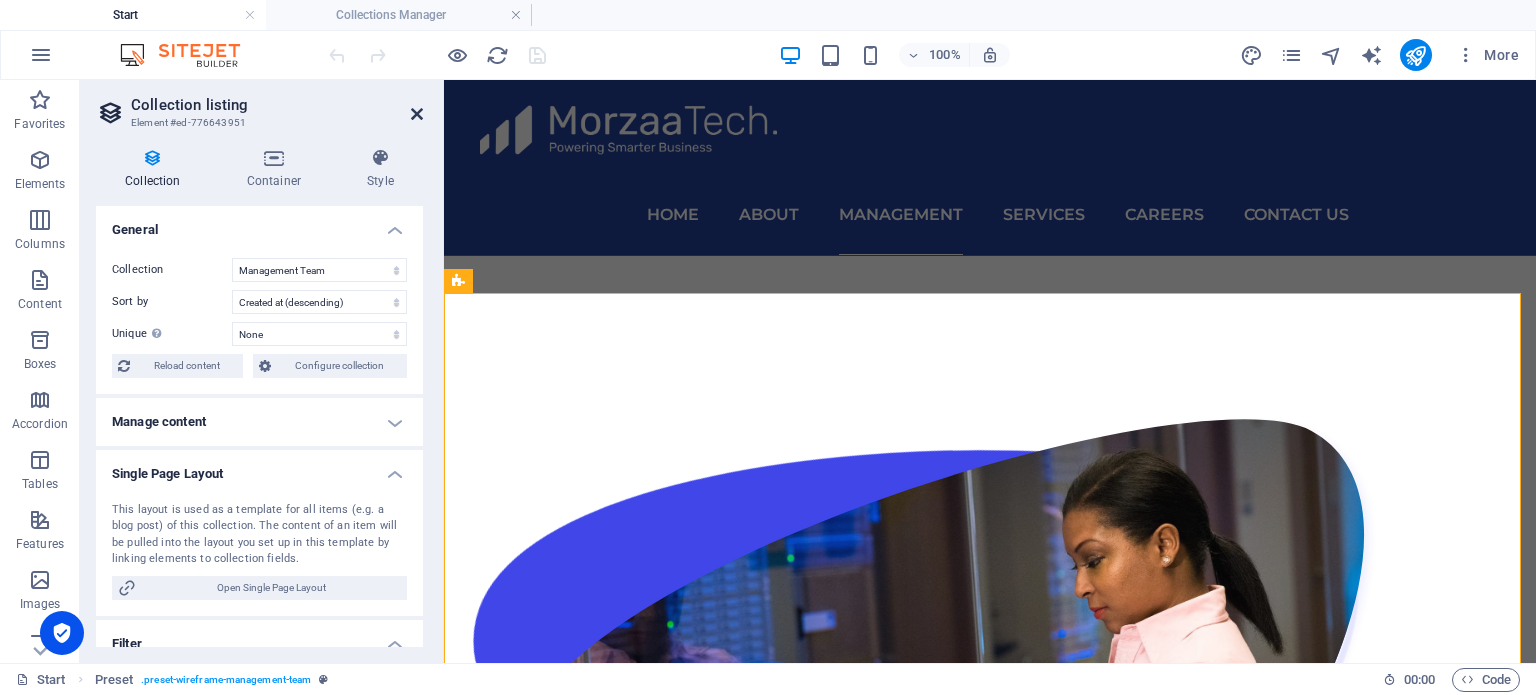click at bounding box center (417, 114) 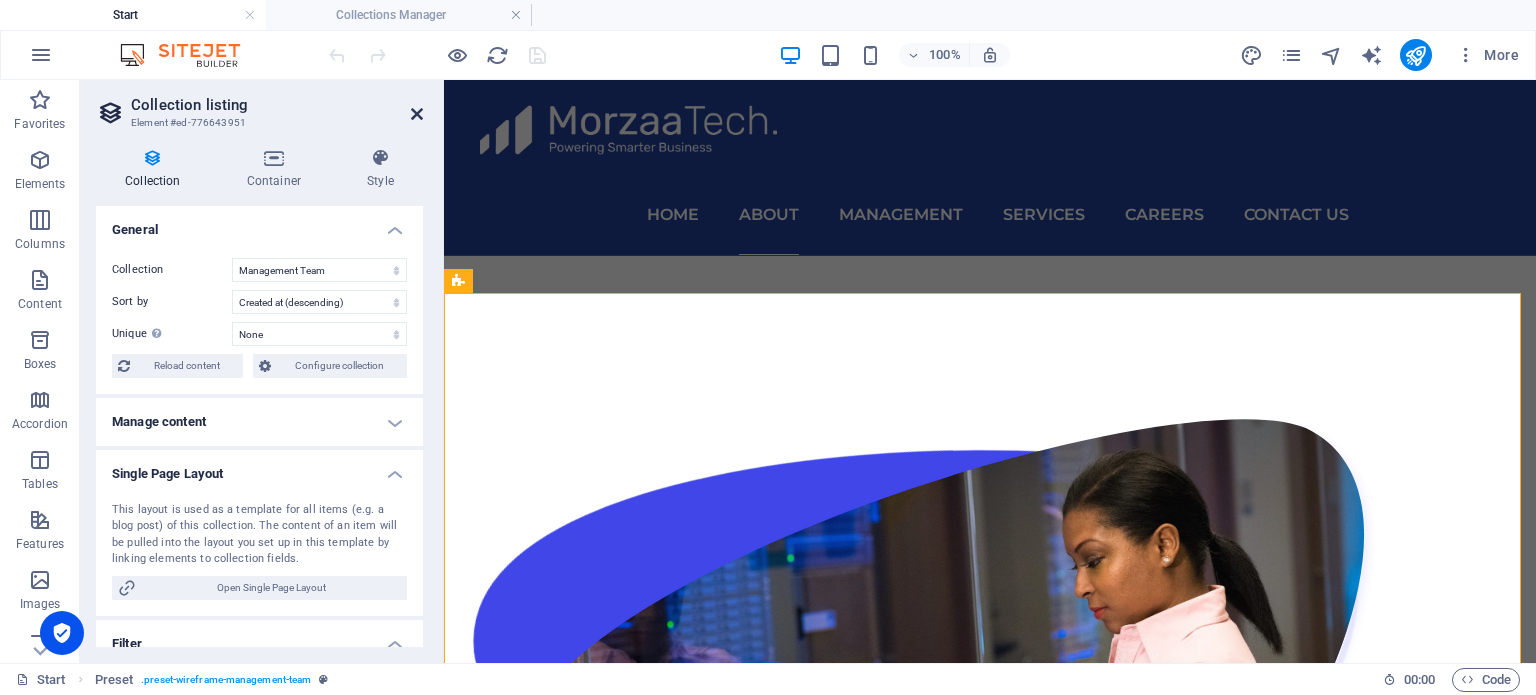 scroll, scrollTop: 1524, scrollLeft: 0, axis: vertical 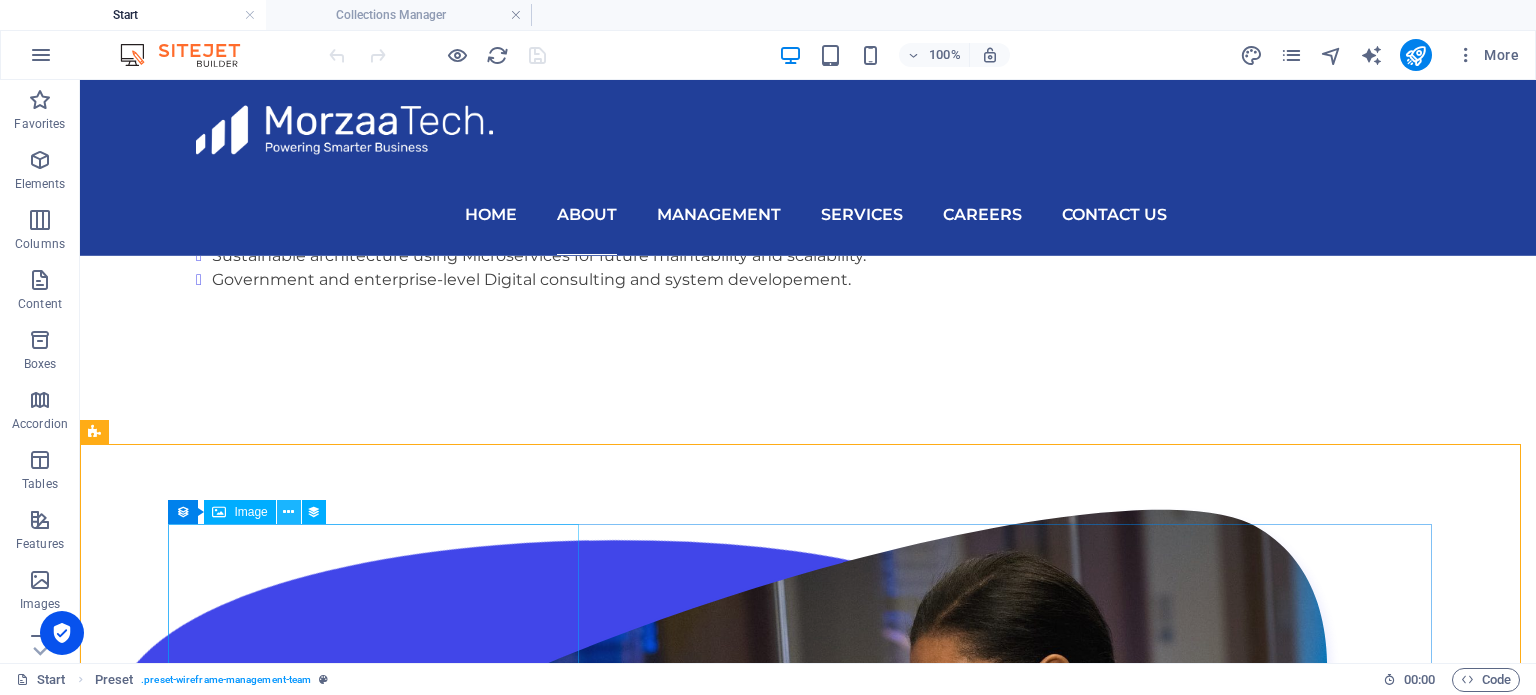 click at bounding box center (288, 512) 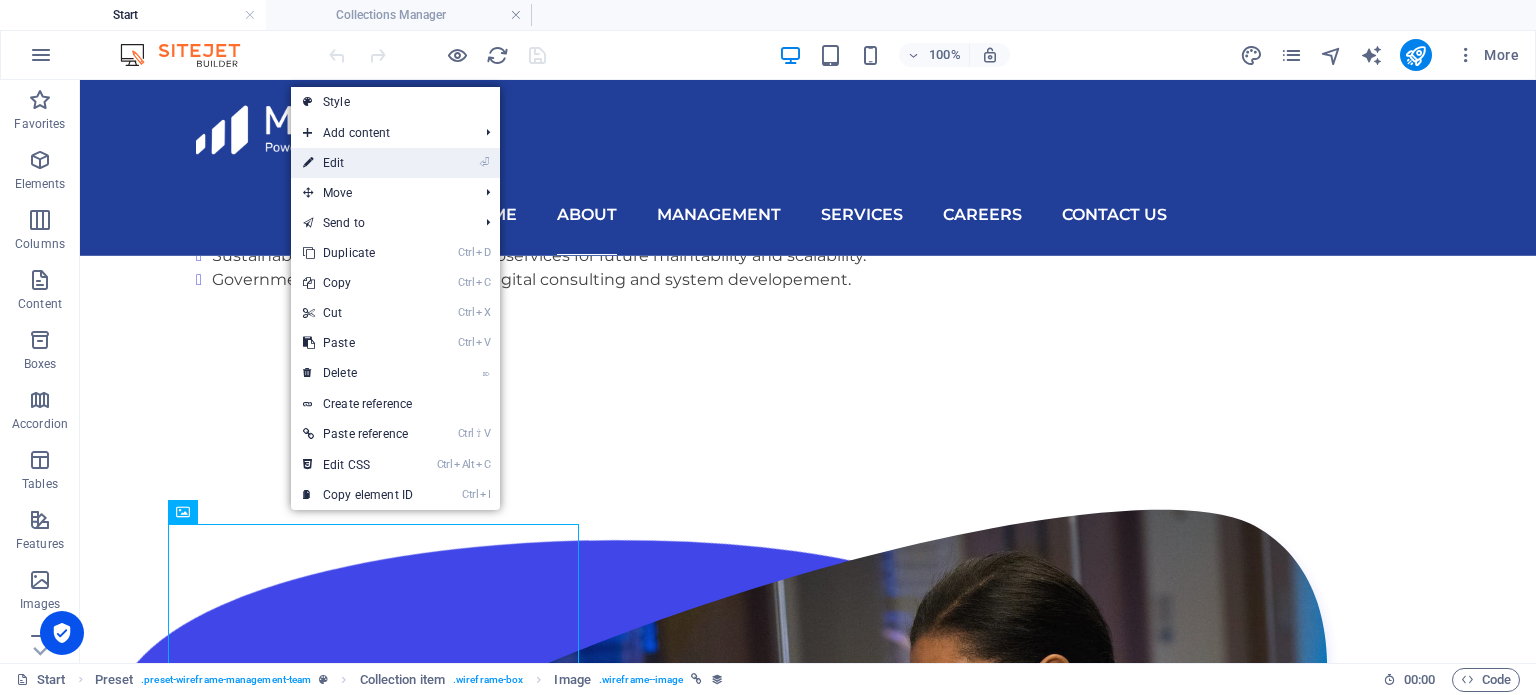 click on "⏎  Edit" at bounding box center [358, 163] 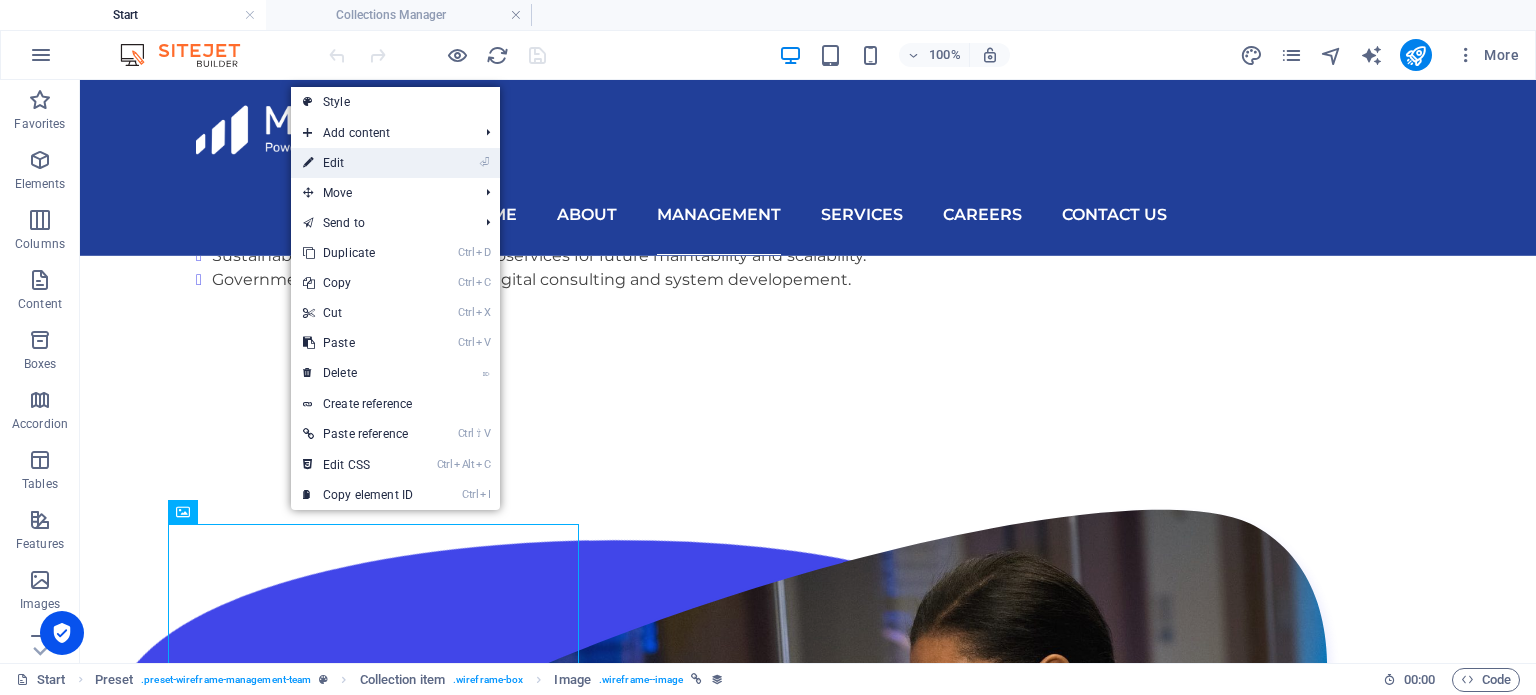 select on "image" 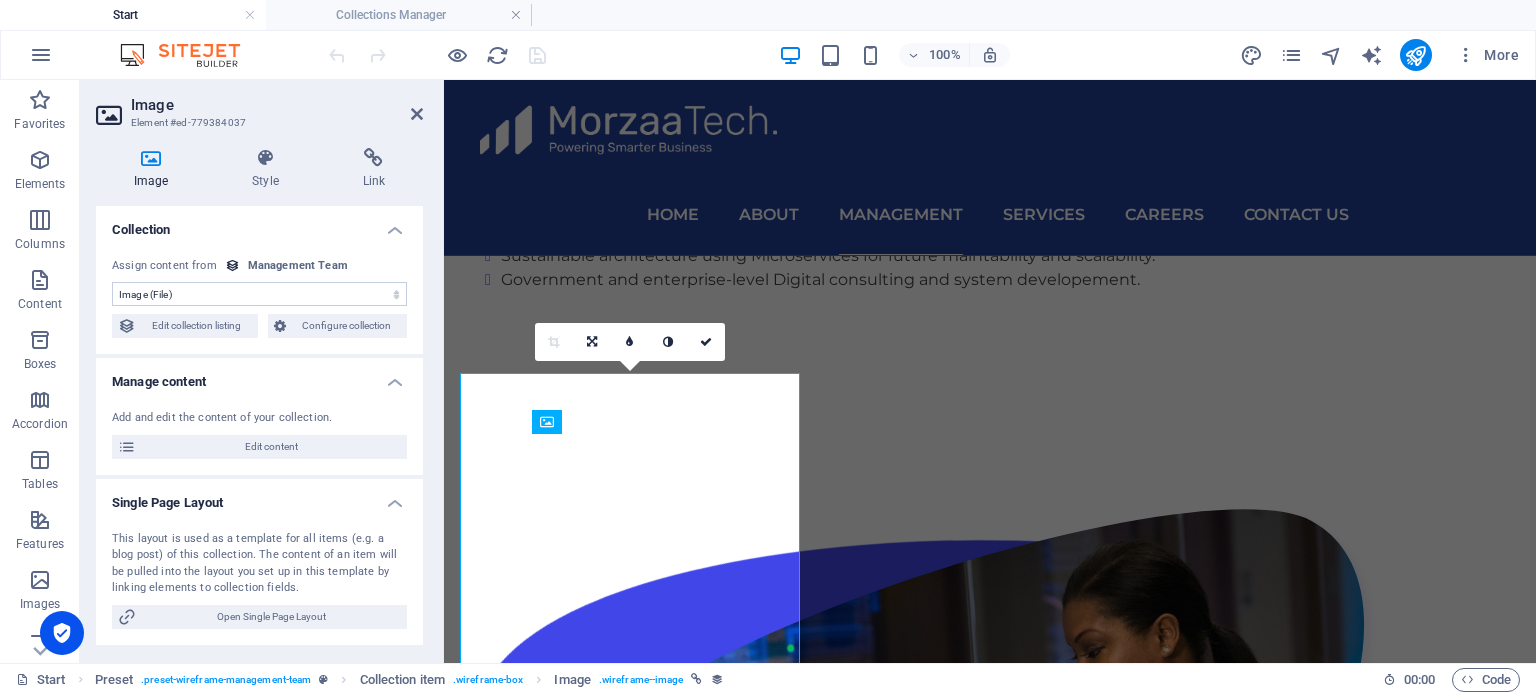 scroll, scrollTop: 1614, scrollLeft: 0, axis: vertical 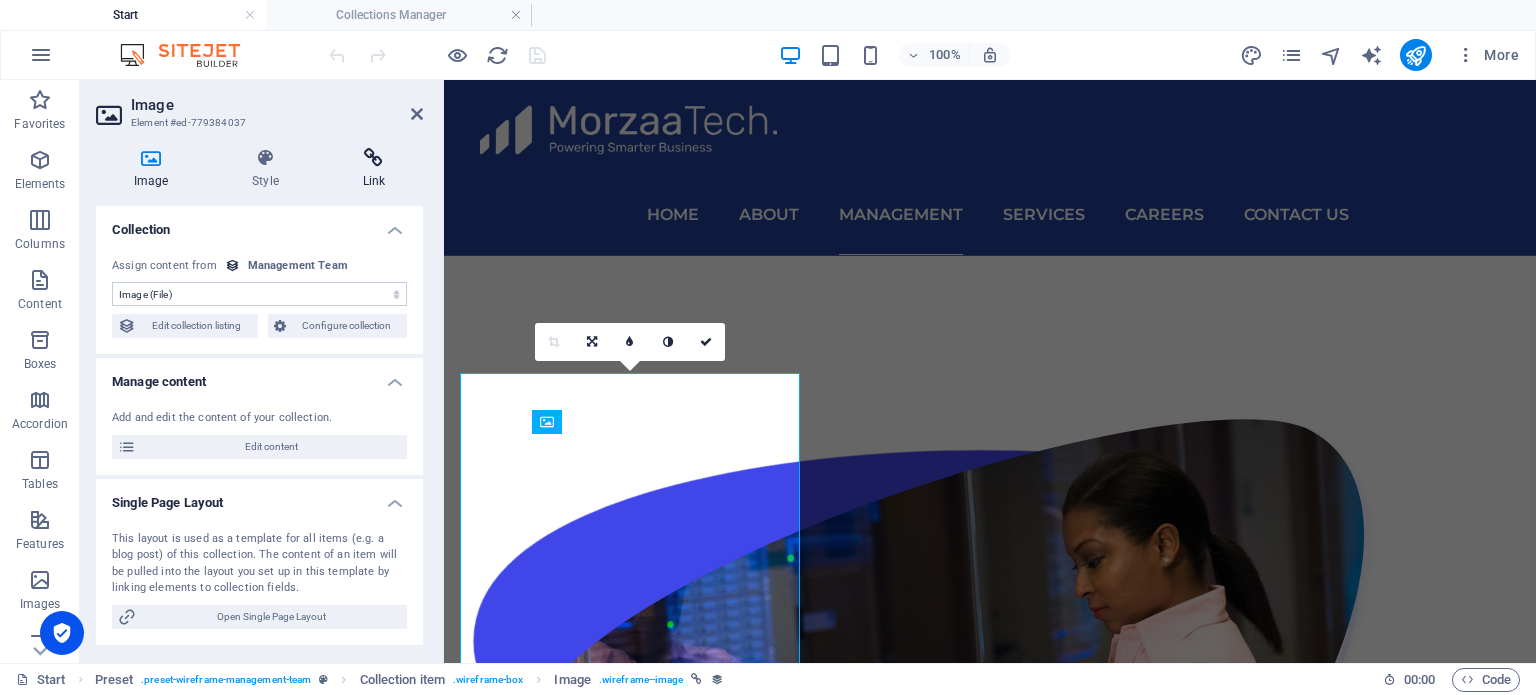 click on "Link" at bounding box center [374, 169] 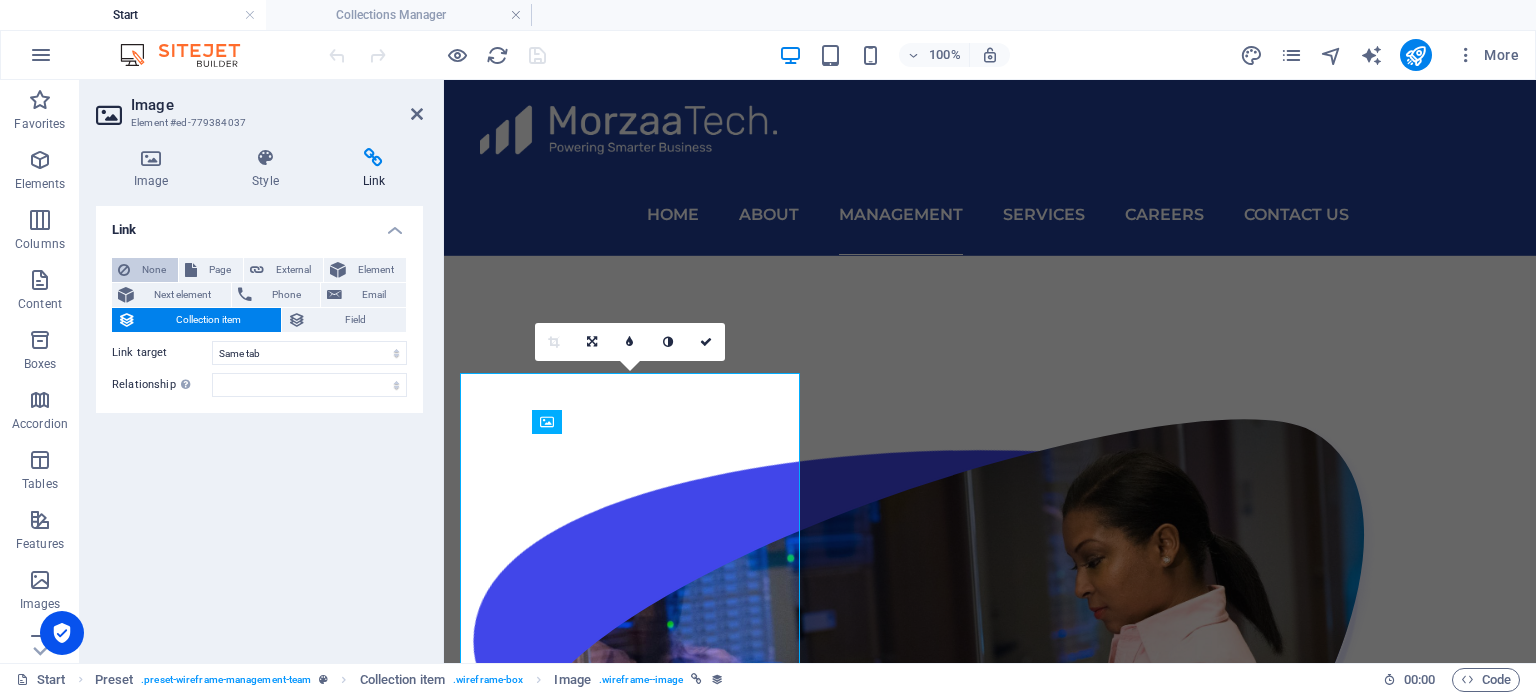 click on "None" at bounding box center (154, 270) 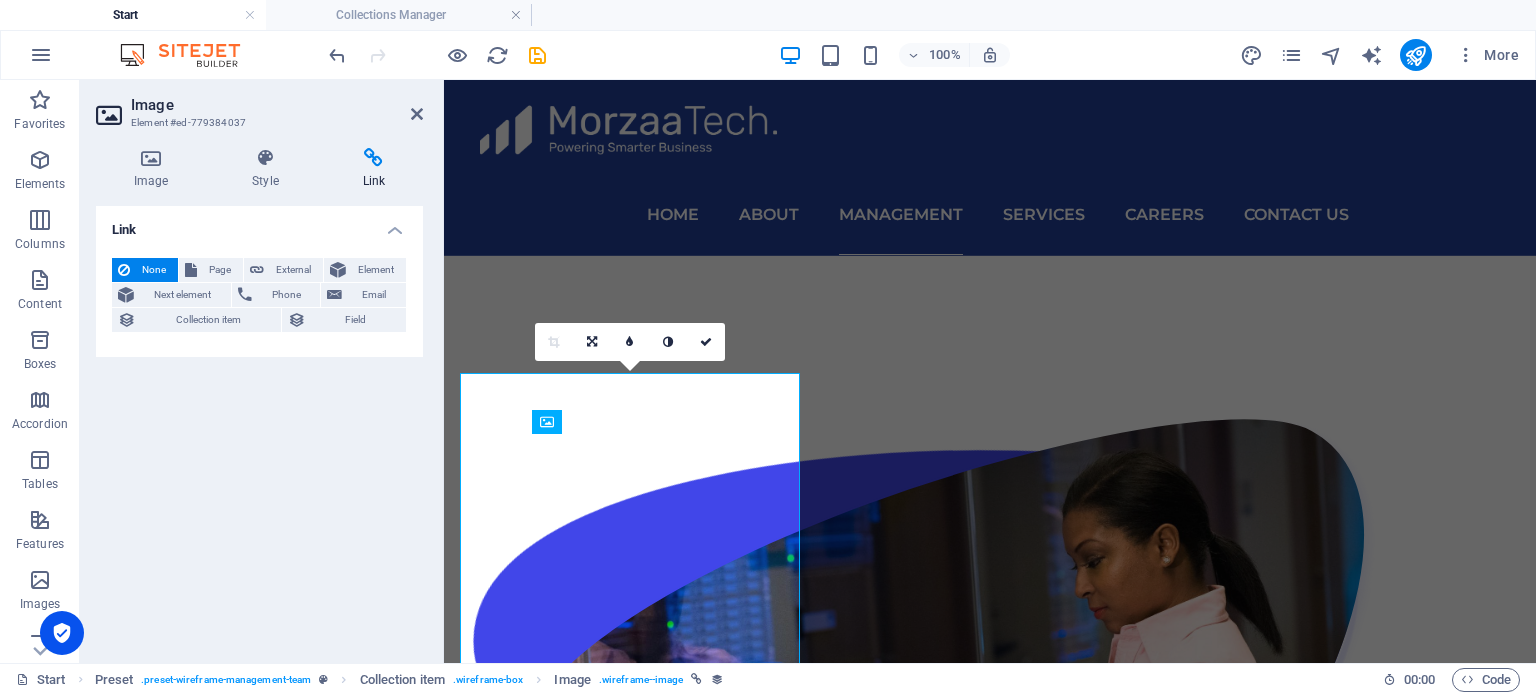 click on "Image" at bounding box center [277, 105] 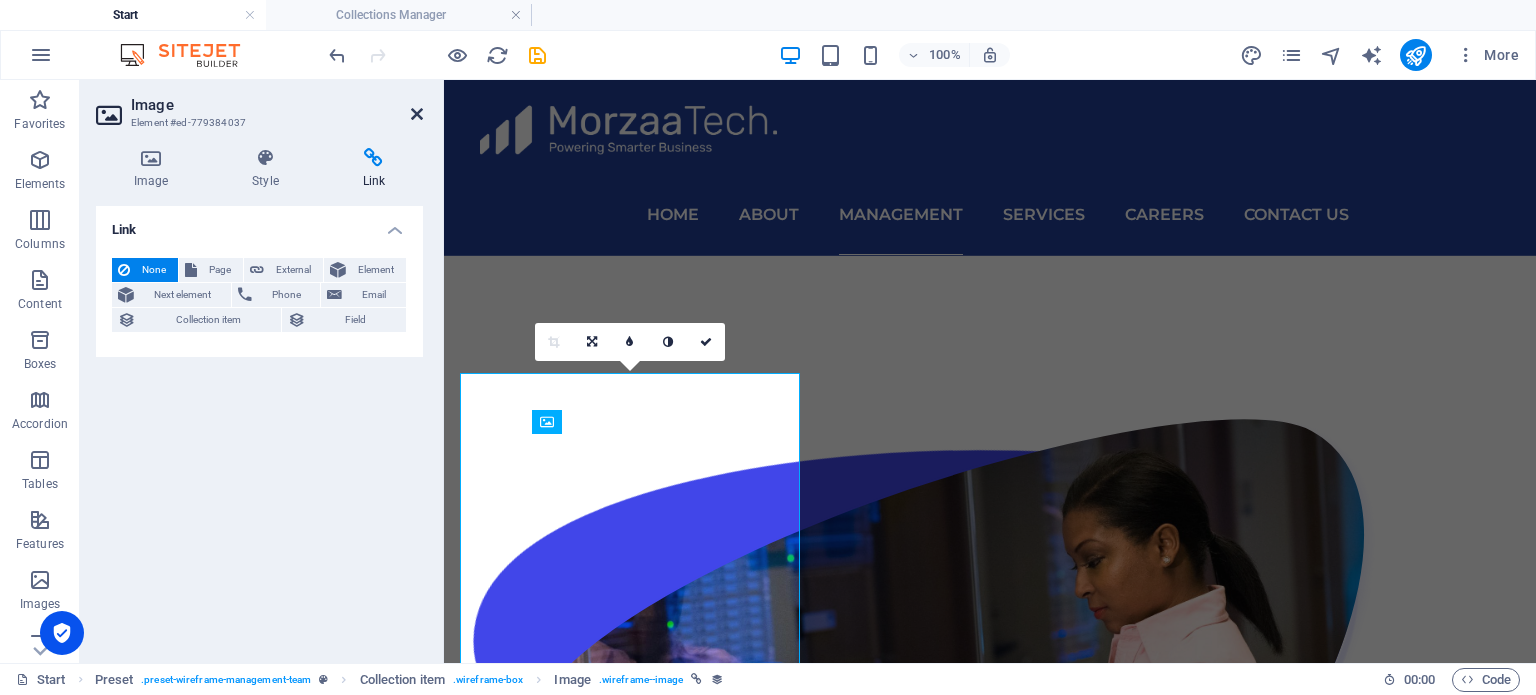 click at bounding box center (417, 114) 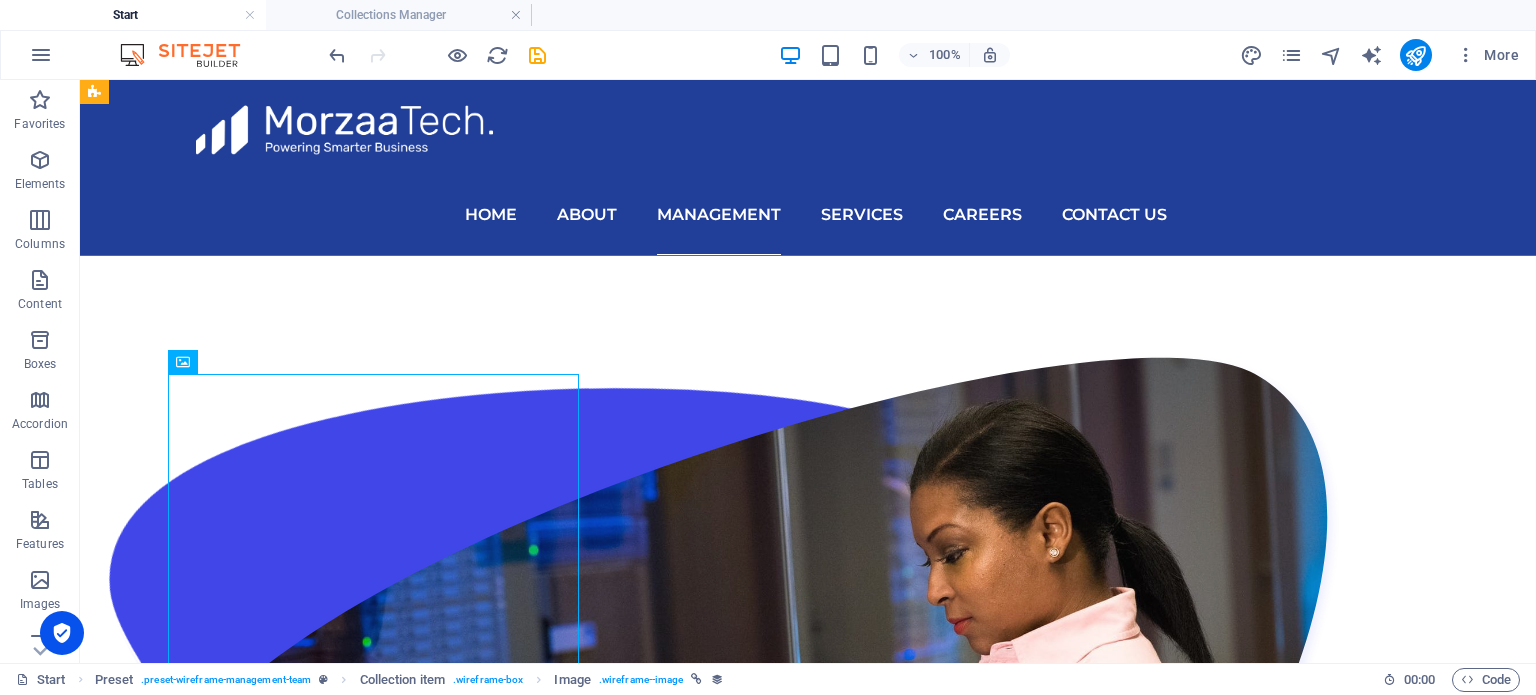 scroll, scrollTop: 1677, scrollLeft: 0, axis: vertical 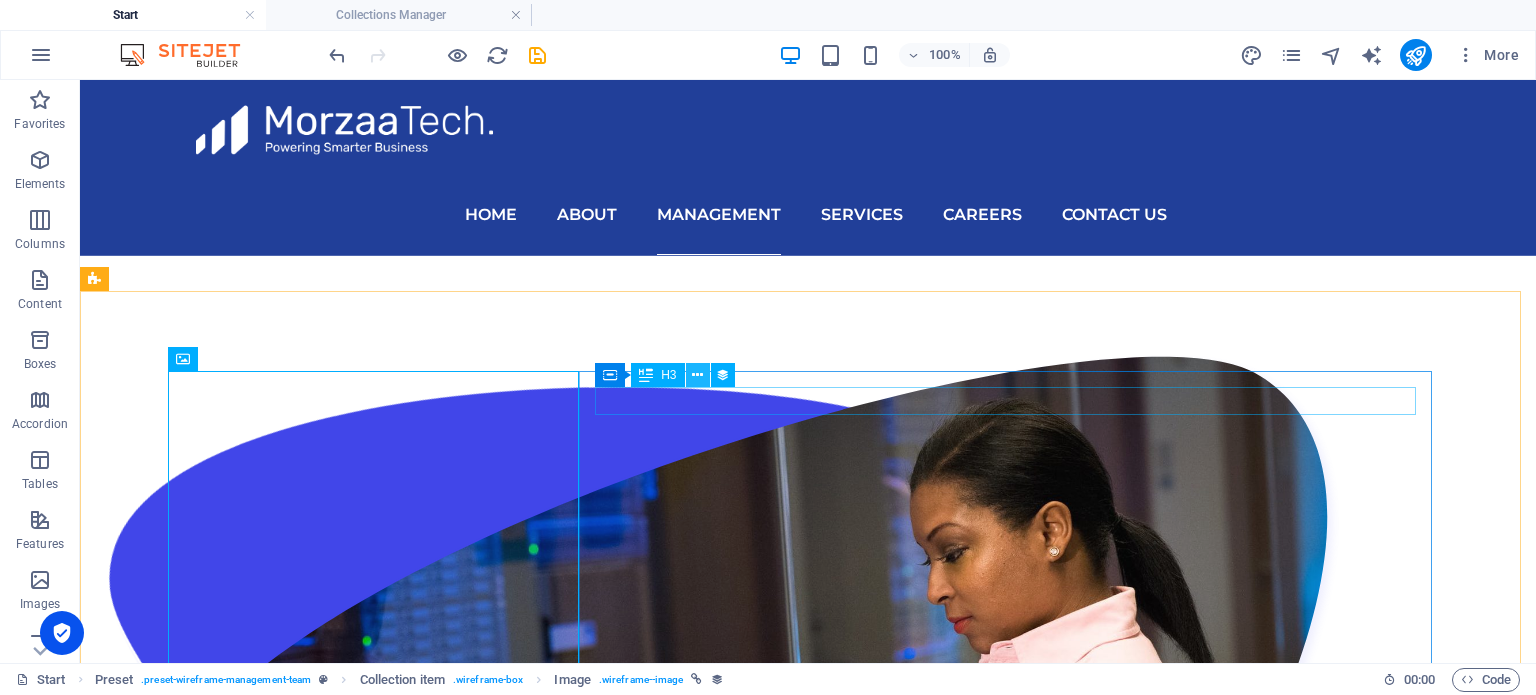 click at bounding box center [697, 375] 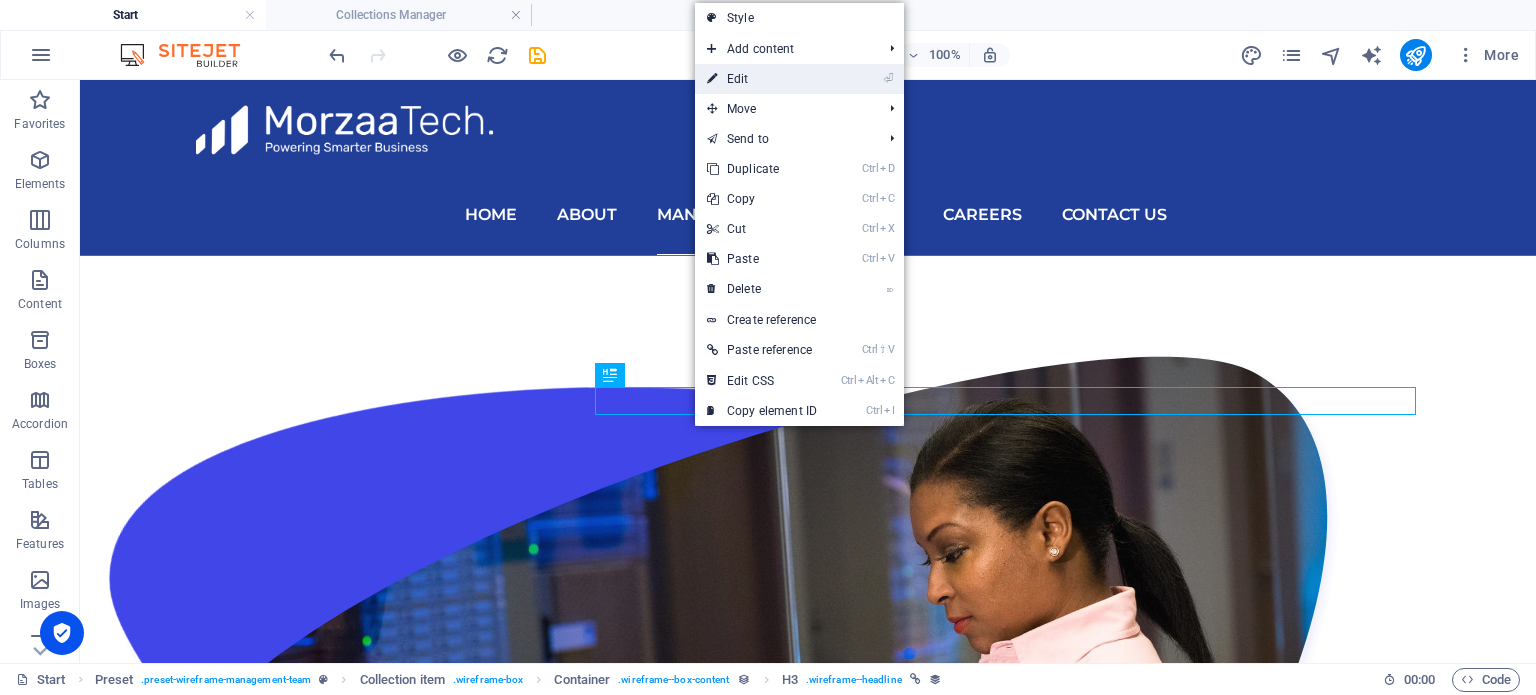 click on "⏎  Edit" at bounding box center (762, 79) 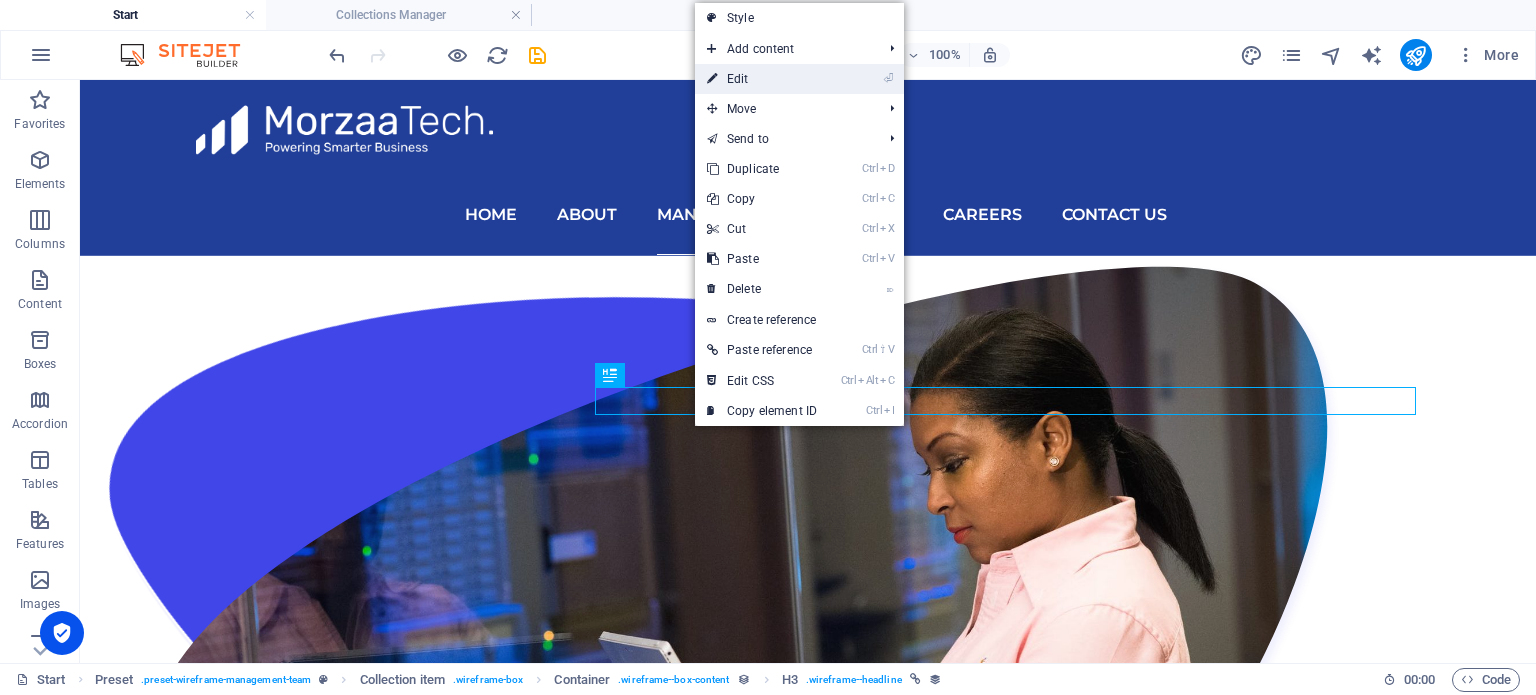 select on "name" 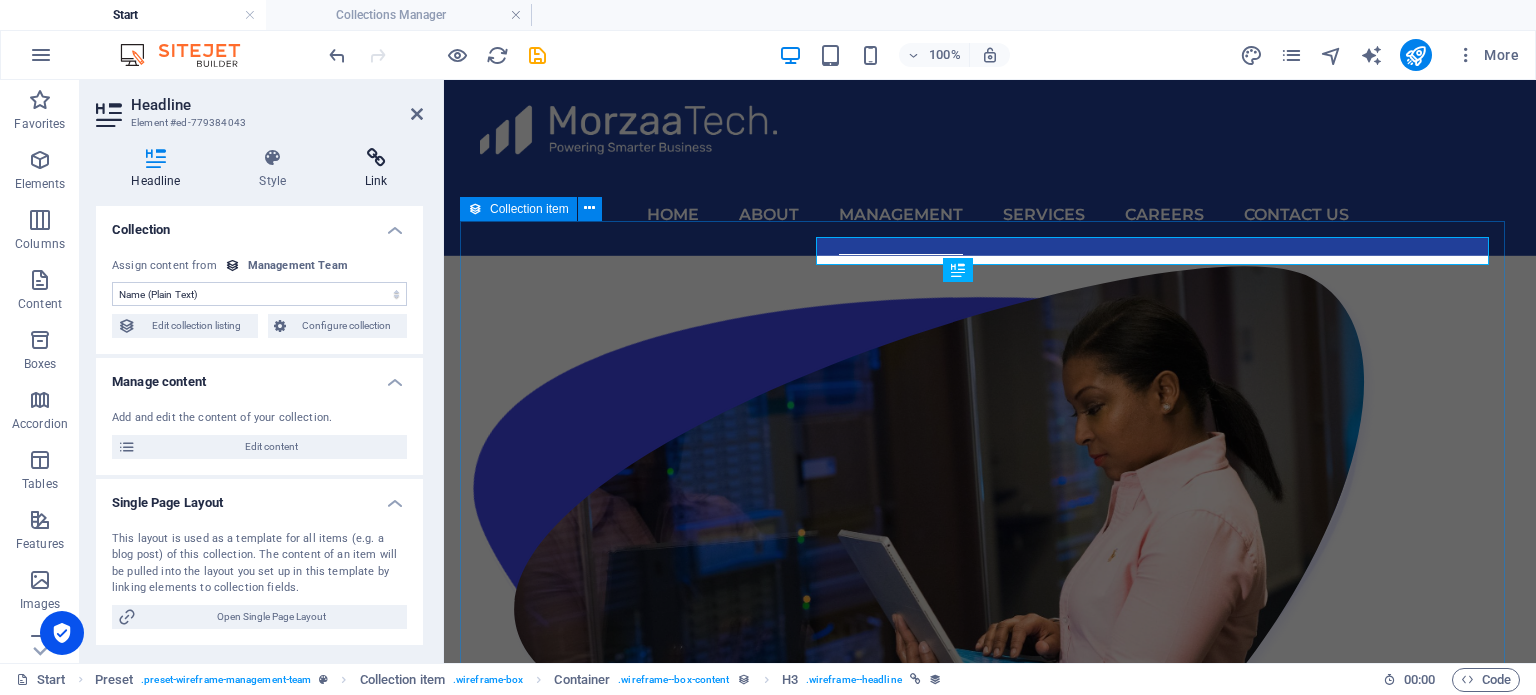 click at bounding box center (376, 158) 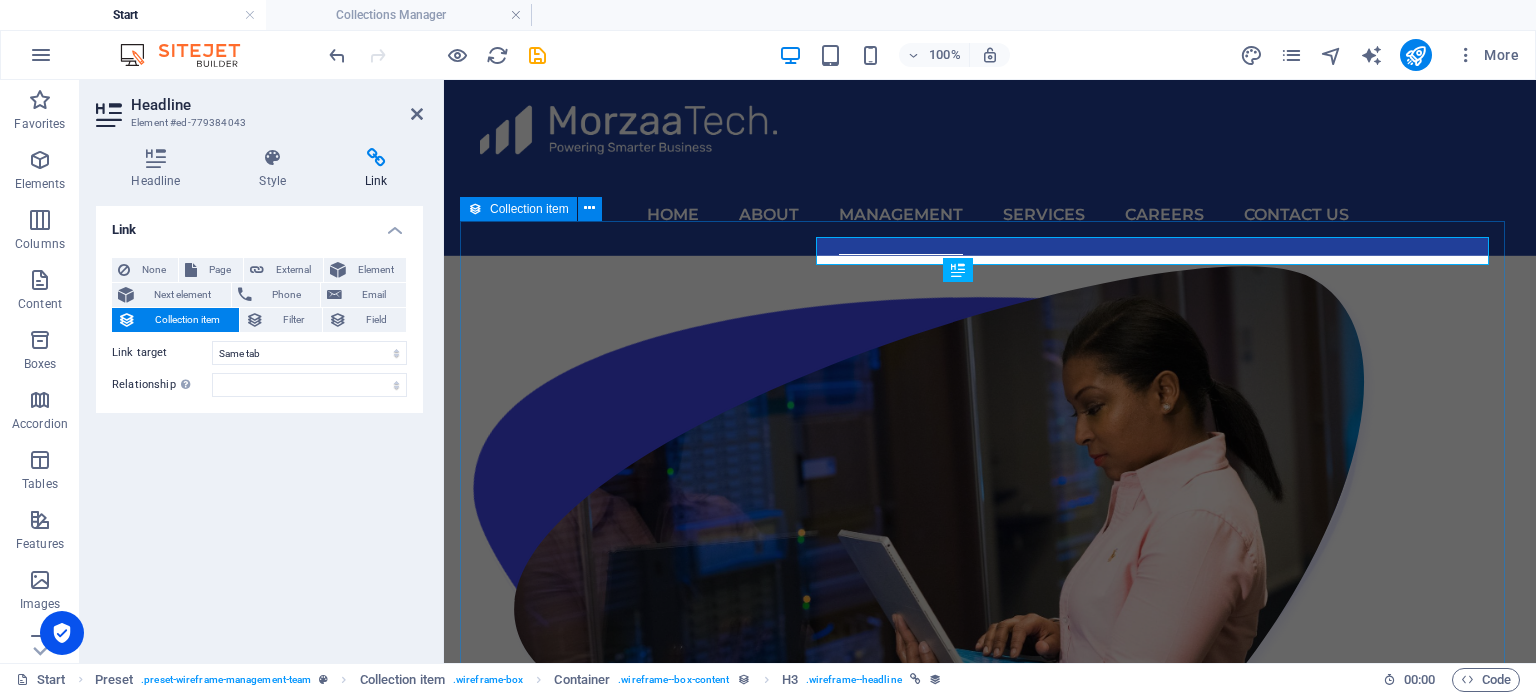 click on "None Page External Element Next element Phone Email Collection item Filter Field Page Start Portfolio Jobs Legal Notice Privacy Element
URL Phone Email No assignment, content remains static Created at (Date) Updated at (Date) Name (Plain Text) Designation (Plain Text) Image (File) Description (Rich Text) Content (CMS) Slug (Plain Text) Email (Link) Get link from Management Team [DATE] (l) [DATE] (L) [DATE] (ll) [DATE] (LL) [DATE] 1:51 AM (lll) [DATE] 1:51 AM (LLL) [DATE] 1:51 AM (llll) [DATE] 1:51 AM (LLLL) [DATE] ([PERSON_NAME]YYYY) [DATE] (D. MMM YYYY) [DATE] (D. MMMM YYYY) [DATE] (dd, [PERSON_NAME]YYYY) [DATE] (dd, D. MMM YYYY) [DATE] (dddd, D. MMMM YYYY) 1:51 AM (LT) 11 (D) 11 (DD) 11th (Do) 7 (M) 07 (MM) [DATE] (MMM) July (MMMM) 25 (YY) 2025 (YYYY) a few seconds ago Link target New tab Same tab Overlay Title Relationship Sets the  relationship of this link to the link target alternate author help" at bounding box center [259, 327] 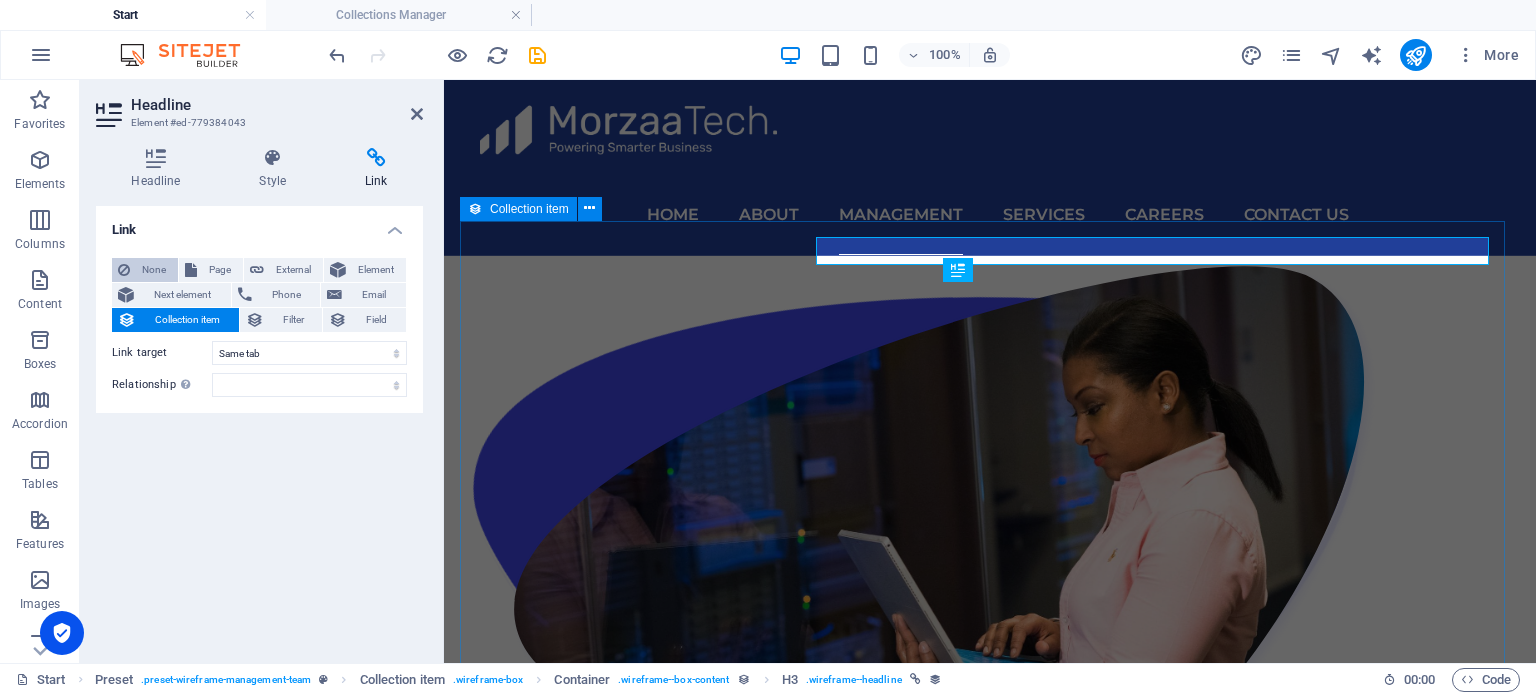click on "None" at bounding box center (154, 270) 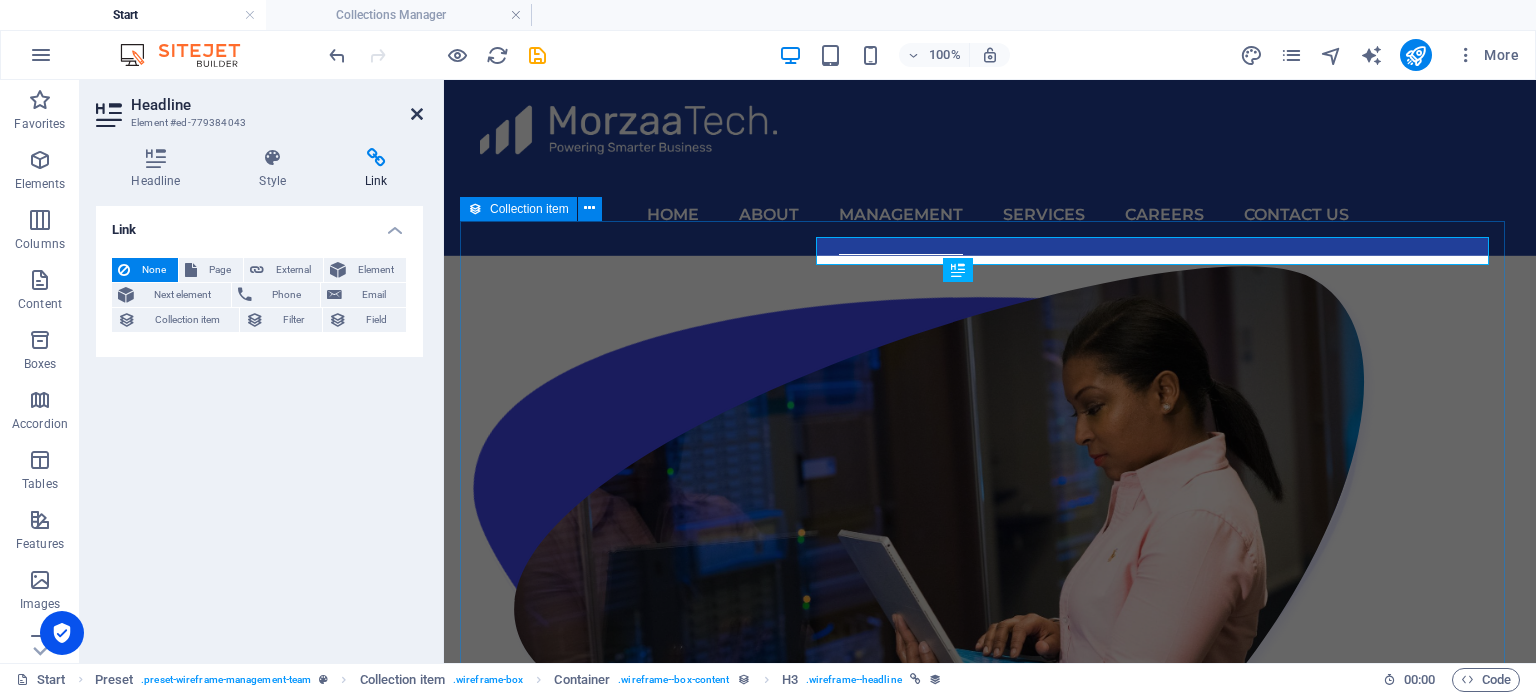 click at bounding box center [417, 114] 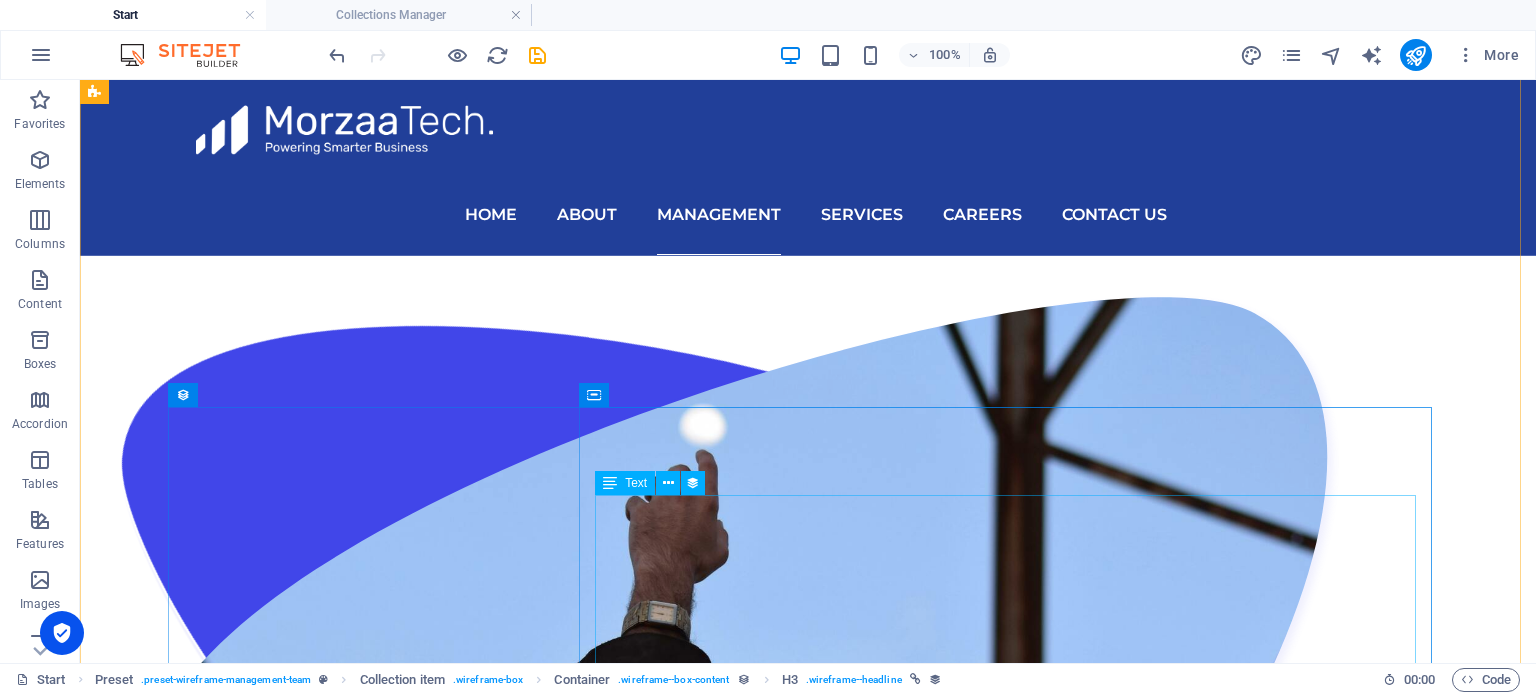 scroll, scrollTop: 2692, scrollLeft: 0, axis: vertical 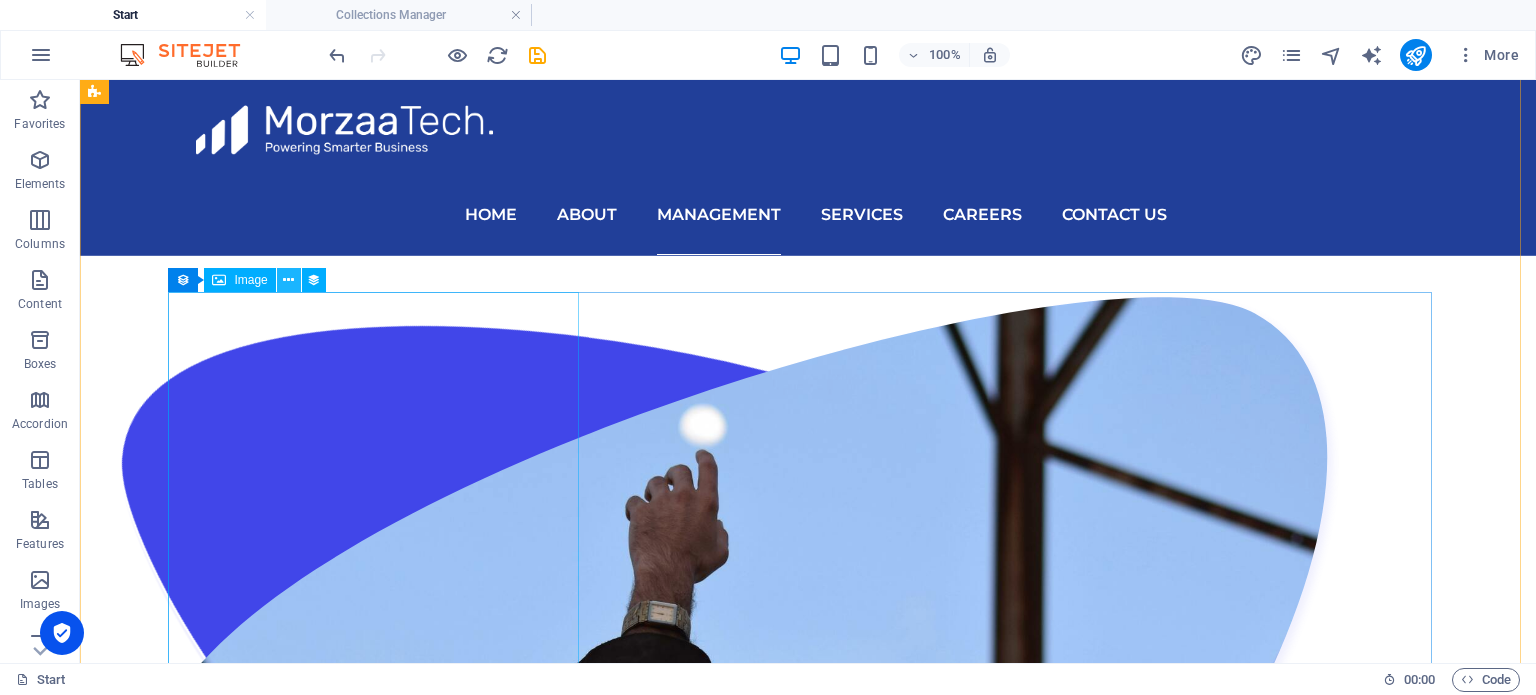 click at bounding box center [288, 280] 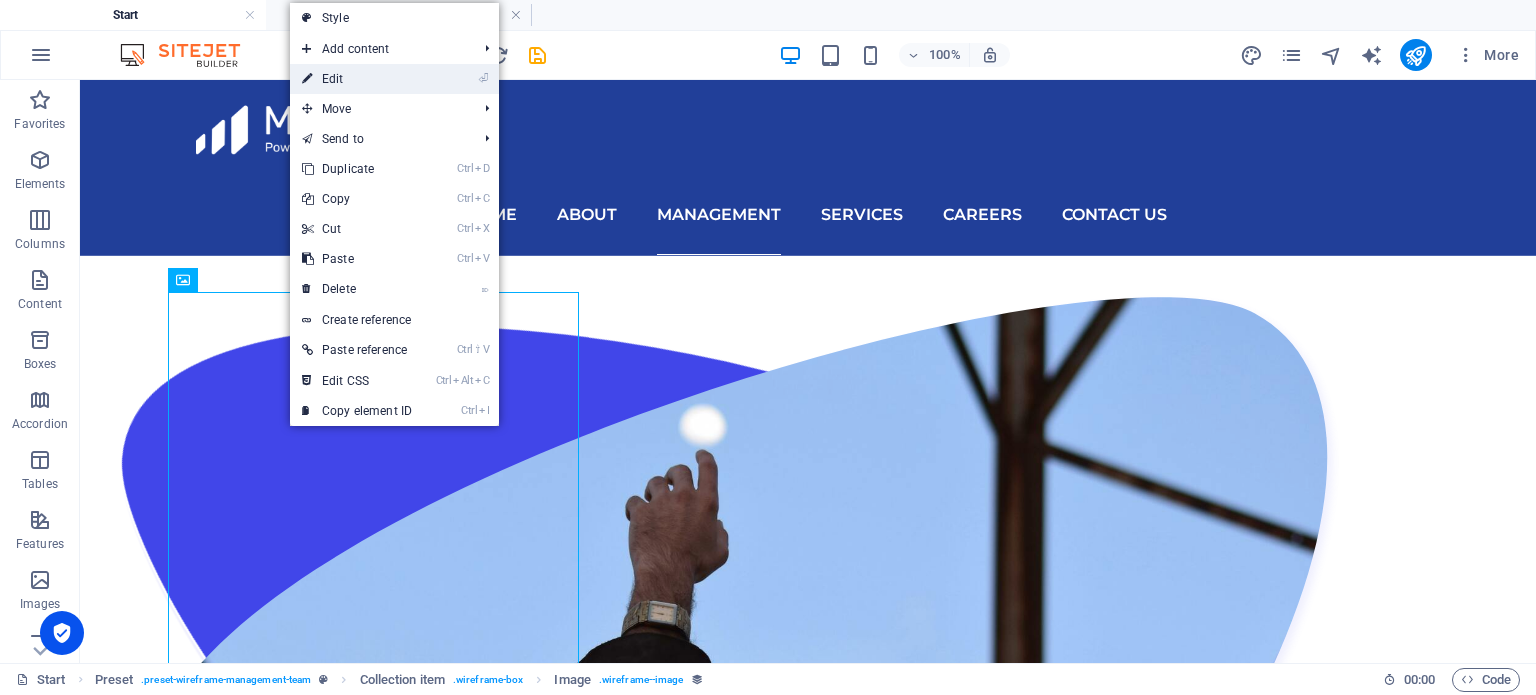 click on "⏎  Edit" at bounding box center (357, 79) 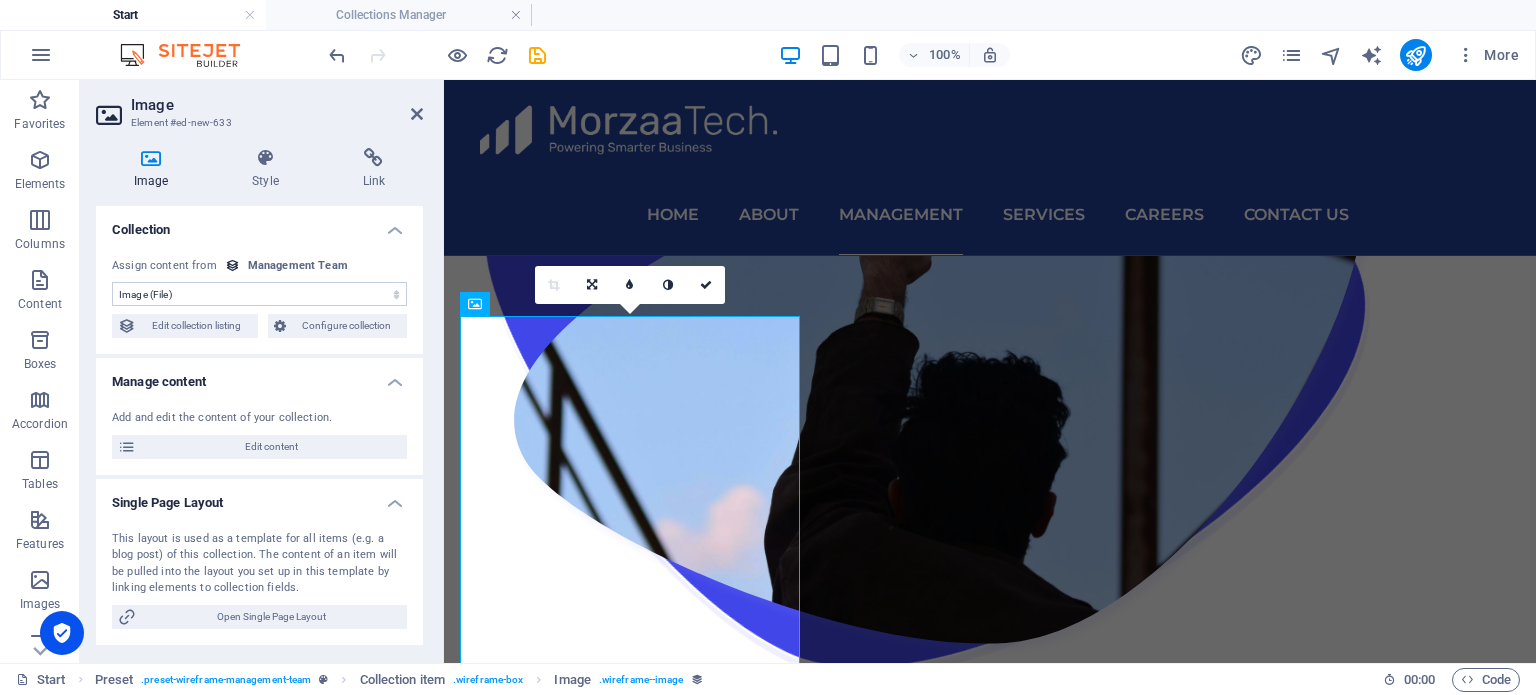 scroll, scrollTop: 2704, scrollLeft: 0, axis: vertical 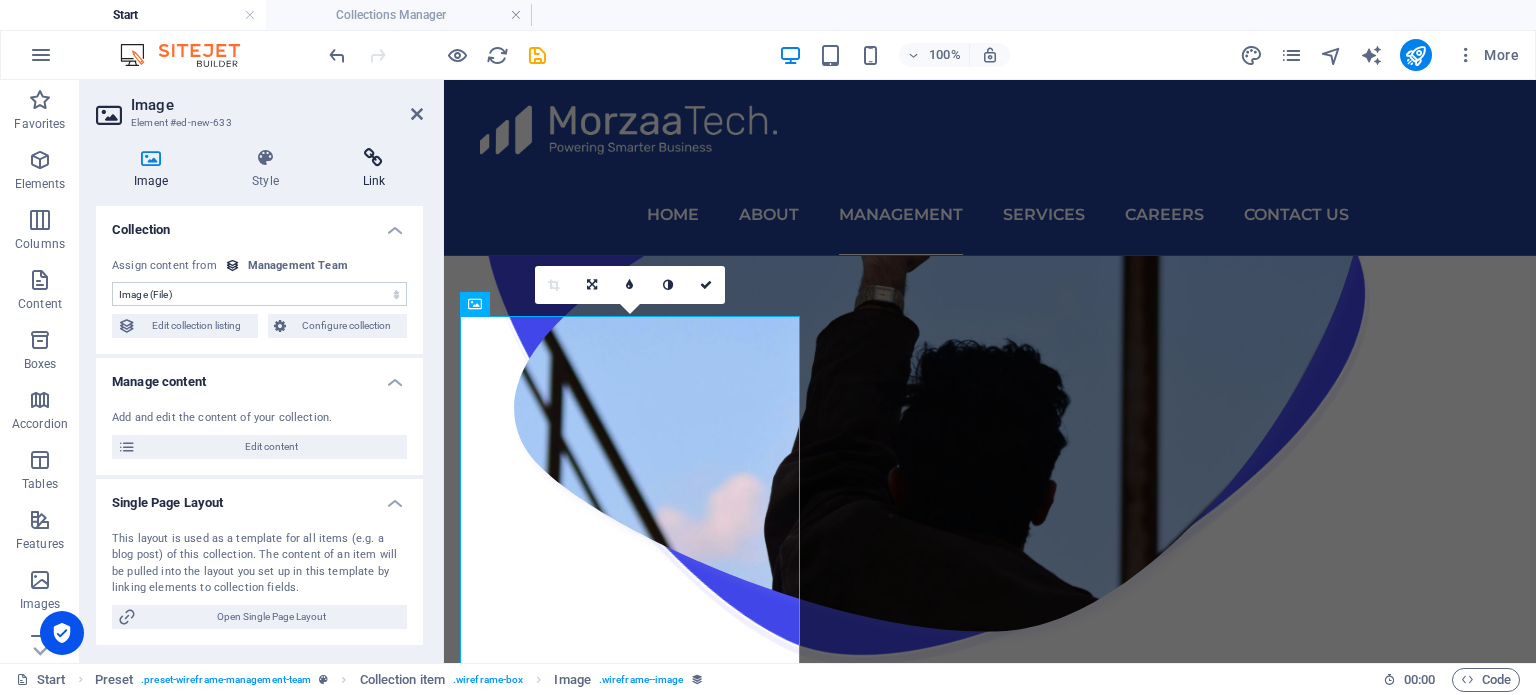 click at bounding box center (374, 158) 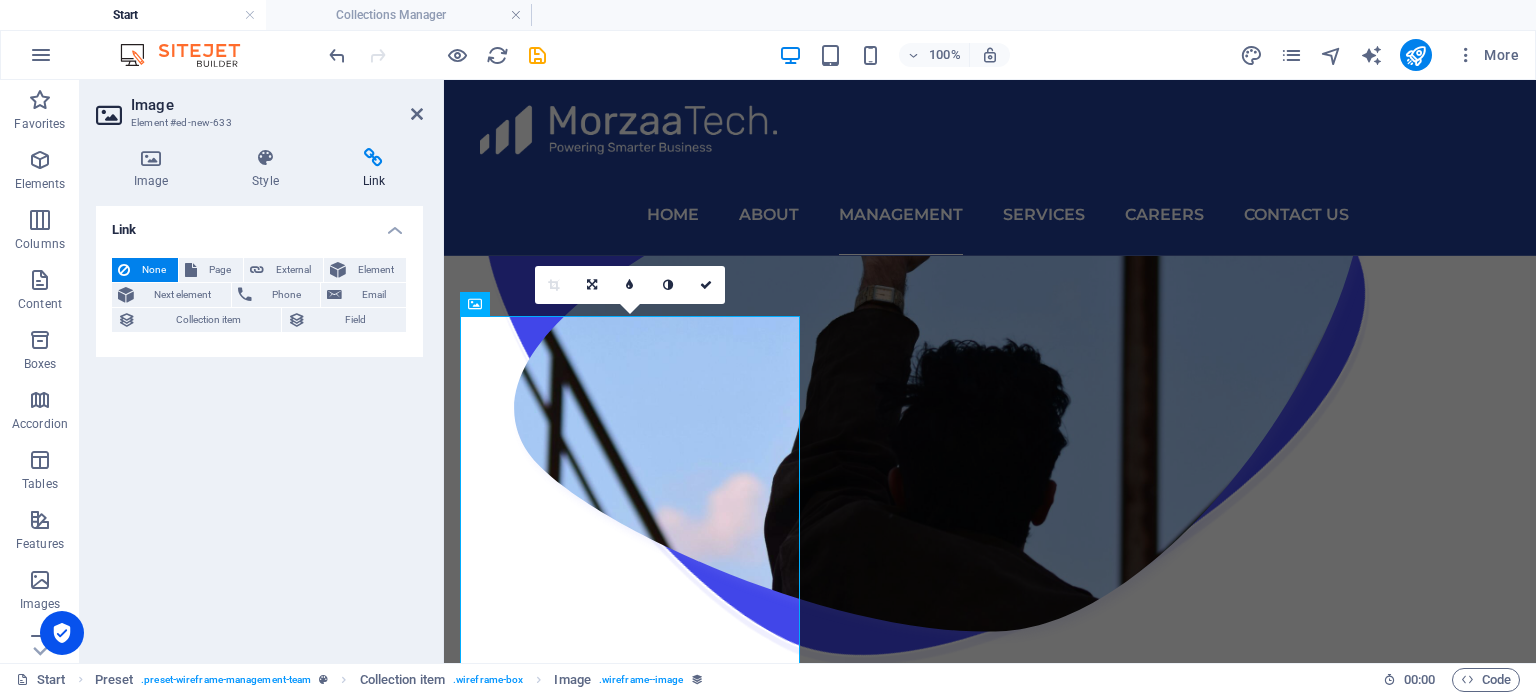 click on "Link None Page External Element Next element Phone Email Collection item Field Page Start Portfolio Jobs Legal Notice Privacy Element
URL Phone Email No assignment, content remains static Created at (Date) Updated at (Date) Name (Plain Text) Designation (Plain Text) Image (File) Description (Rich Text) Content (CMS) Slug (Plain Text) Email (Link) Get link from Management Team [DATE] (l) [DATE] (L) [DATE] (ll) [DATE] (LL) [DATE] 1:51 AM (lll) [DATE] 1:51 AM (LLL) [DATE] 1:51 AM (llll) [DATE] 1:51 AM (LLLL) [DATE] ([PERSON_NAME]YYYY) [DATE] (D. MMM YYYY) [DATE] (D. MMMM YYYY) [DATE] (dd, [PERSON_NAME]YYYY) [DATE] (dd, D. MMM YYYY) [DATE] (dddd, D. MMMM YYYY) 1:51 AM (LT) 11 (D) 11 (DD) 11th (Do) 7 (M) 07 (MM) [DATE] (MMM) July (MMMM) 25 (YY) 2025 (YYYY) a few seconds ago Link target New tab Same tab Overlay Title Relationship Sets the  relationship of this link to the link target alternate author help" at bounding box center [259, 426] 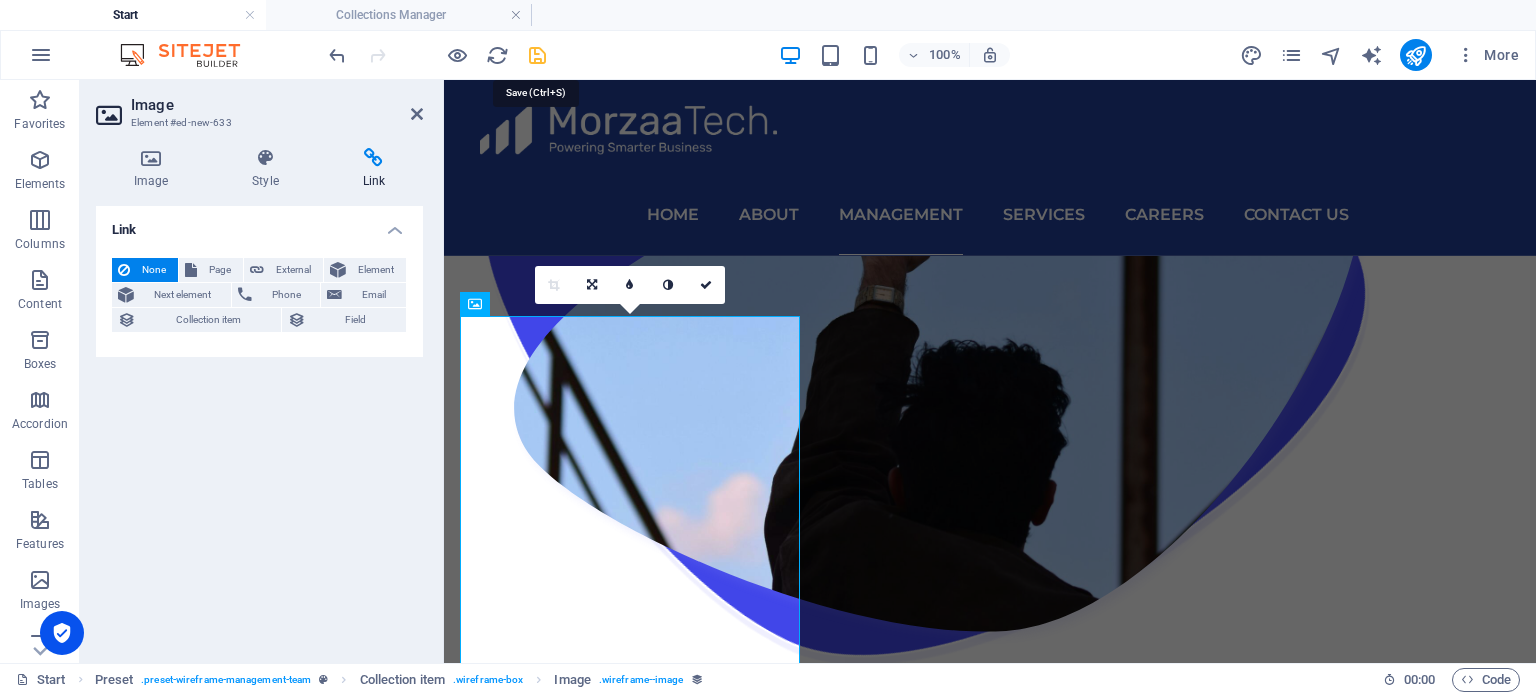 click at bounding box center (537, 55) 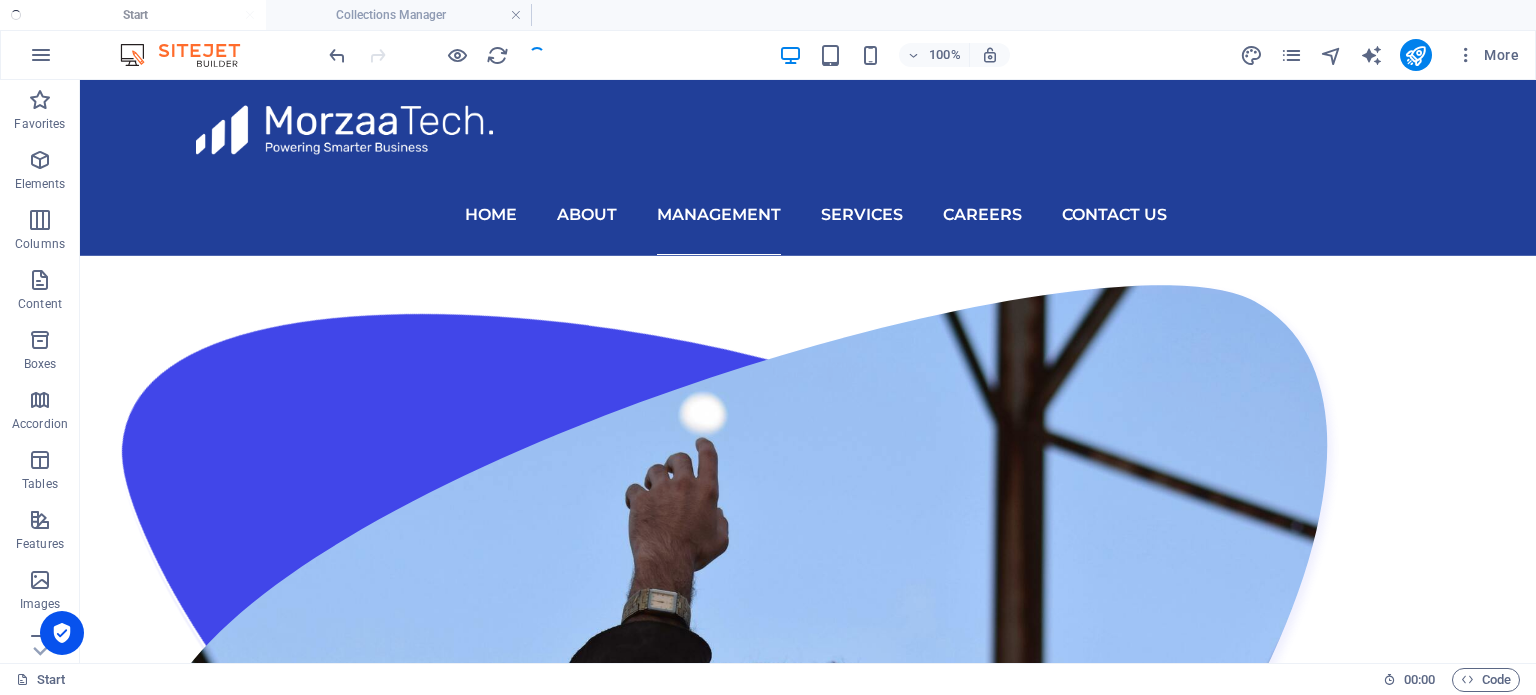 scroll, scrollTop: 2692, scrollLeft: 0, axis: vertical 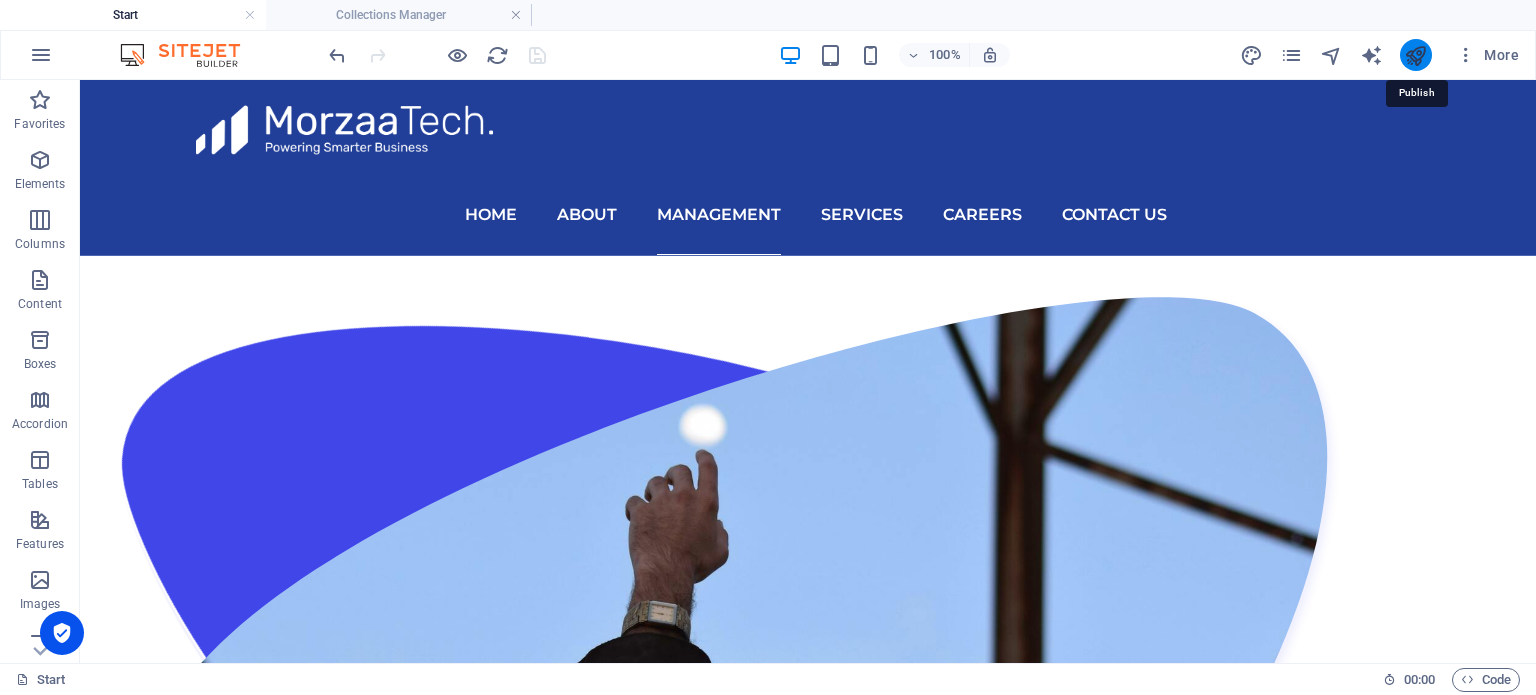 click at bounding box center [1415, 55] 